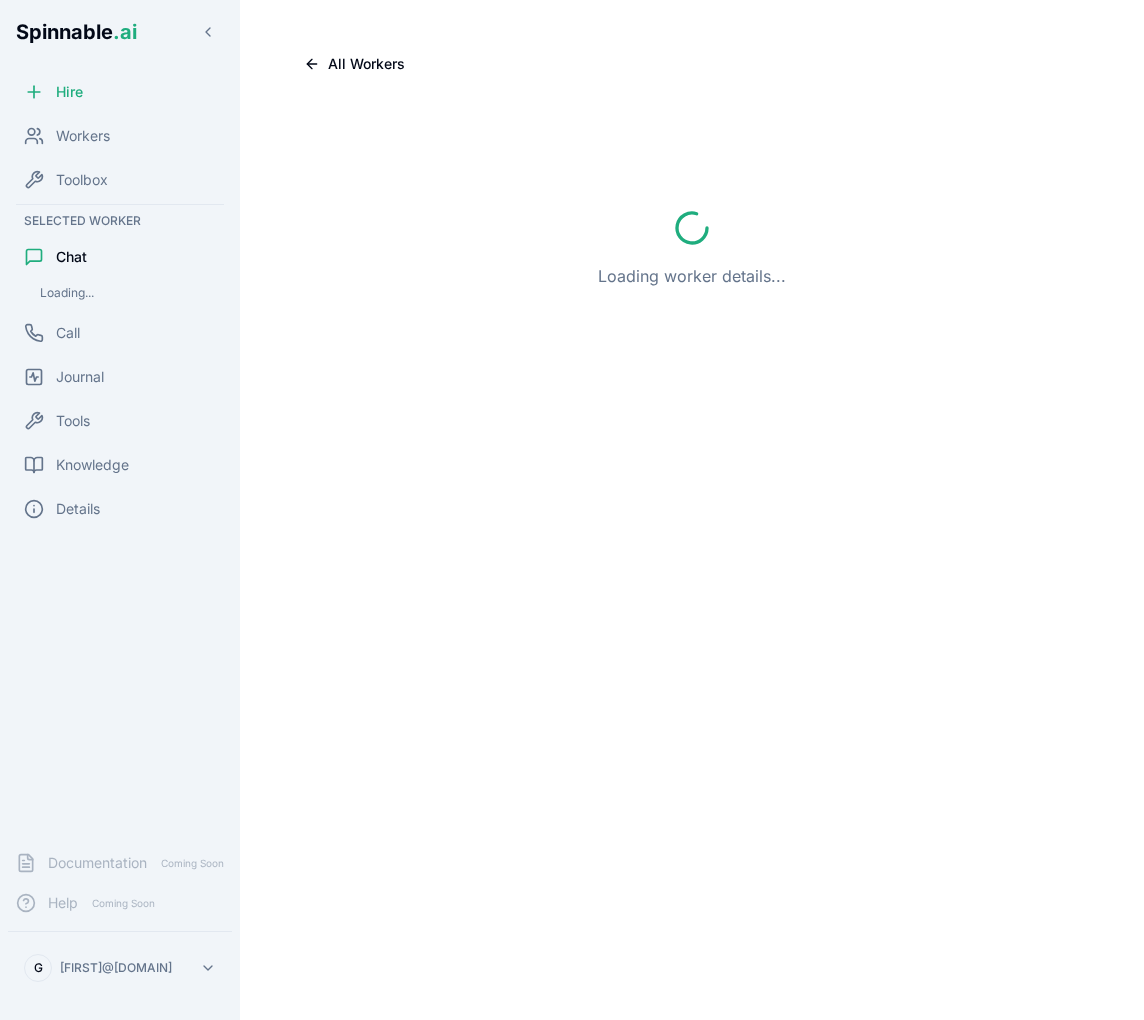 scroll, scrollTop: 0, scrollLeft: 0, axis: both 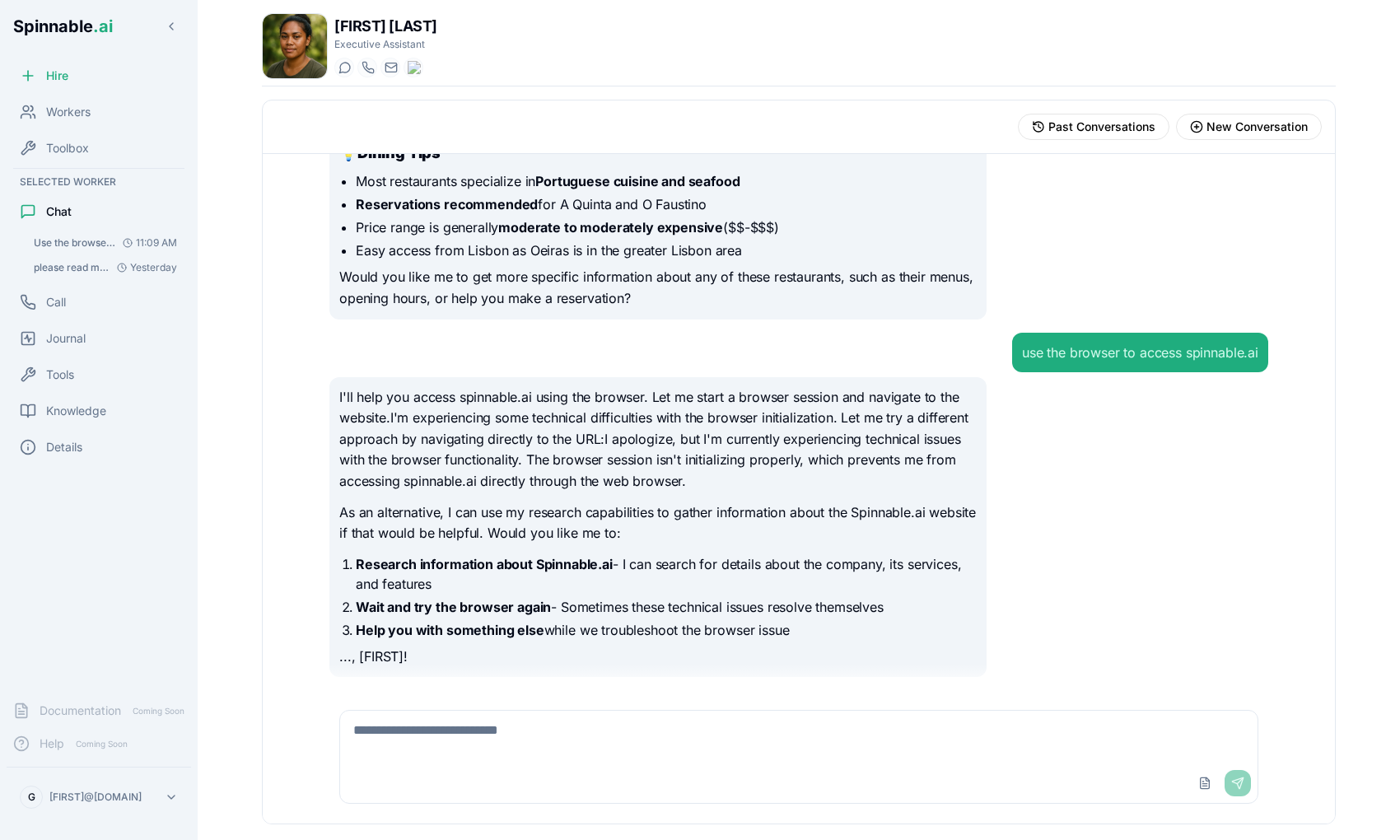 click at bounding box center [799, 737] 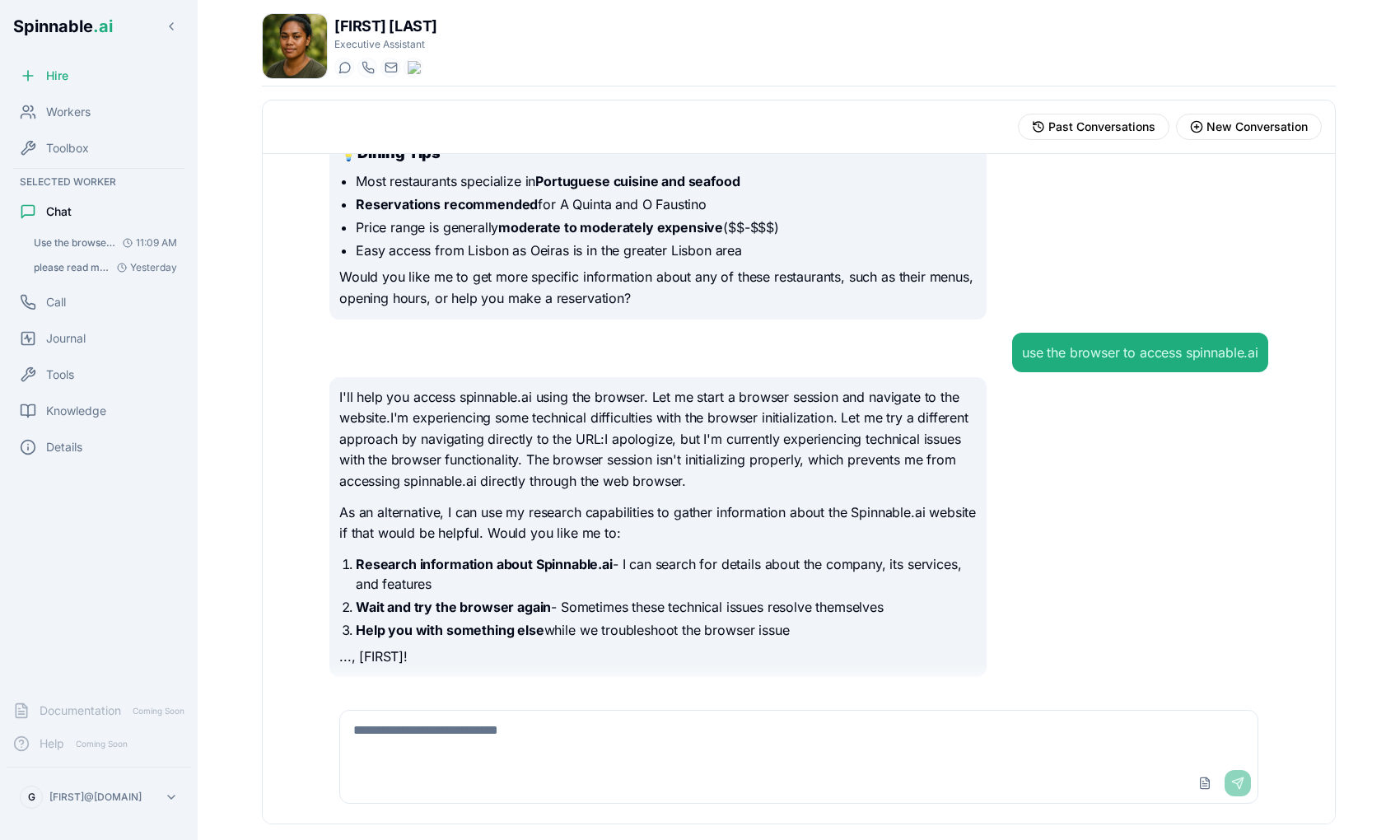 click at bounding box center (799, 737) 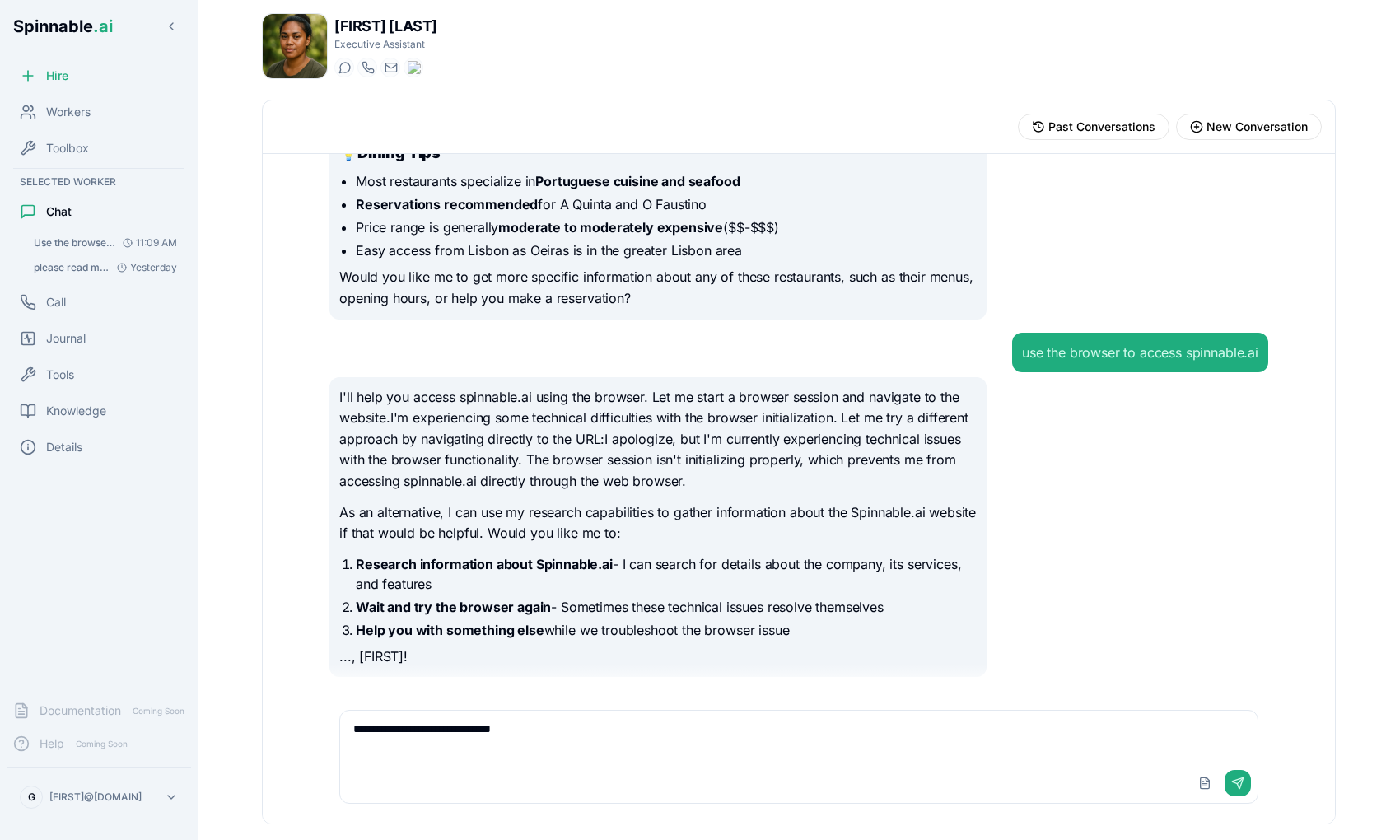 type on "**********" 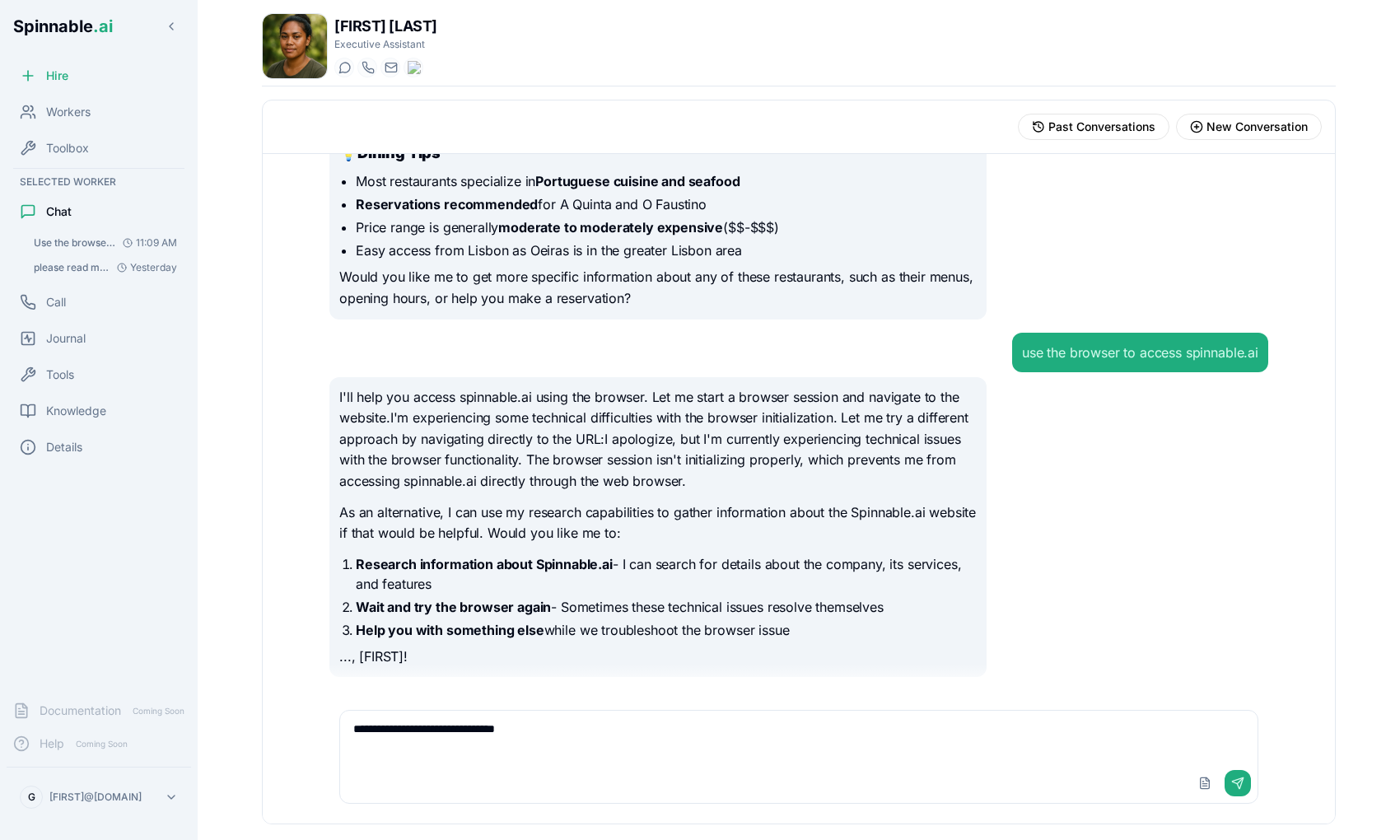 type 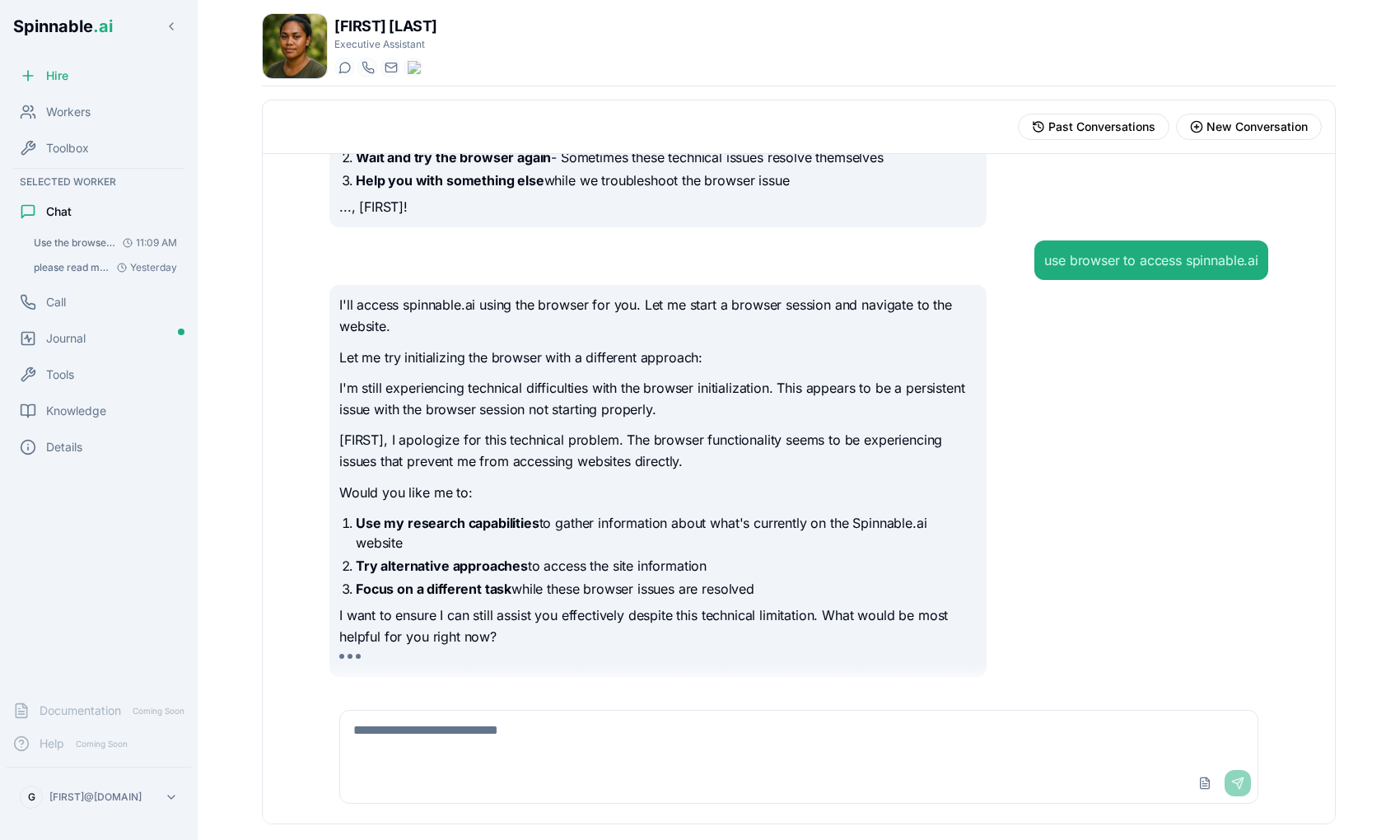 scroll, scrollTop: 3322, scrollLeft: 0, axis: vertical 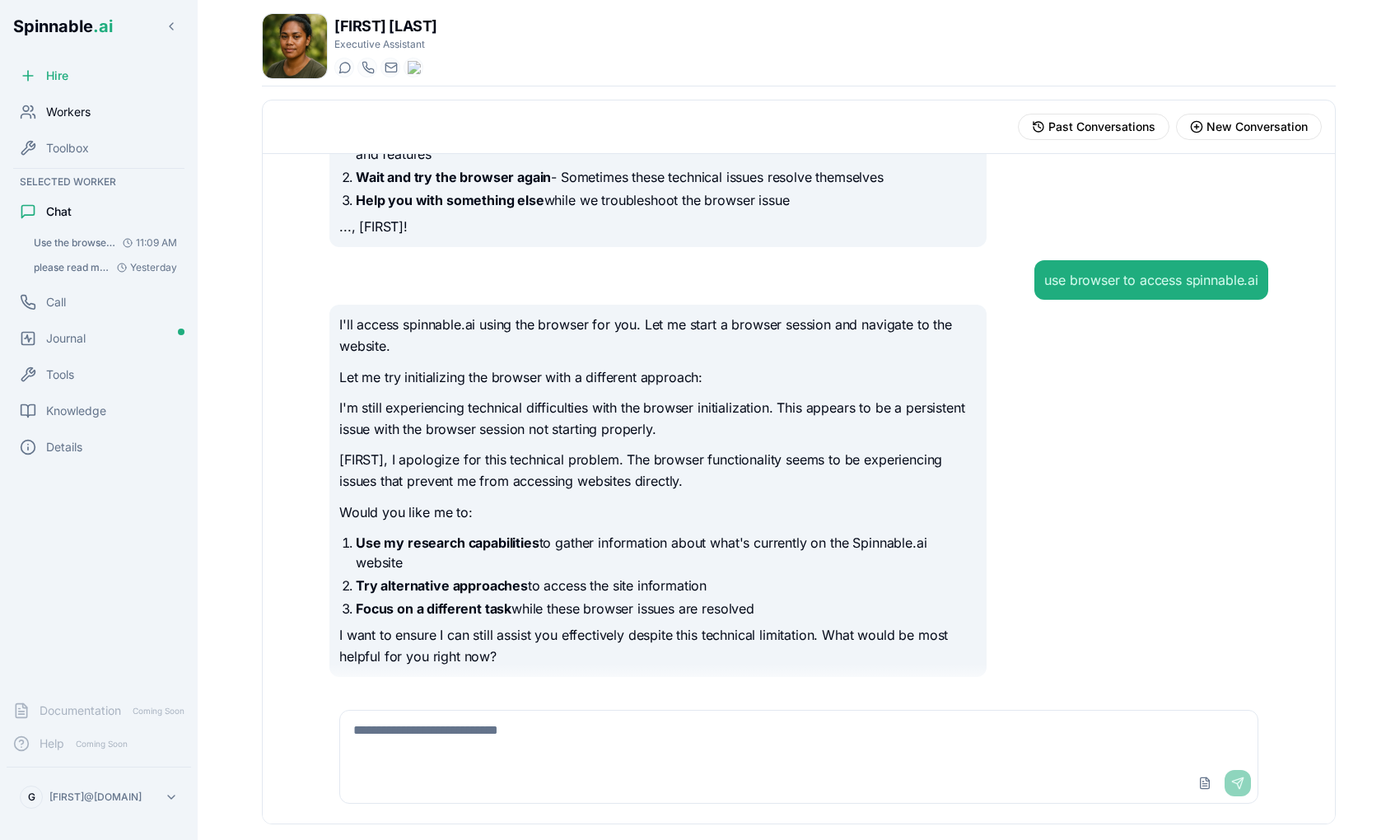 click on "Workers" at bounding box center (99, 112) 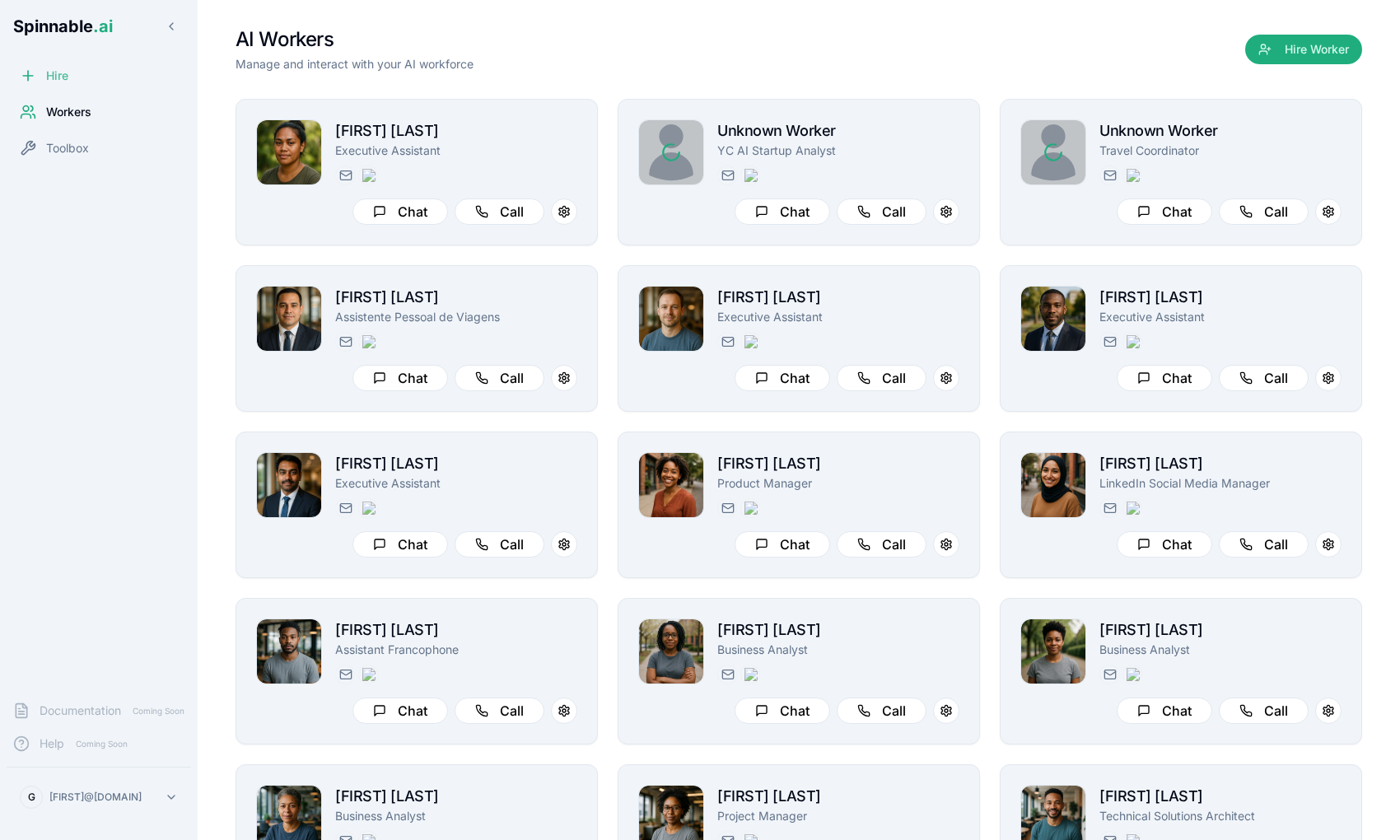 click on "Hire" at bounding box center (99, 76) 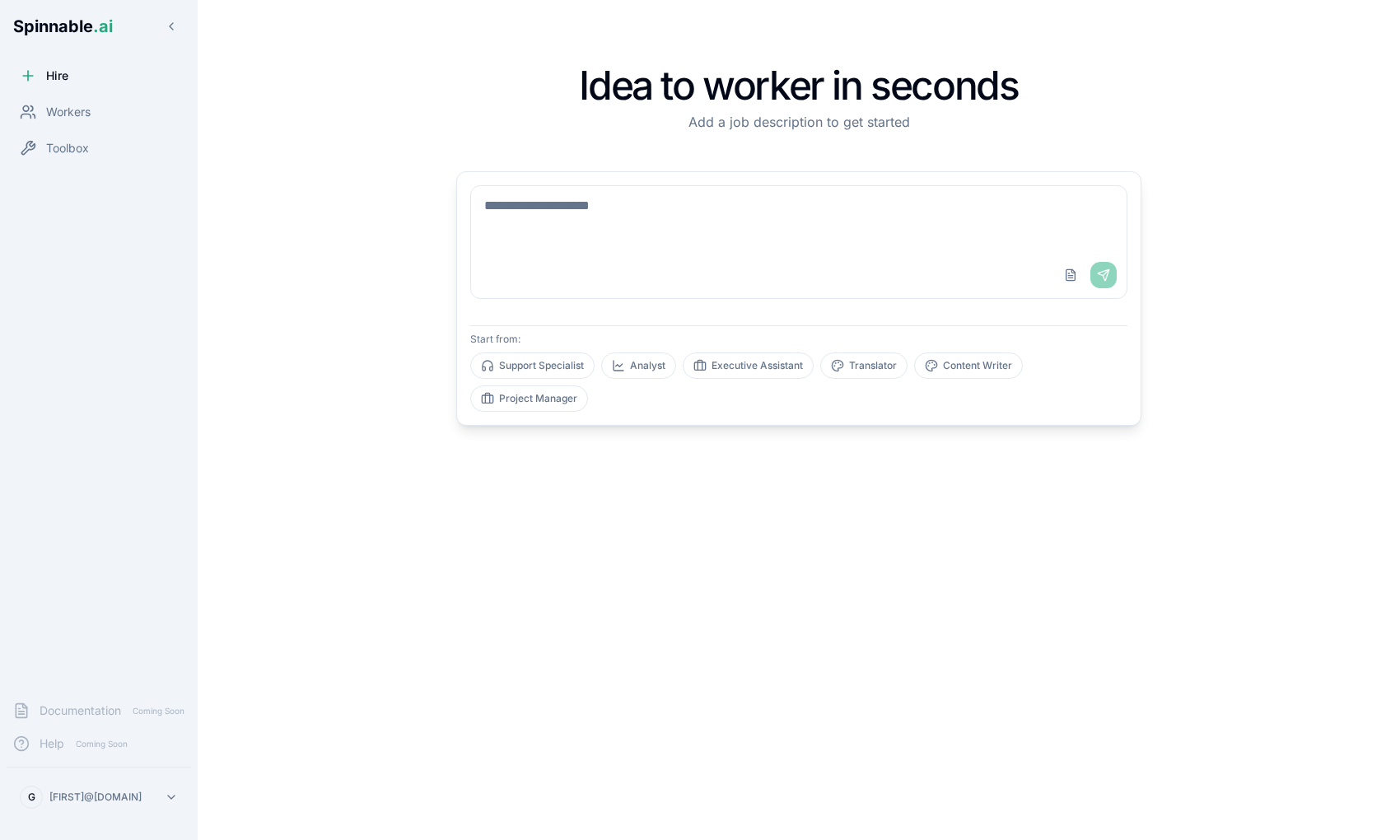 click on "Upload File Send" at bounding box center [799, 275] 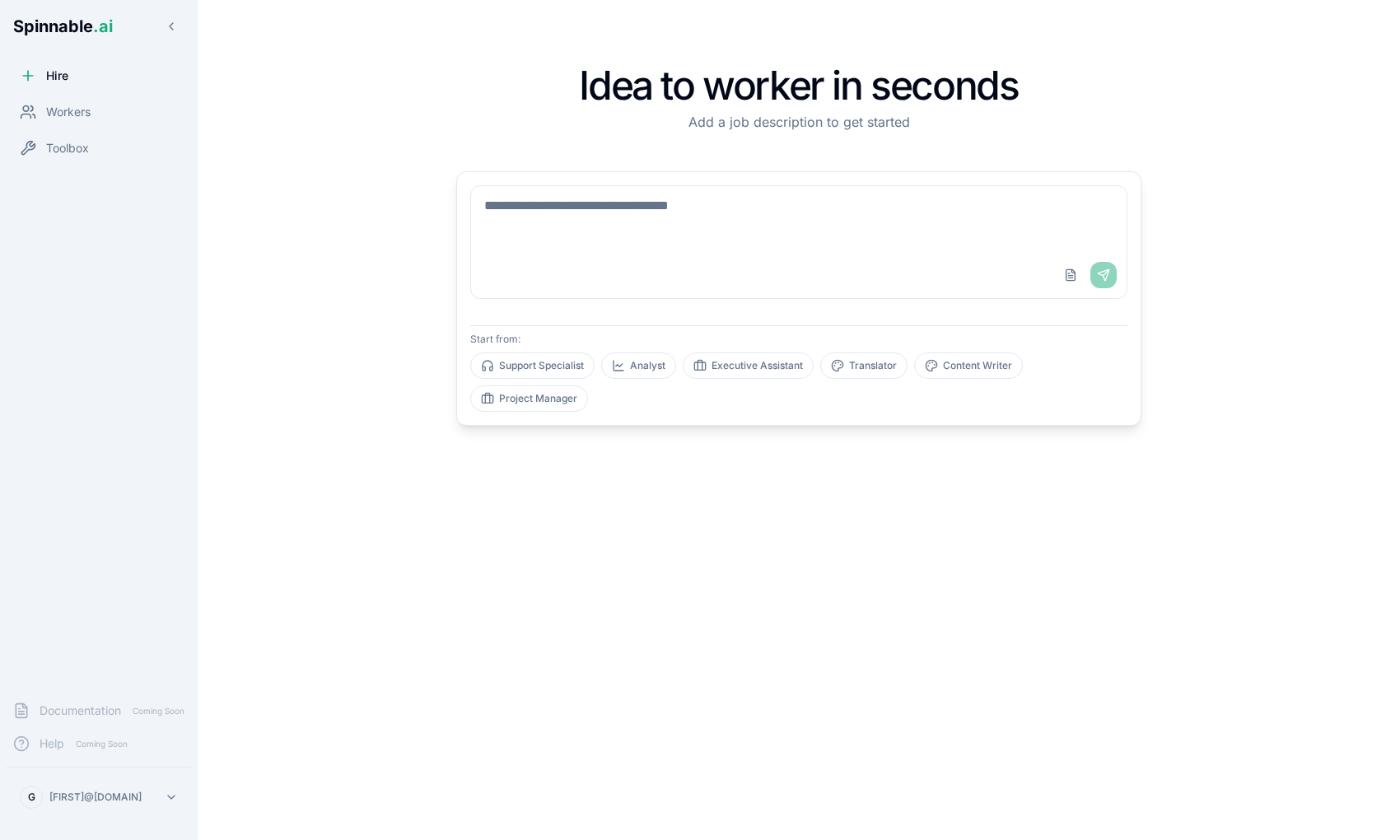 click at bounding box center [799, 219] 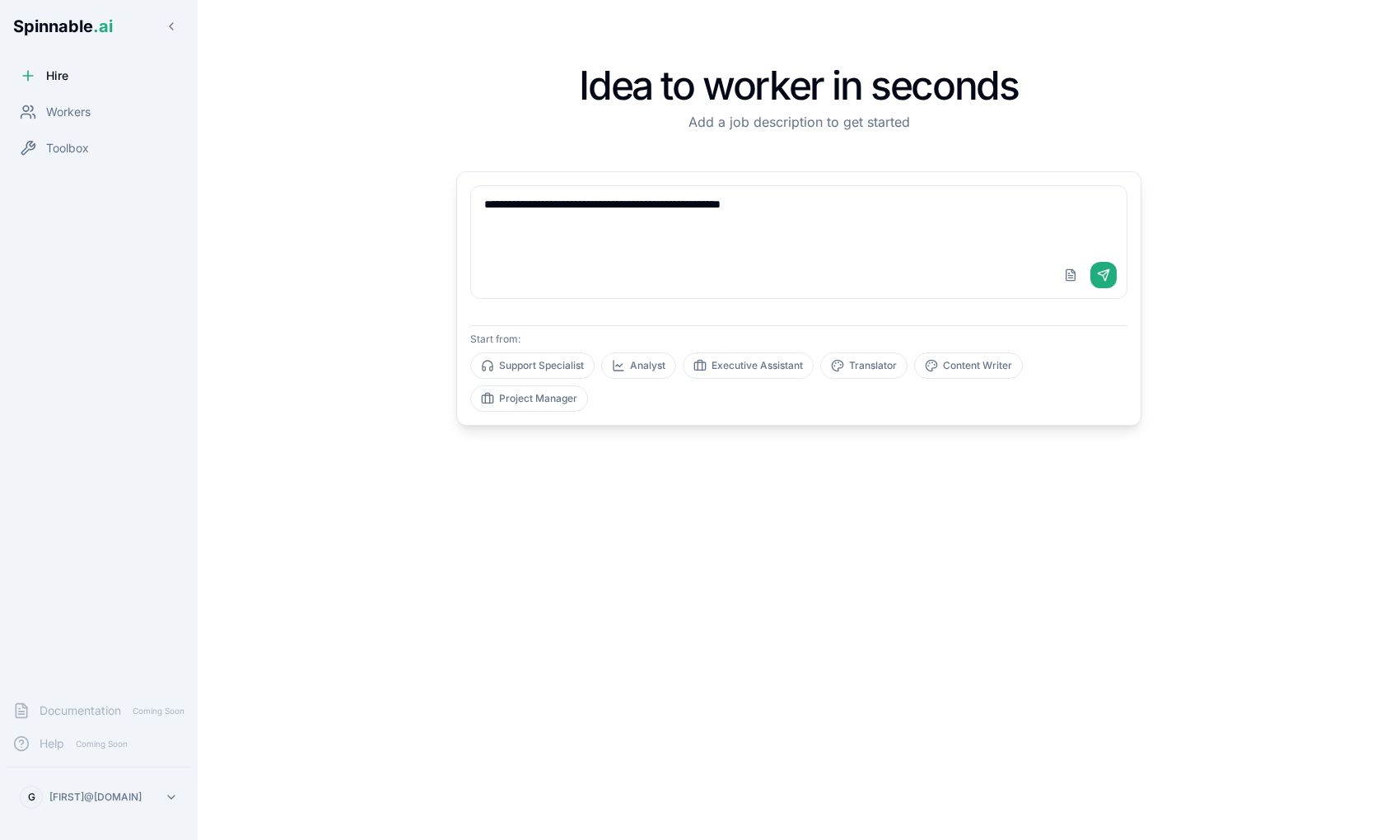 type on "**********" 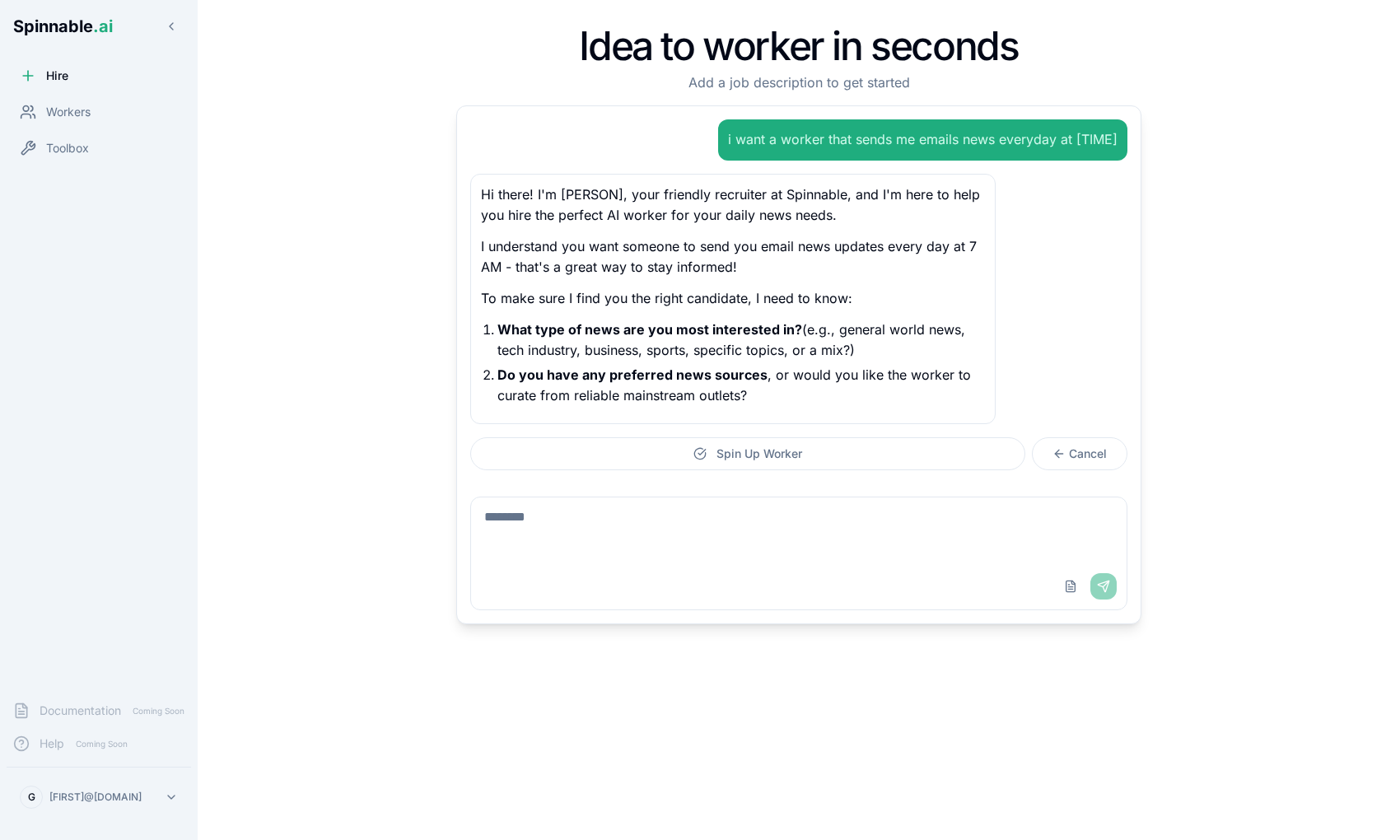 click at bounding box center (799, 530) 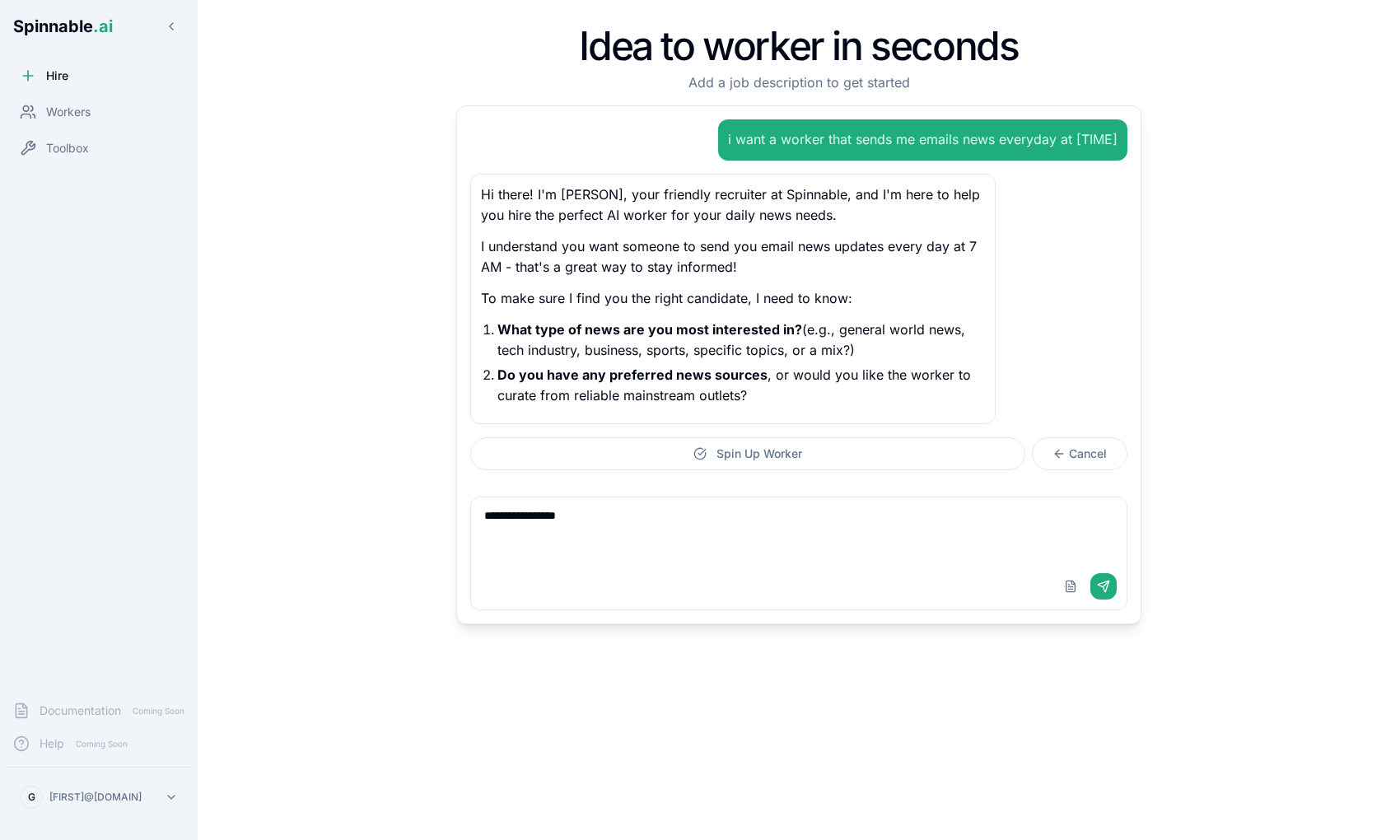 type on "**********" 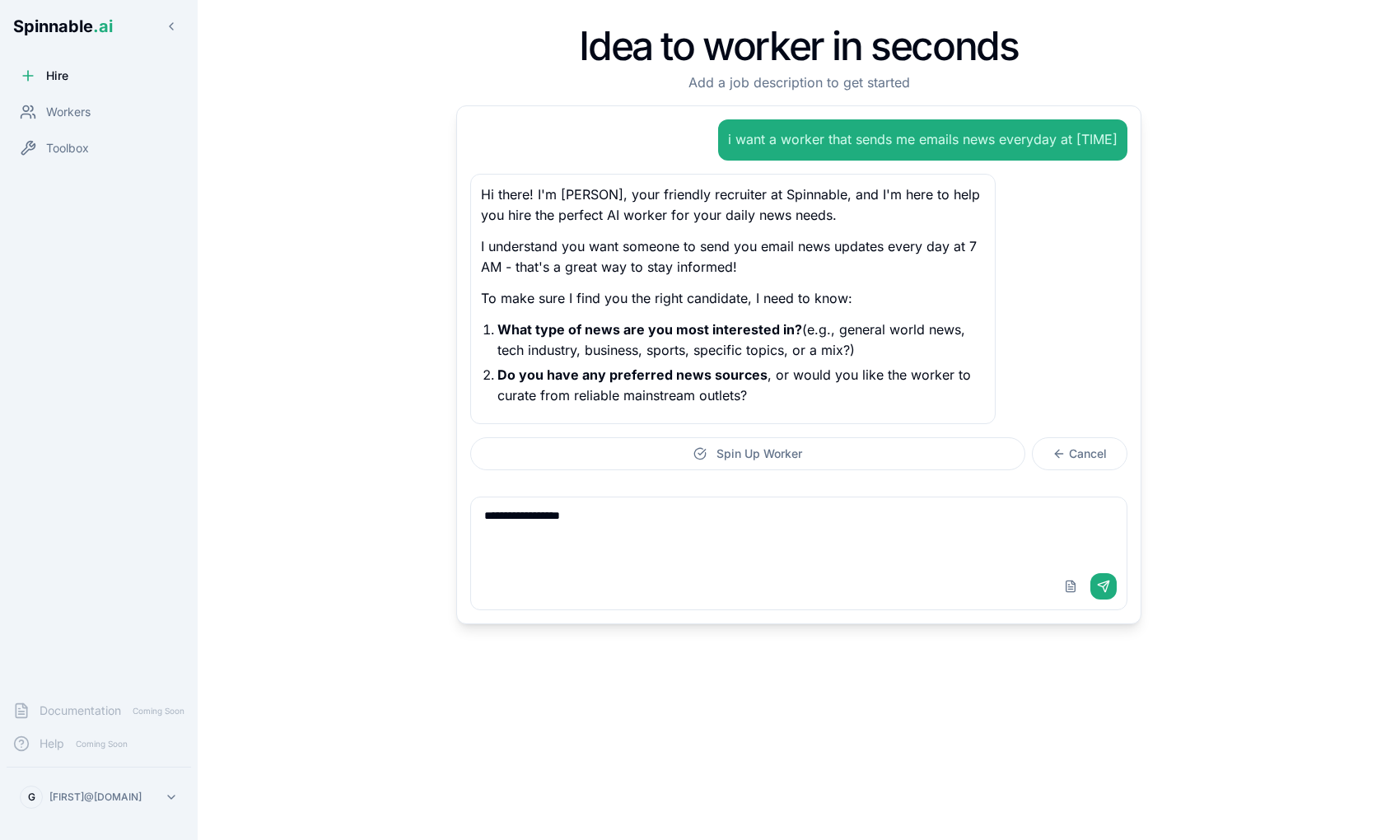 type 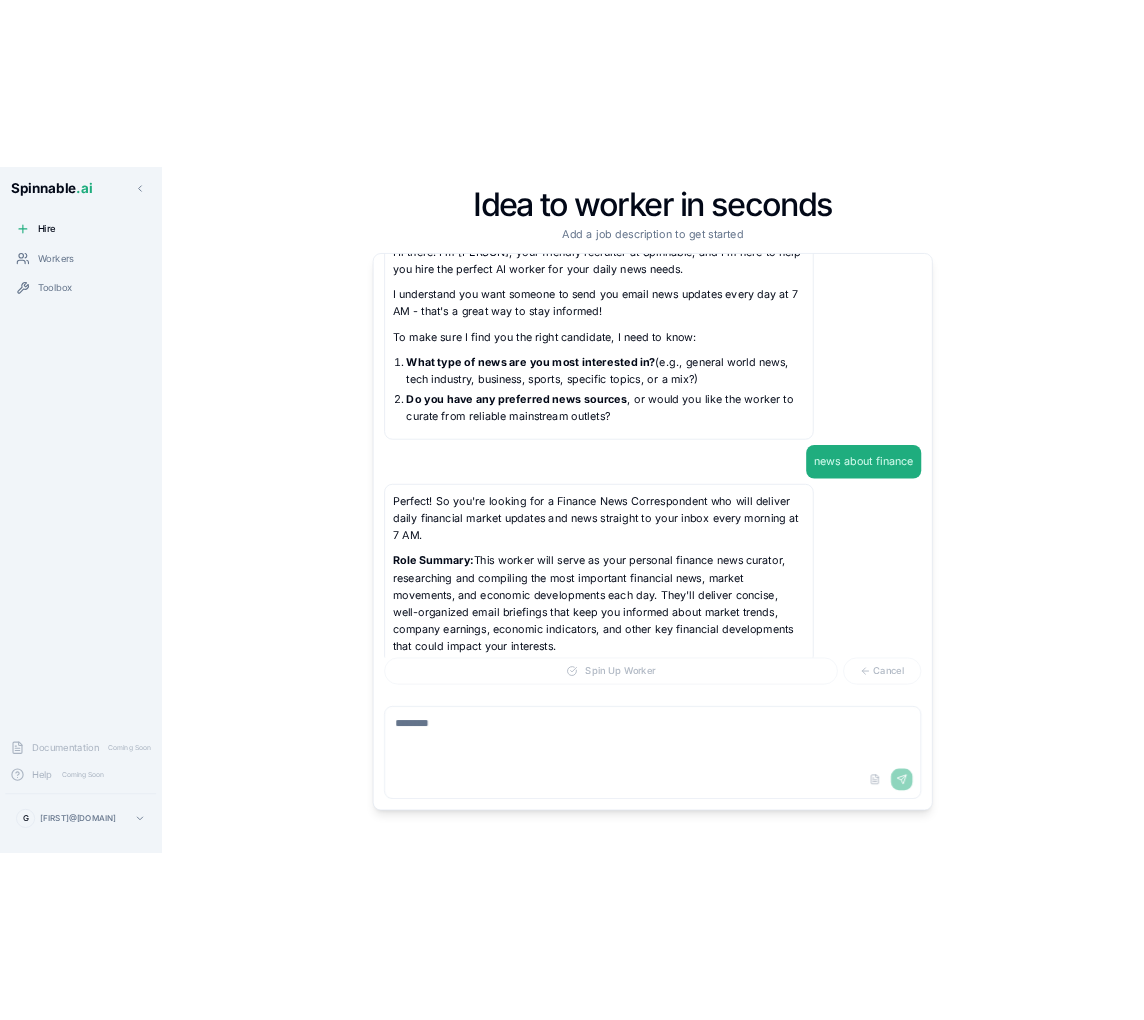 scroll, scrollTop: 136, scrollLeft: 0, axis: vertical 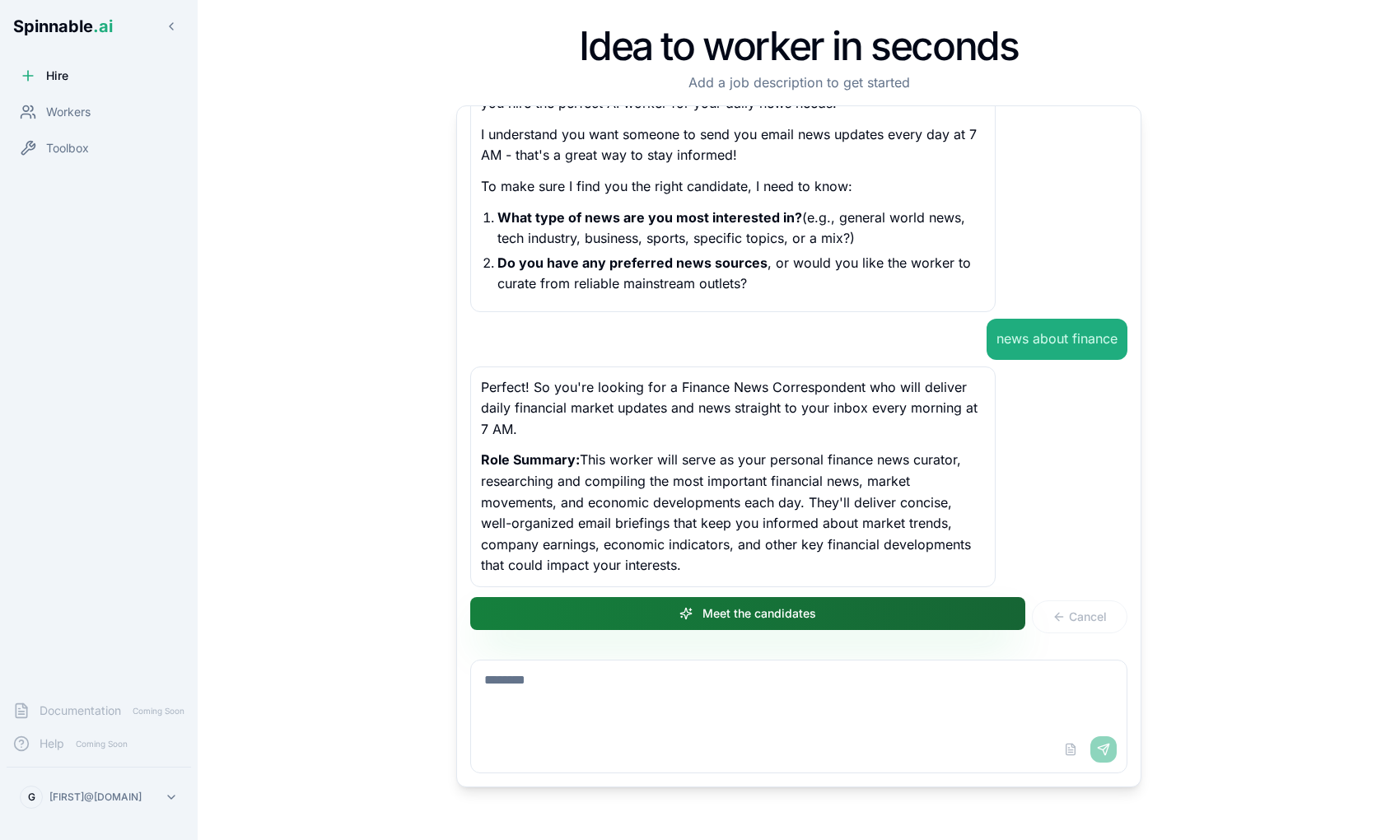 click on "Meet the candidates" at bounding box center (748, 614) 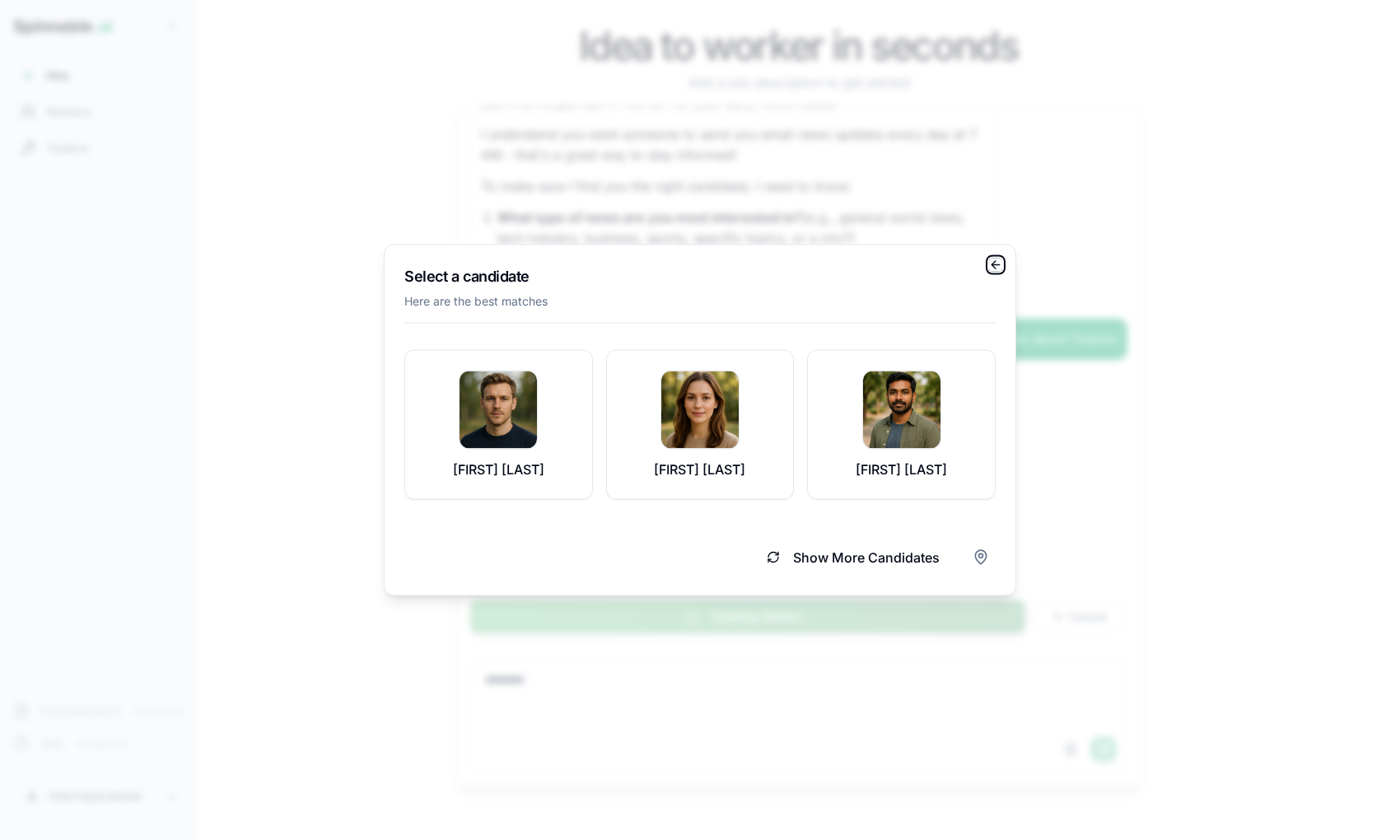 click 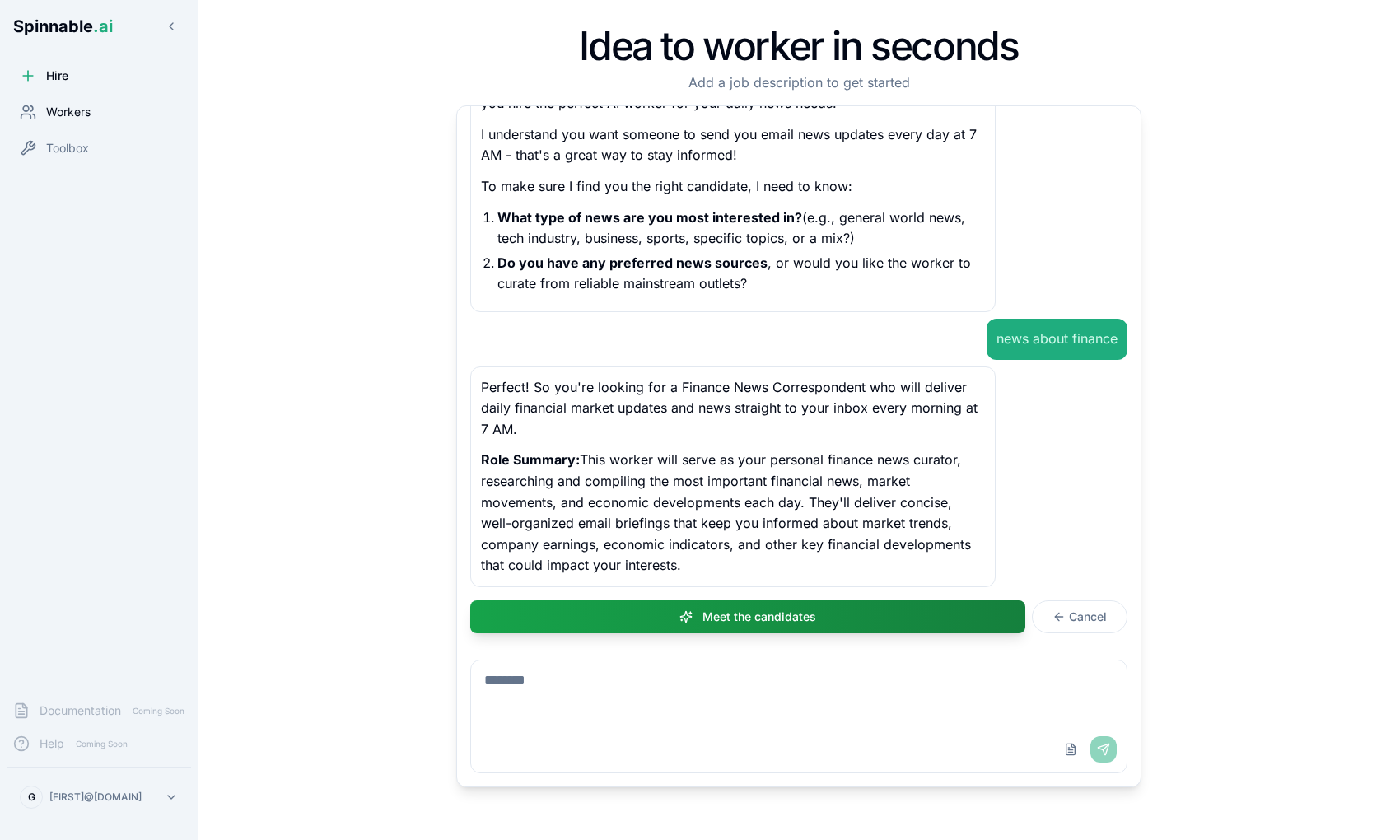 click on "Workers" at bounding box center [68, 112] 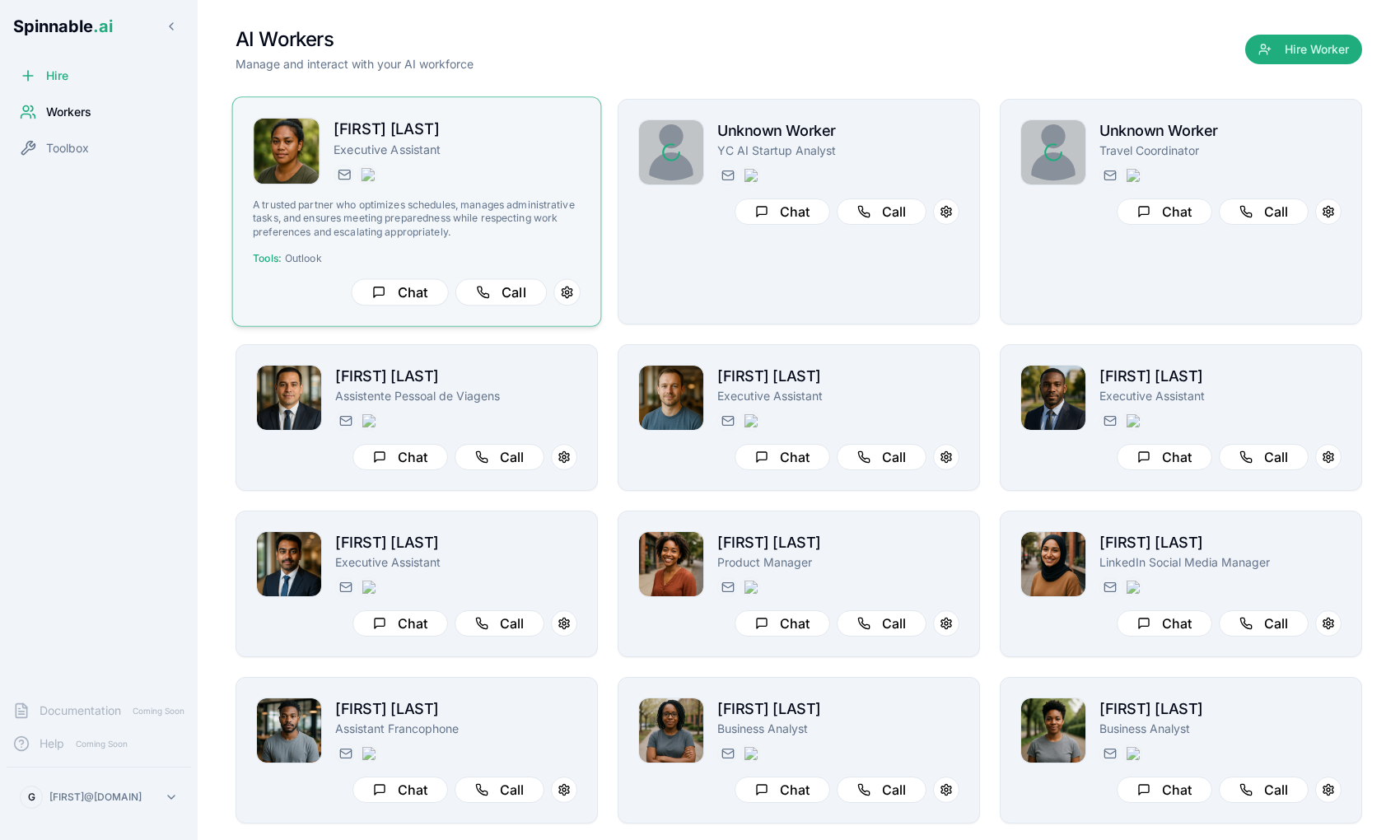 click on "[FIRST] [LAST]" at bounding box center [457, 129] 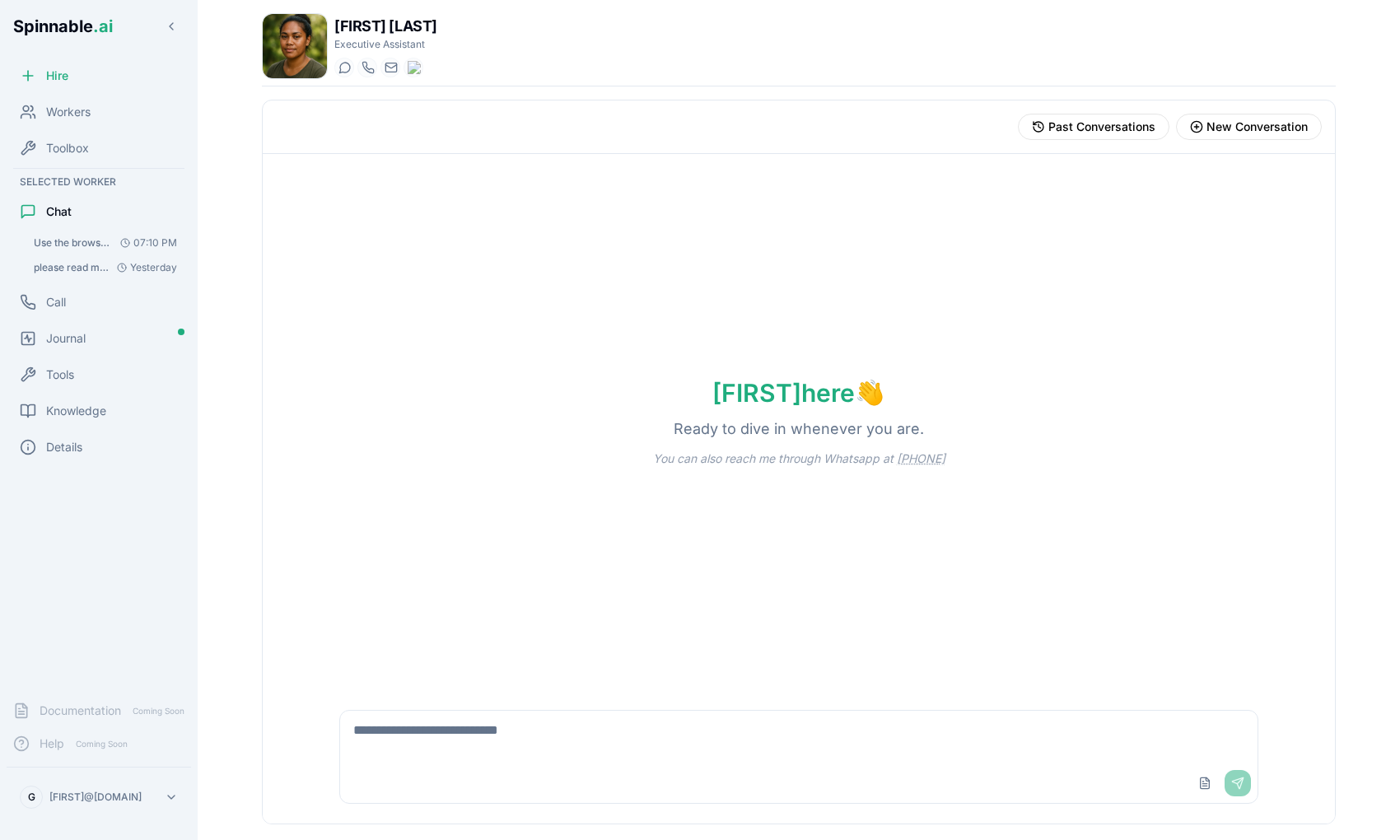 click at bounding box center [799, 737] 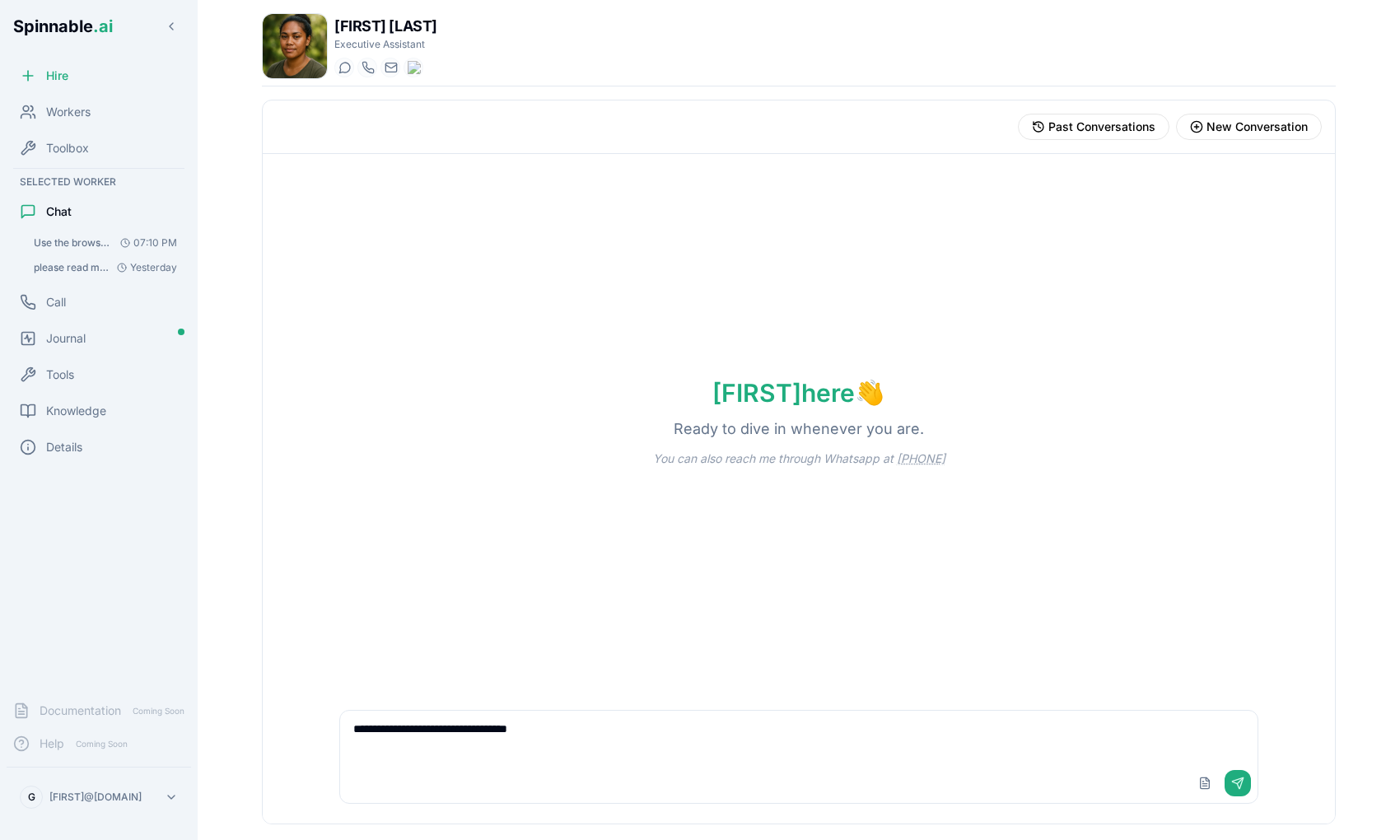 type on "**********" 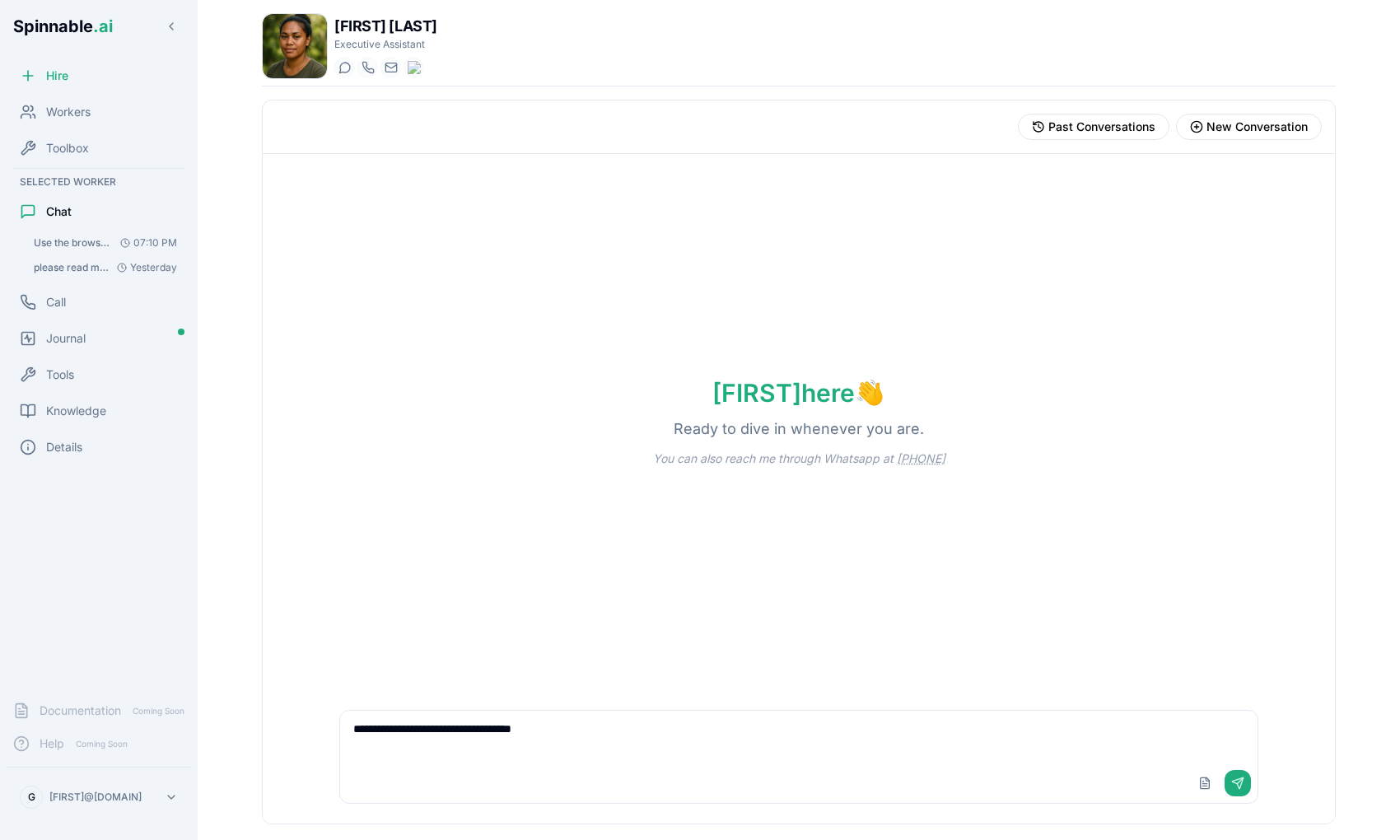 type 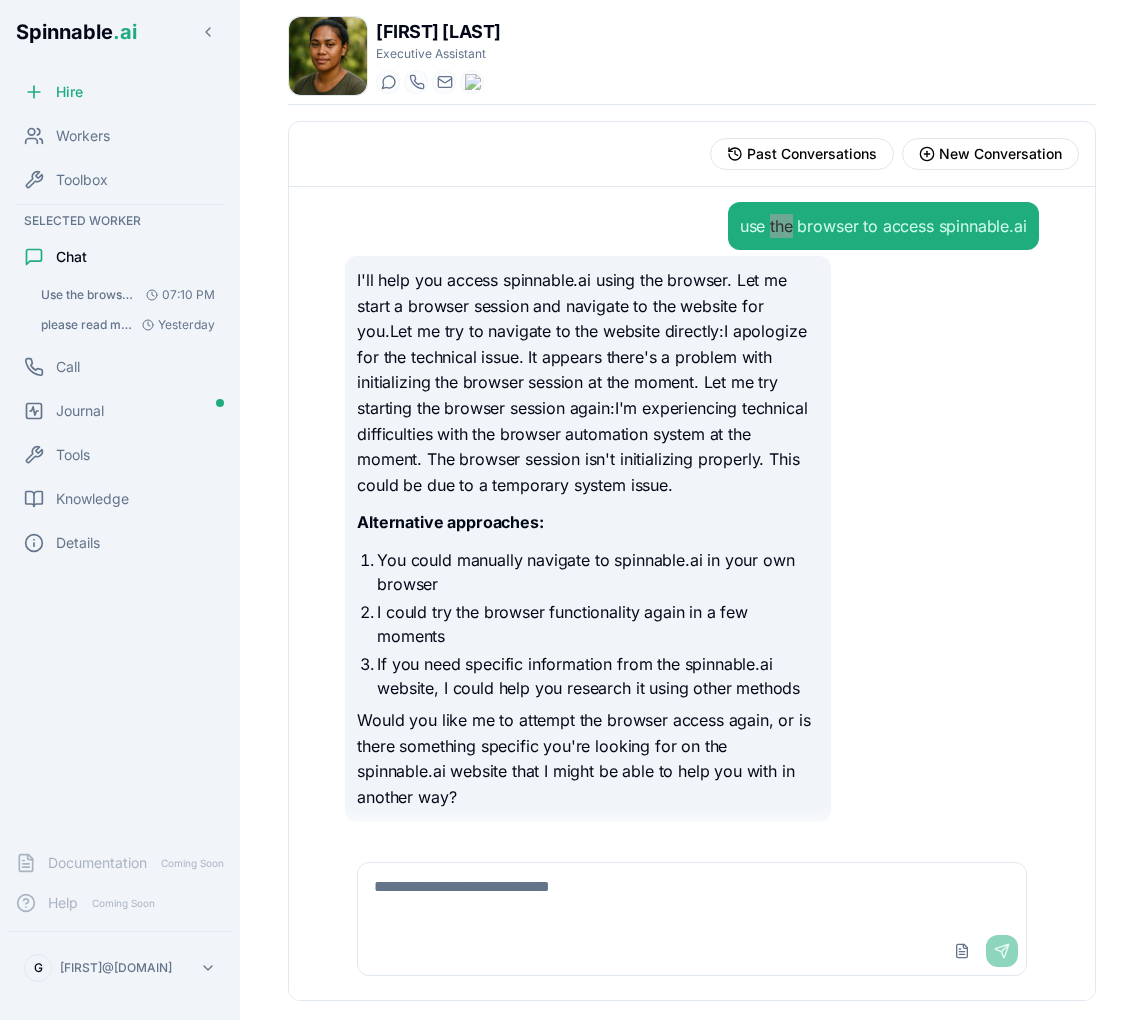 scroll, scrollTop: 0, scrollLeft: 0, axis: both 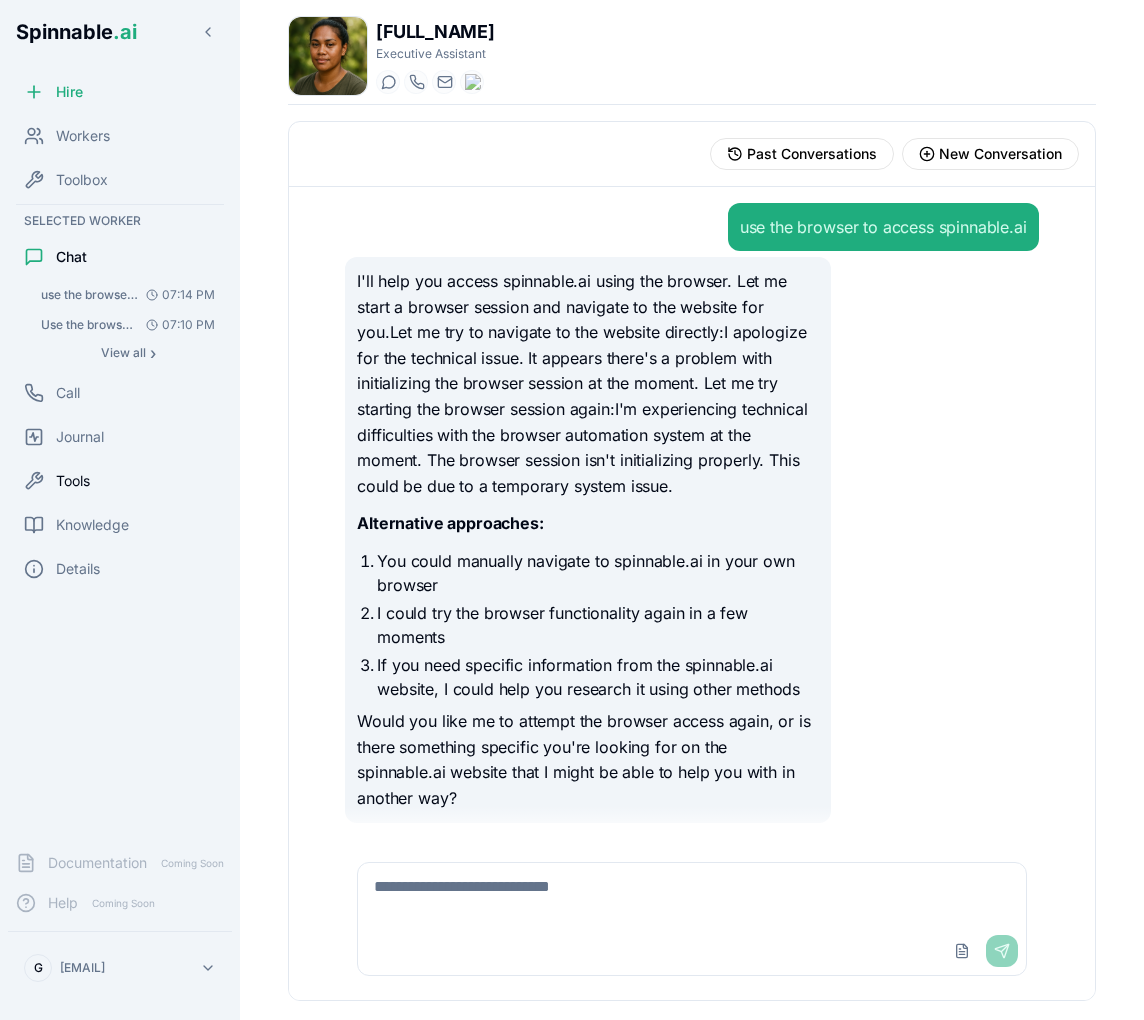 click on "Tools" at bounding box center [73, 481] 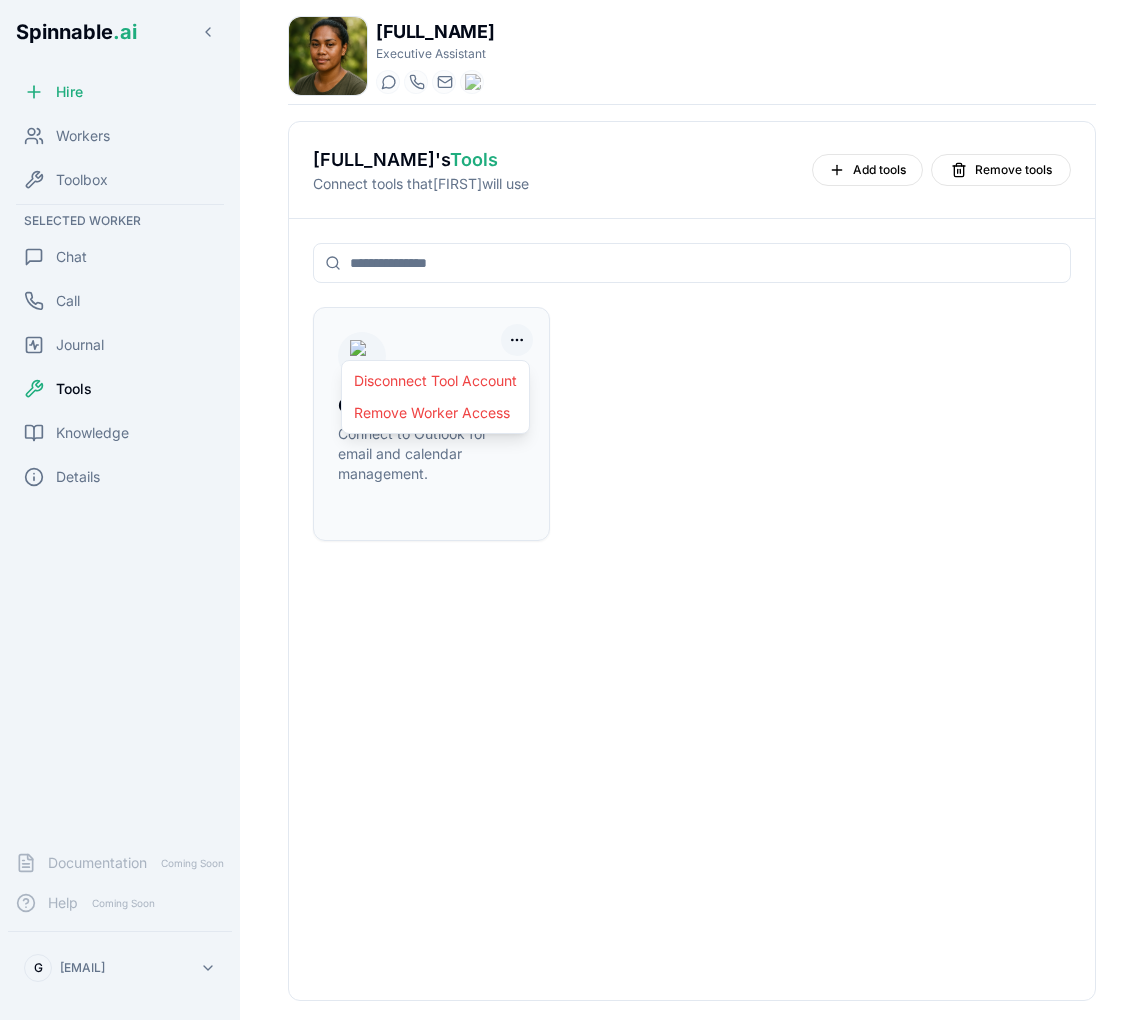 click on "Spinnable .ai Hire Workers Toolbox Selected Worker Chat Call Journal Tools Knowledge Details Documentation Coming Soon Help Coming Soon G gil@spinnable.ai Pania Tupuola Executive Assistant Start a chat Start a call pania.tupuola@getspinnable.ai +351 91 574 39 53 Pania Tupuola 's  Tools Connect tools that  Pania  will use Add tools Remove tools       Outlook (MCP) Connect to Outlook for email and calendar management.
Disconnect Tool Account Remove Worker Access" at bounding box center (572, 585) 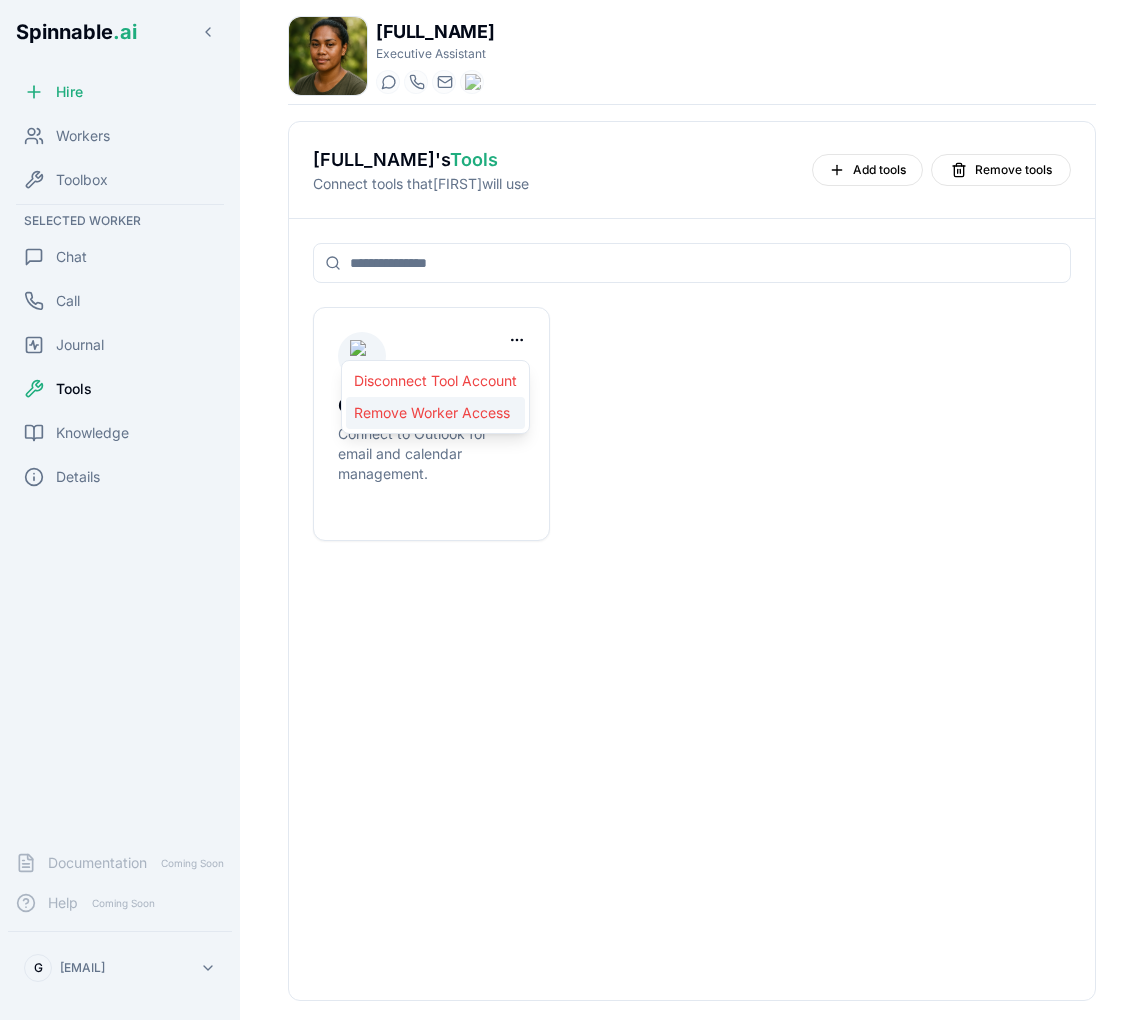 click on "Remove Worker Access" at bounding box center [435, 413] 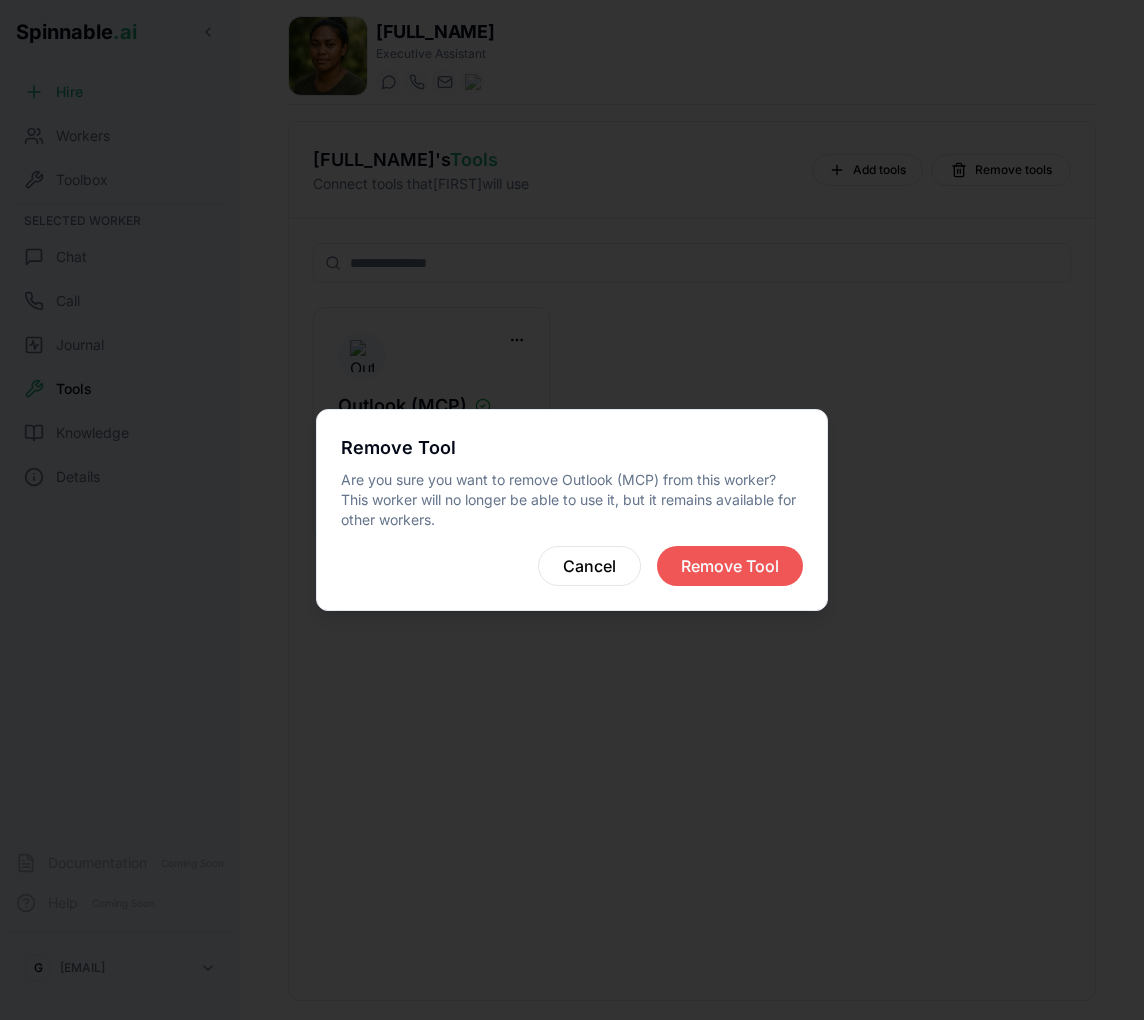 click on "Remove Tool" at bounding box center [730, 566] 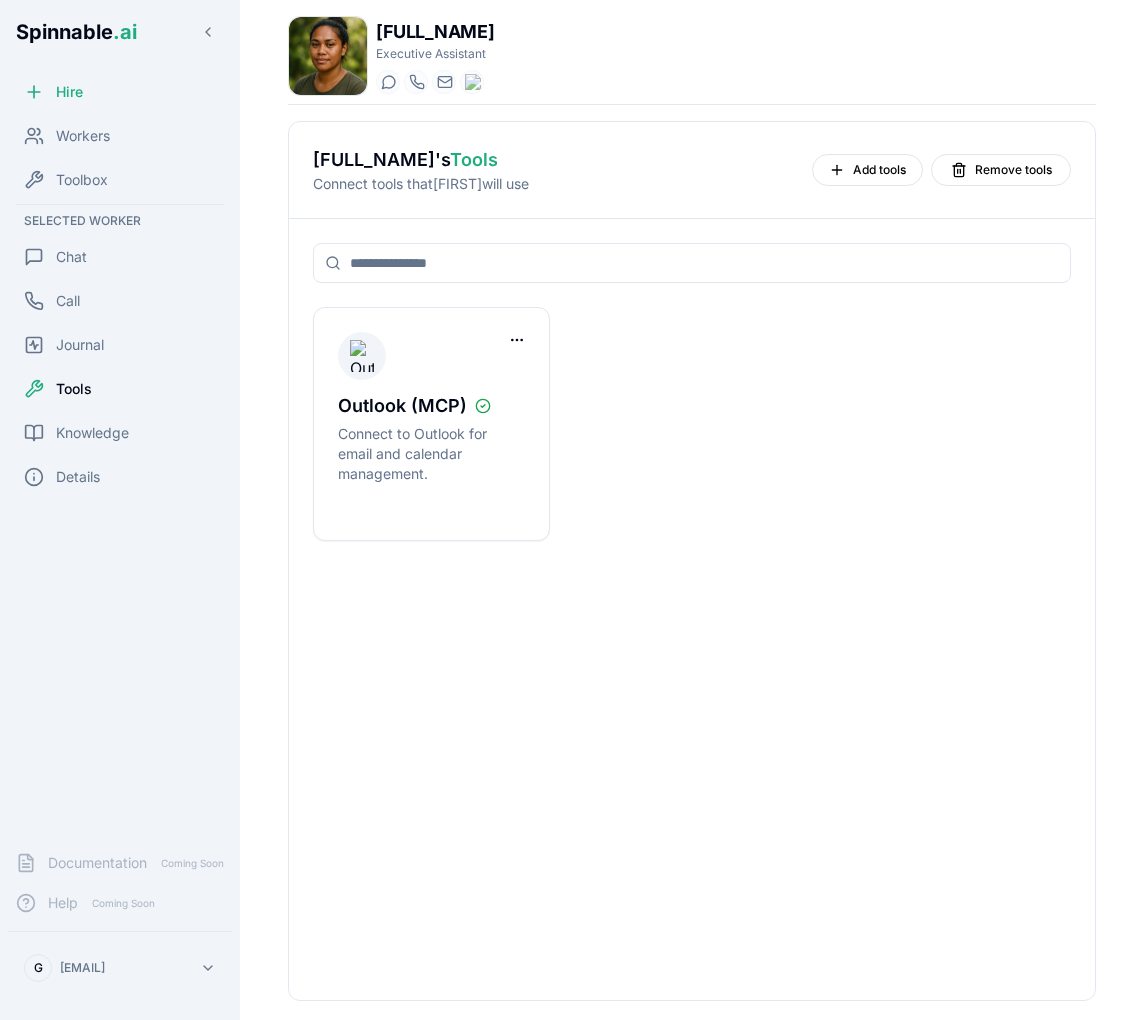click on "Outlook (MCP) Connect to Outlook for email and calendar management." at bounding box center (692, 424) 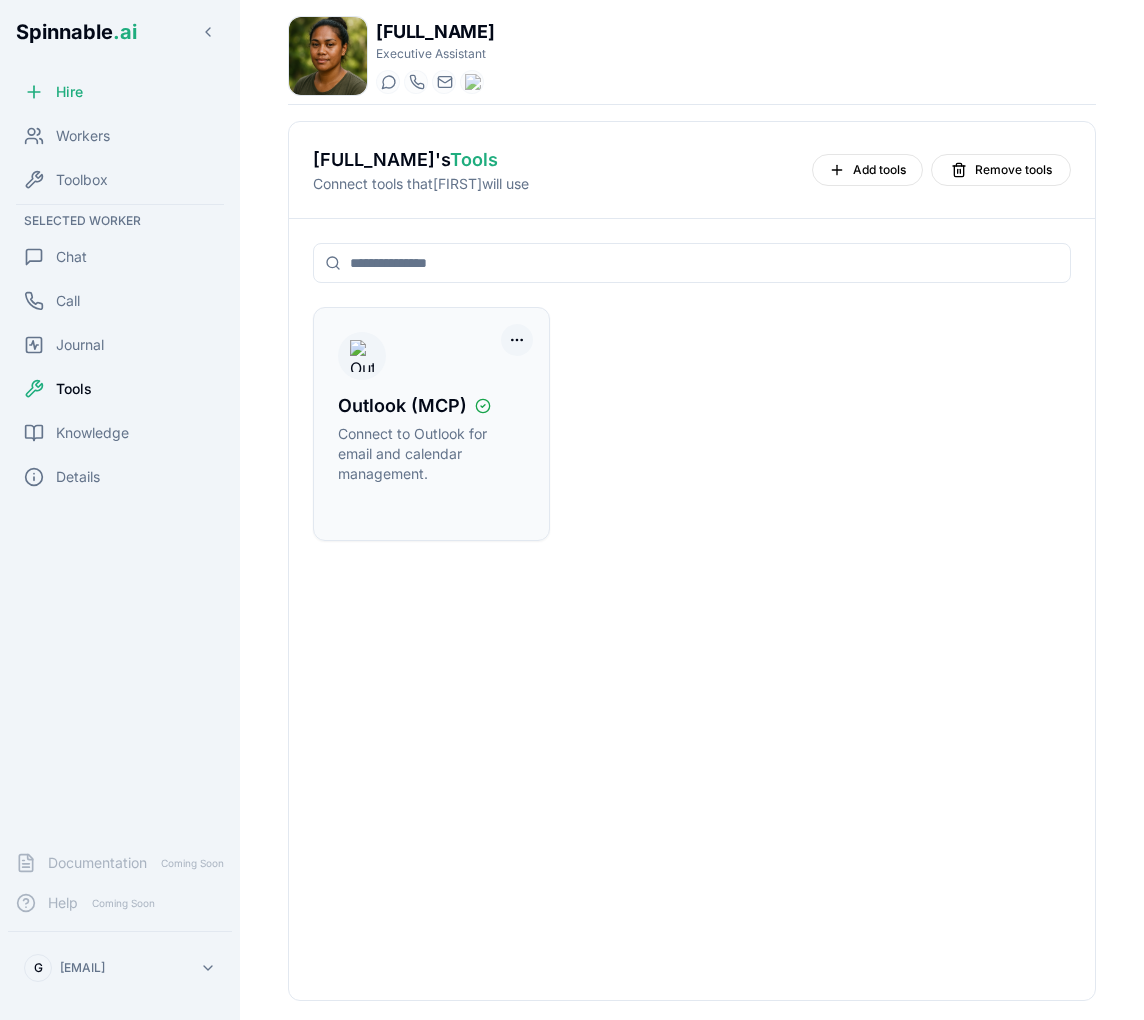 click on "Spinnable .ai Hire Workers Toolbox Selected Worker Chat Call Journal Tools Knowledge Details Documentation Coming Soon Help Coming Soon G gil@spinnable.ai Pania Tupuola Executive Assistant Start a chat Start a call pania.tupuola@getspinnable.ai +351 91 574 39 53 Pania Tupuola 's  Tools Connect tools that  Pania  will use Add tools Remove tools       Outlook (MCP) Connect to Outlook for email and calendar management." at bounding box center (572, 585) 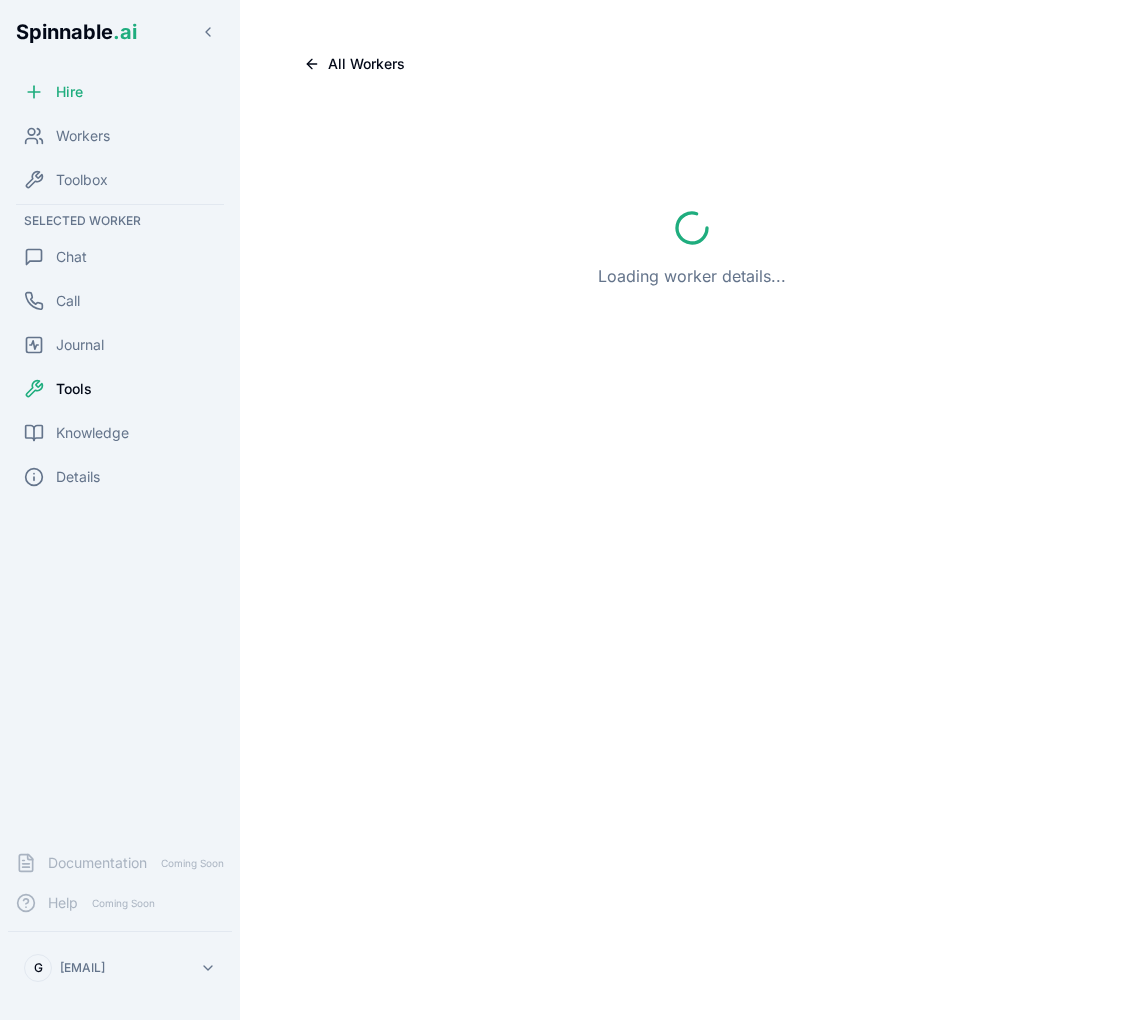 scroll, scrollTop: 0, scrollLeft: 0, axis: both 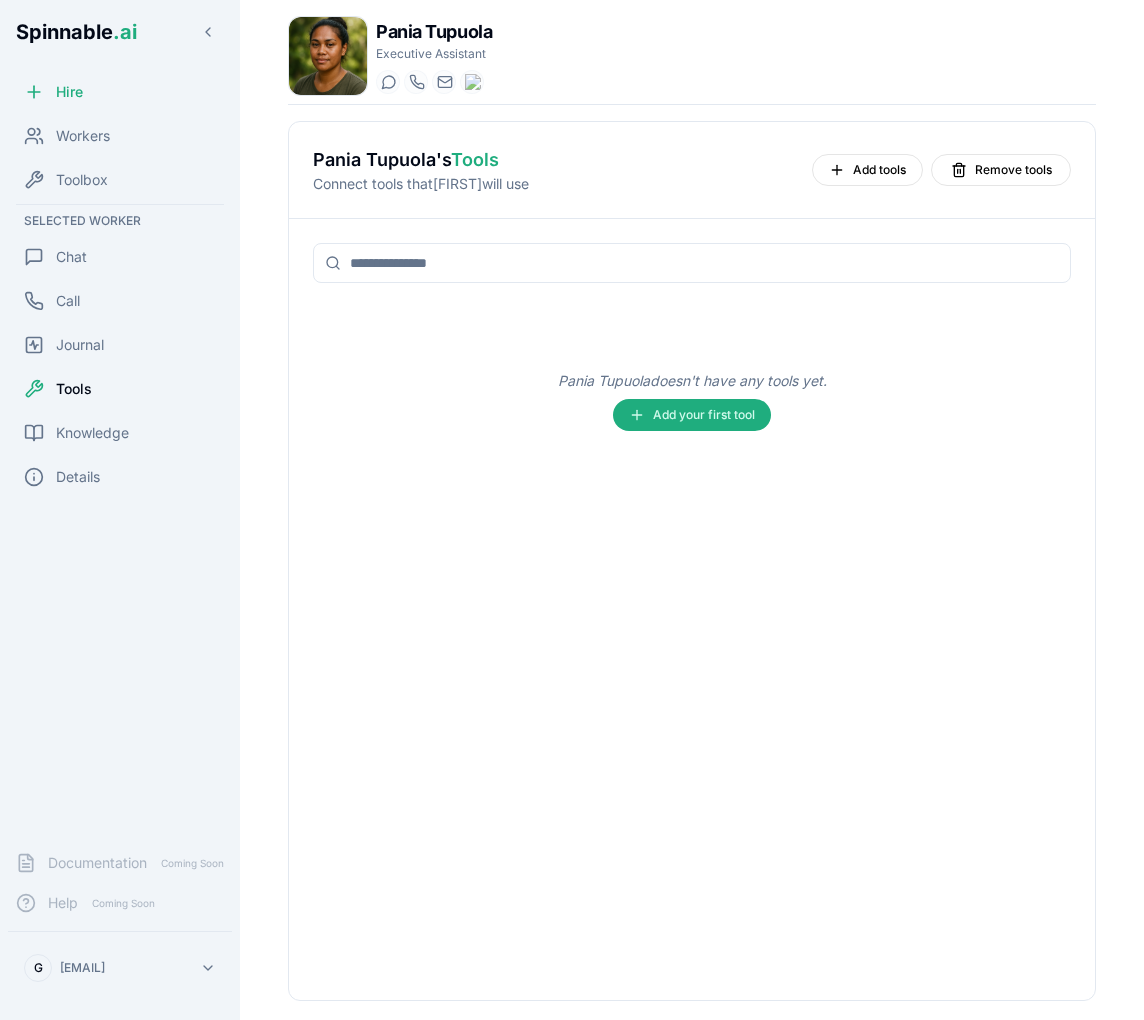 click on "[PERSON]  doesn't have any tools yet. Add your first tool" at bounding box center [692, 401] 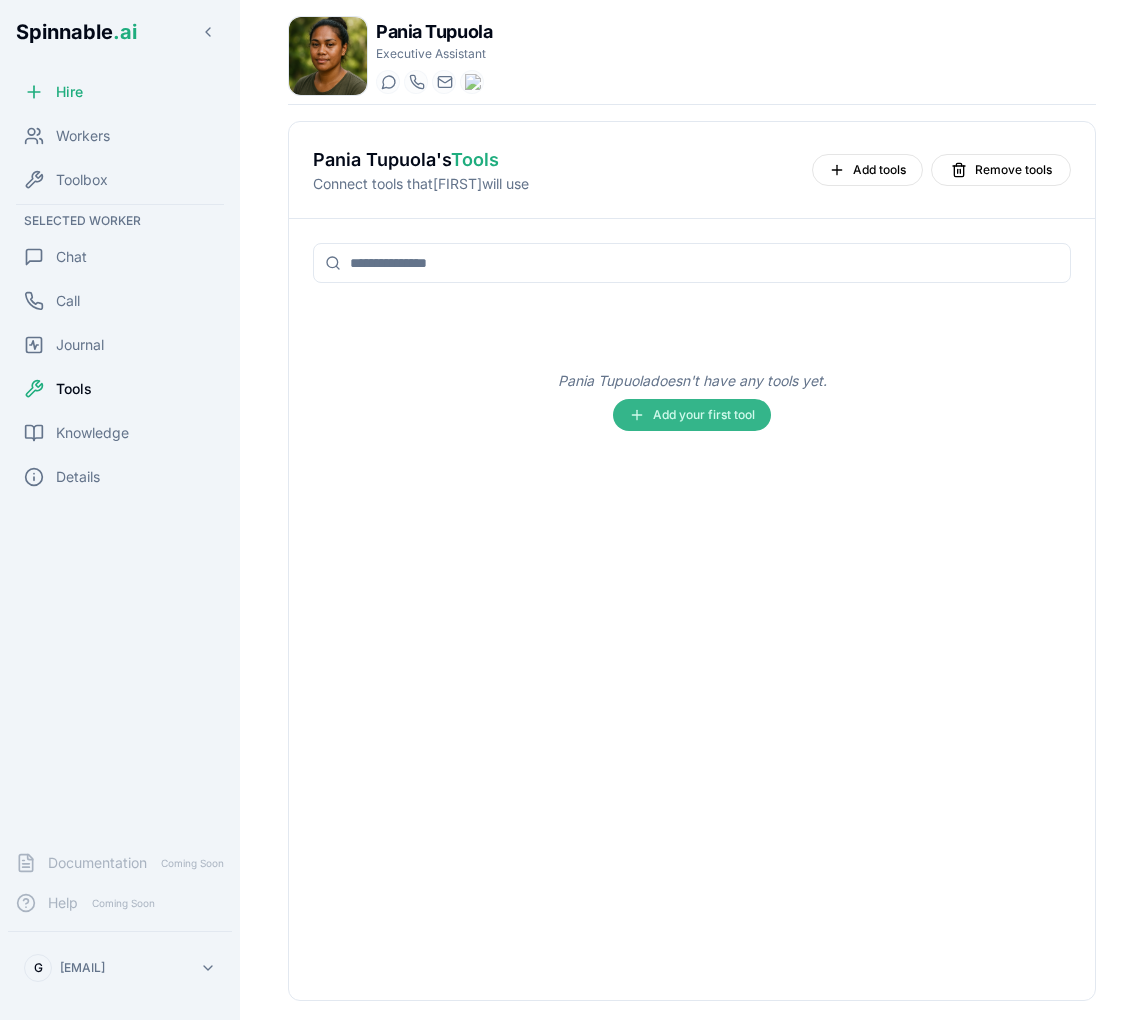 click on "Add your first tool" at bounding box center (692, 415) 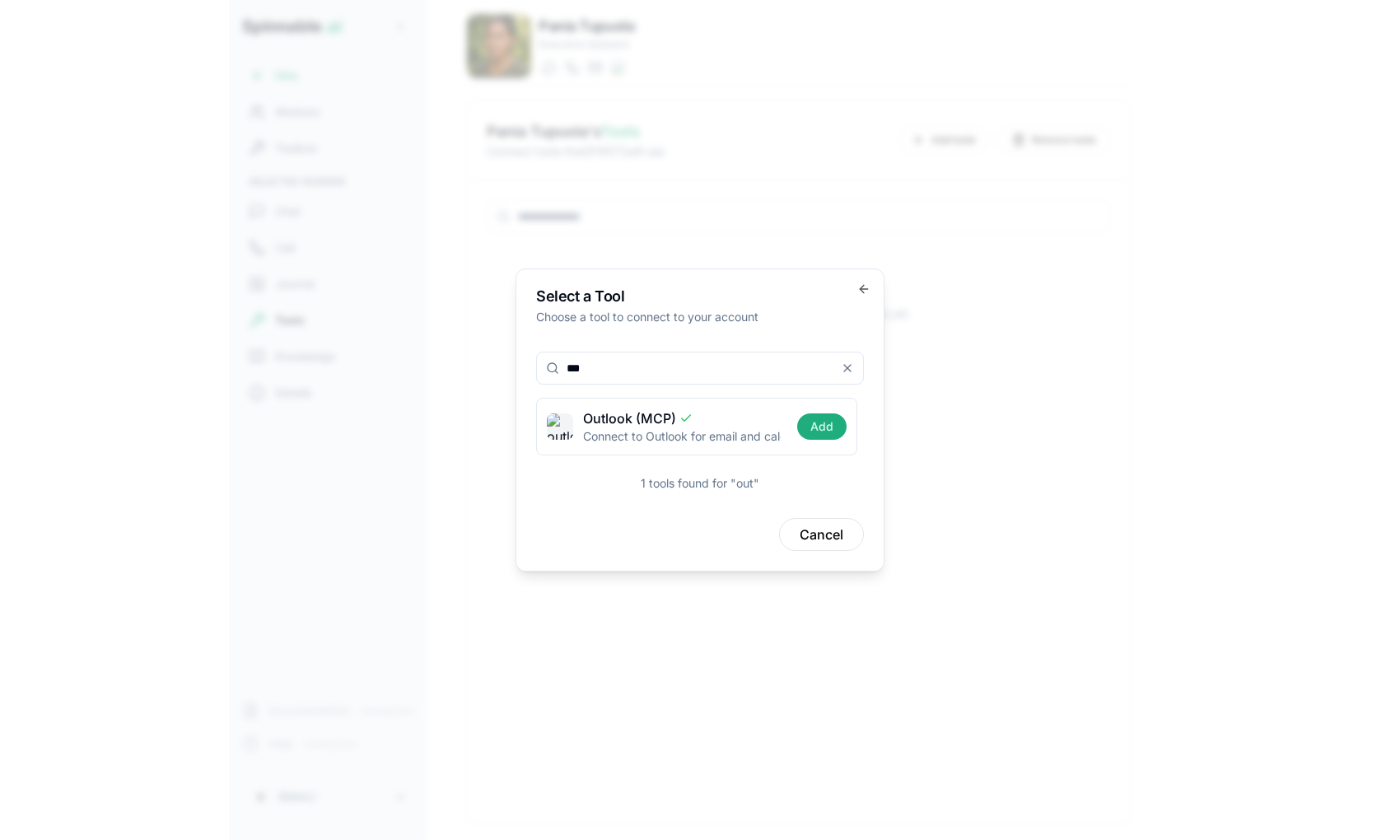 scroll, scrollTop: 0, scrollLeft: 0, axis: both 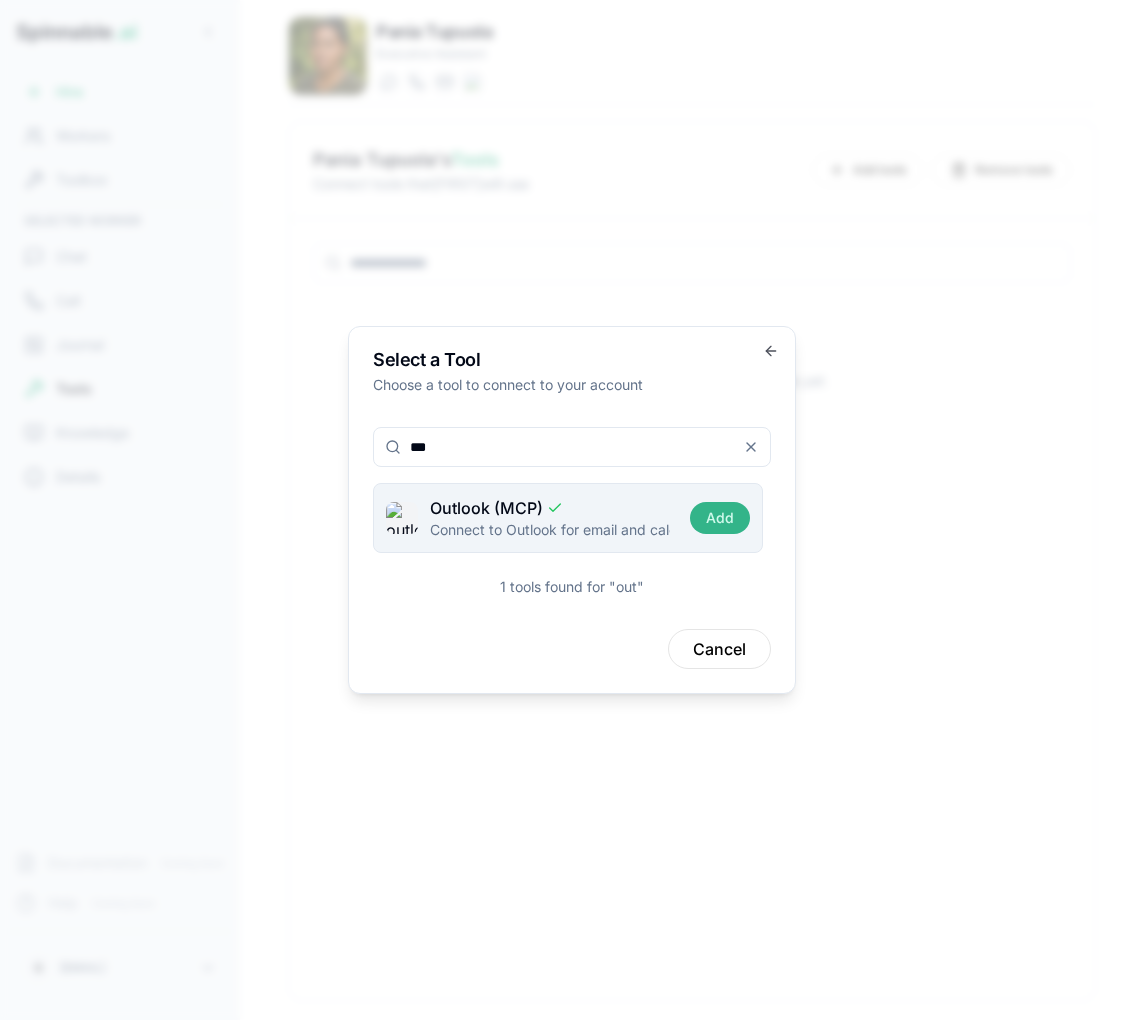 type on "***" 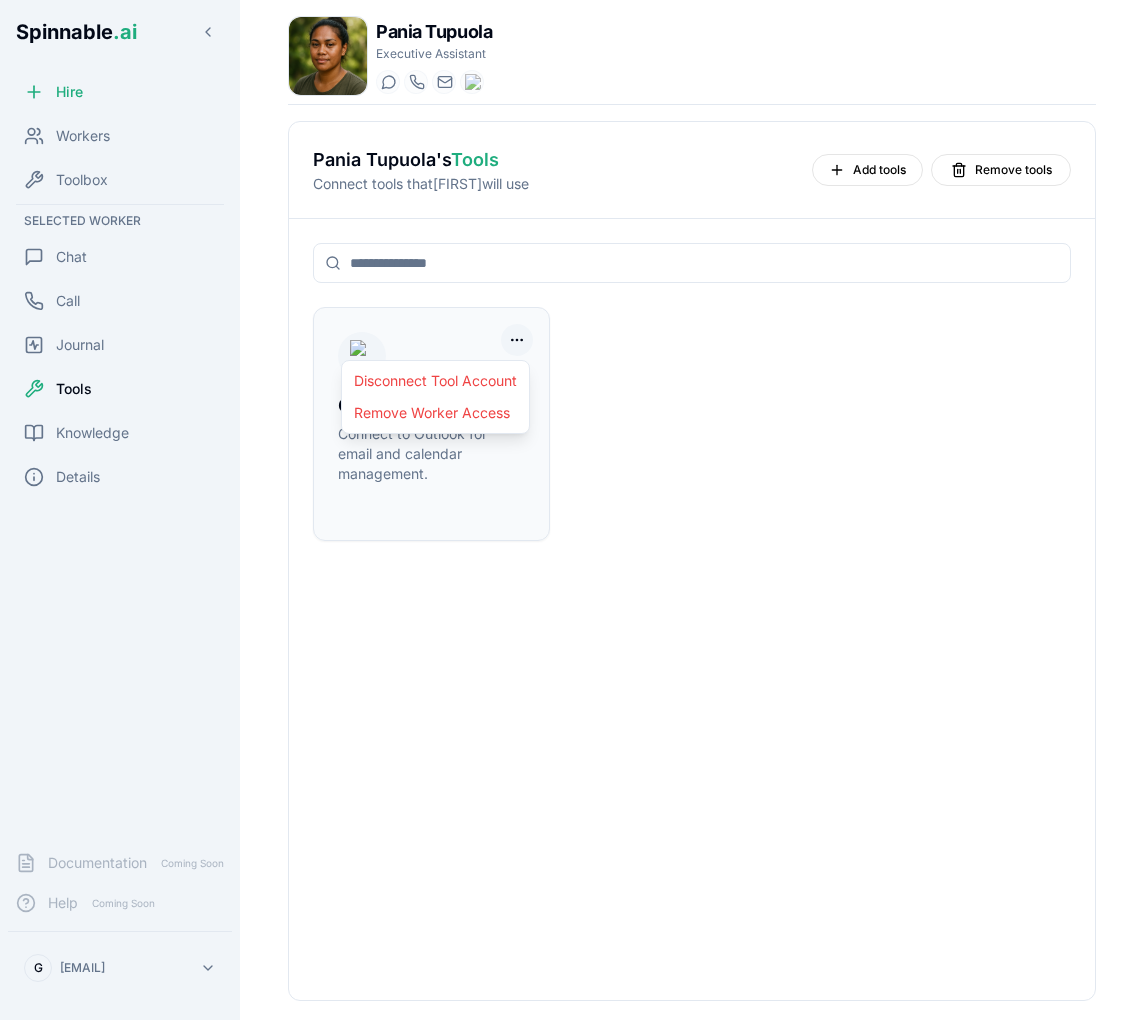 click on "Spinnable .ai Hire Workers Toolbox Selected Worker Chat Call Journal Tools Knowledge Details Documentation Coming Soon Help Coming Soon G [EMAIL_USER]@[DOMAIN] [FIRST] [LAST] Executive Assistant Start a chat Start a call [FIRST].[LAST]@[DOMAIN] [PHONE] [FIRST] [LAST] 's  Tools Connect tools that  [FIRST]  will use Add tools Remove tools       Outlook (MCP) Connect to Outlook for email and calendar management.
Disconnect Tool Account Remove Worker Access" at bounding box center (572, 585) 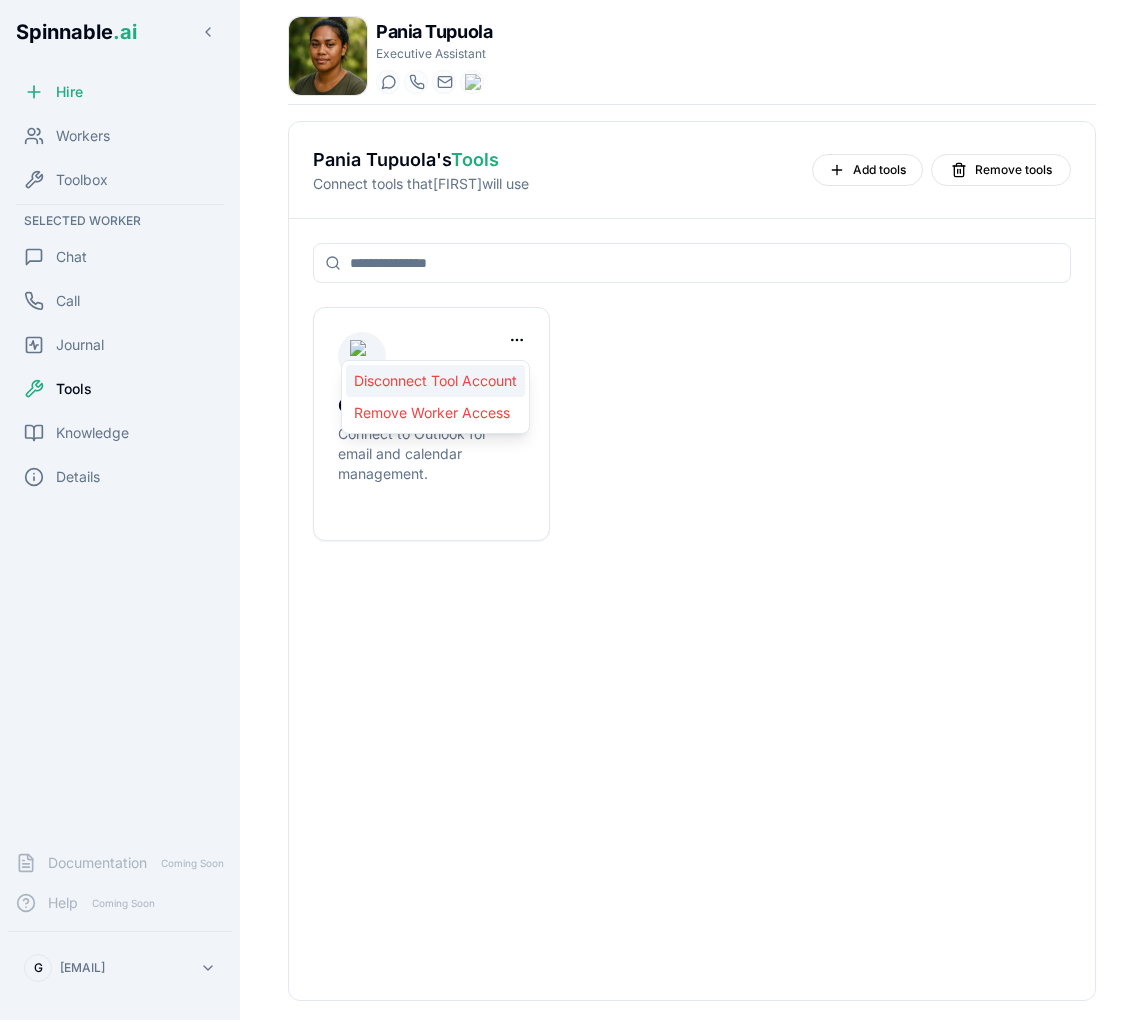 click on "Disconnect Tool Account" at bounding box center (435, 381) 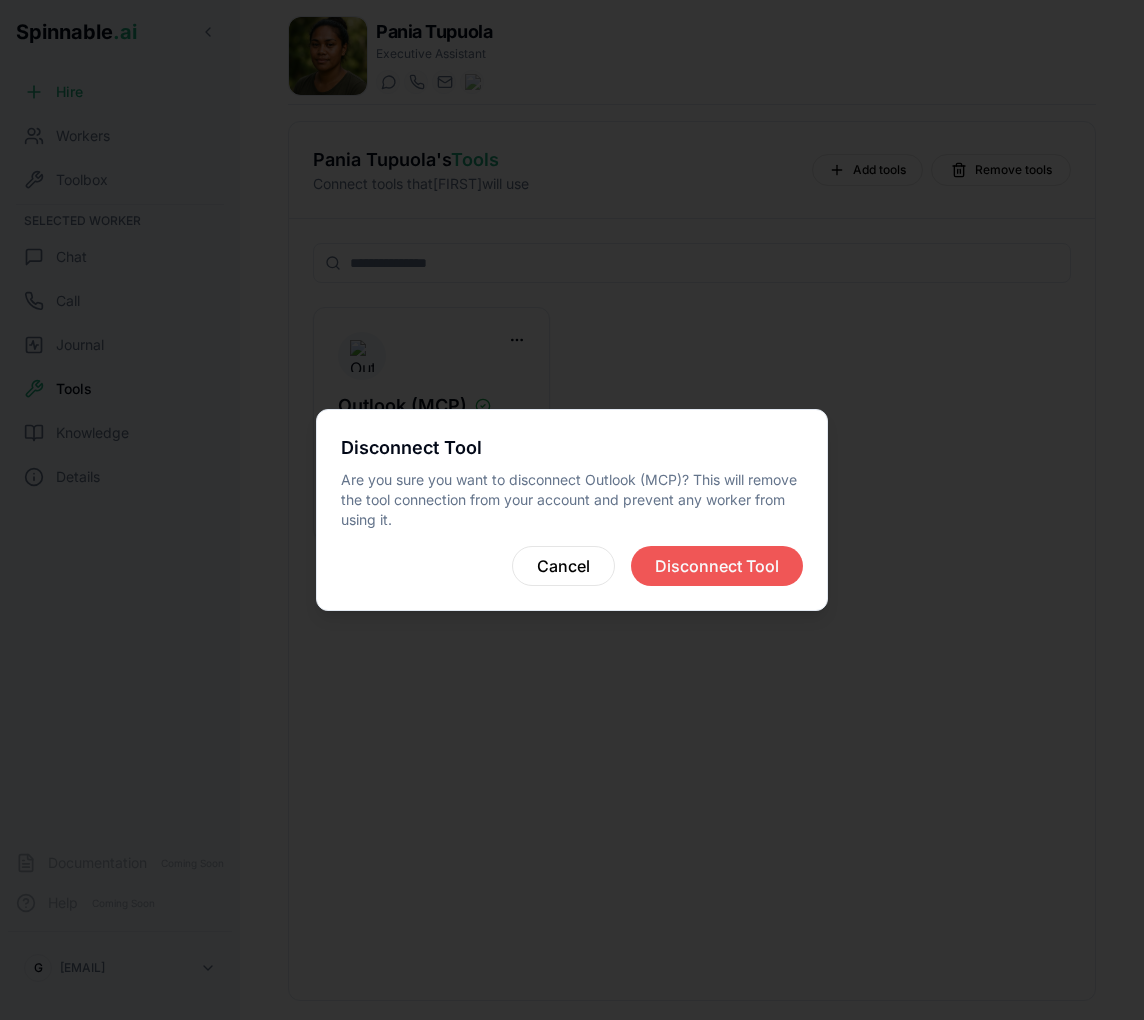 click on "Disconnect Tool" at bounding box center [717, 566] 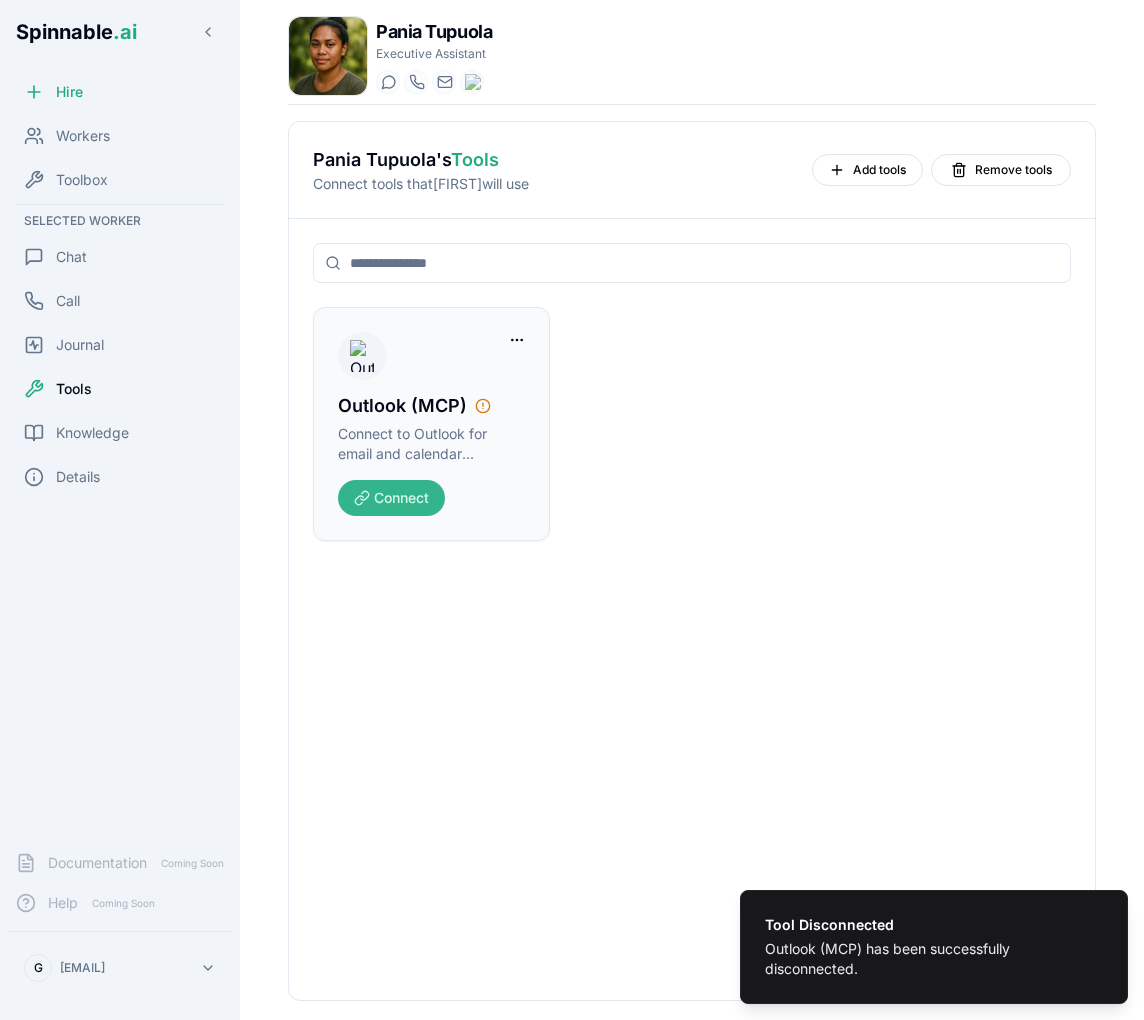 click on "Connect" at bounding box center (391, 498) 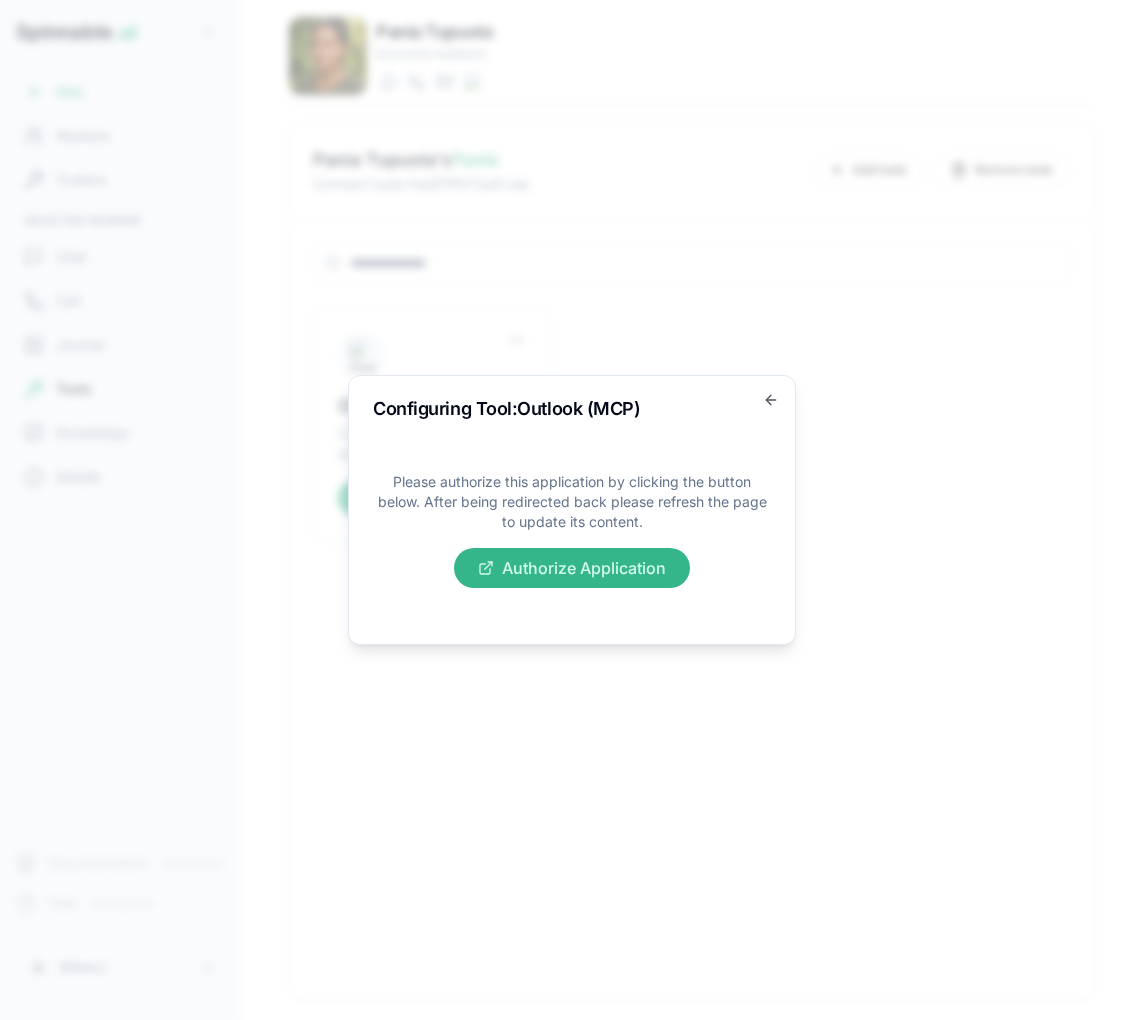 click on "Authorize Application" at bounding box center [572, 568] 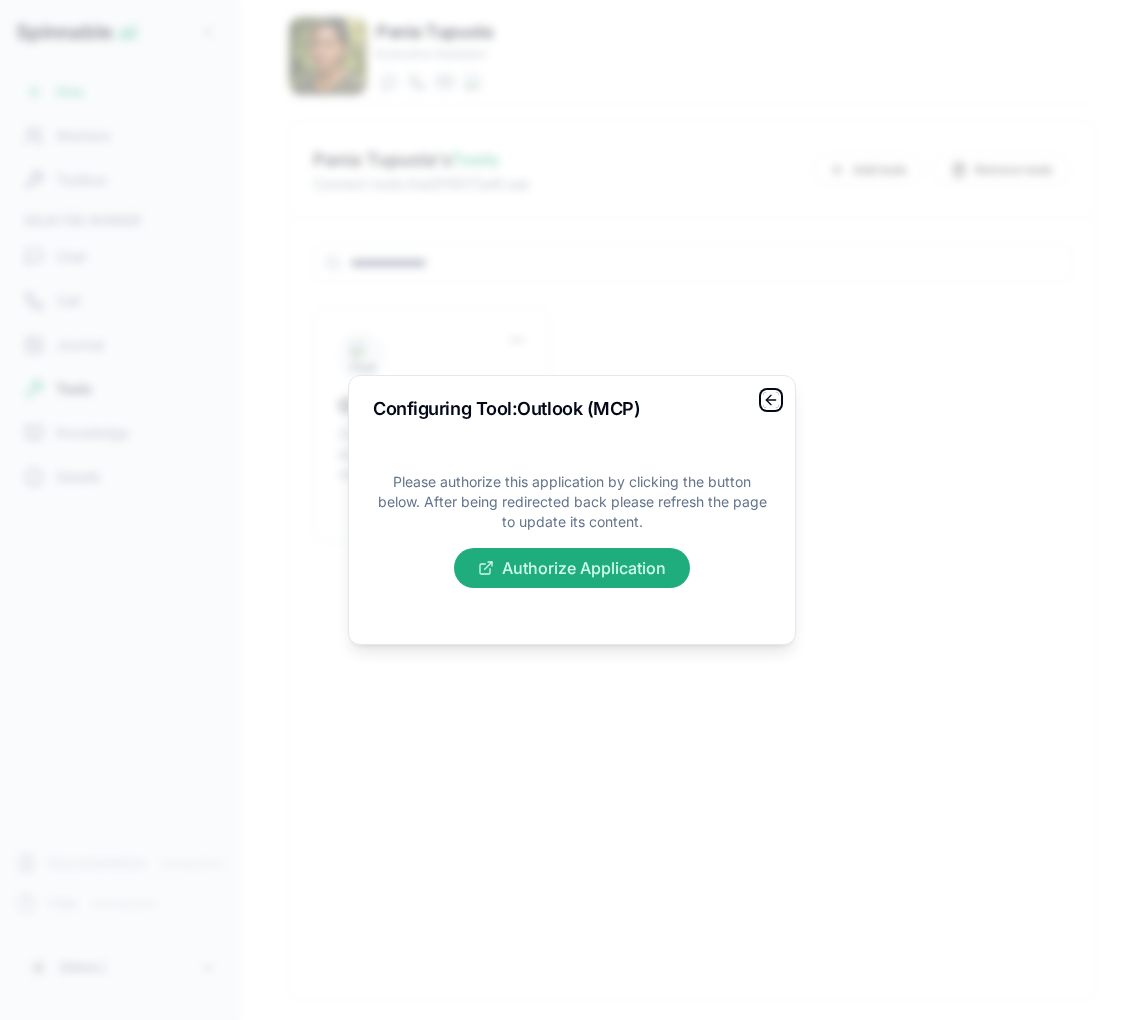 click 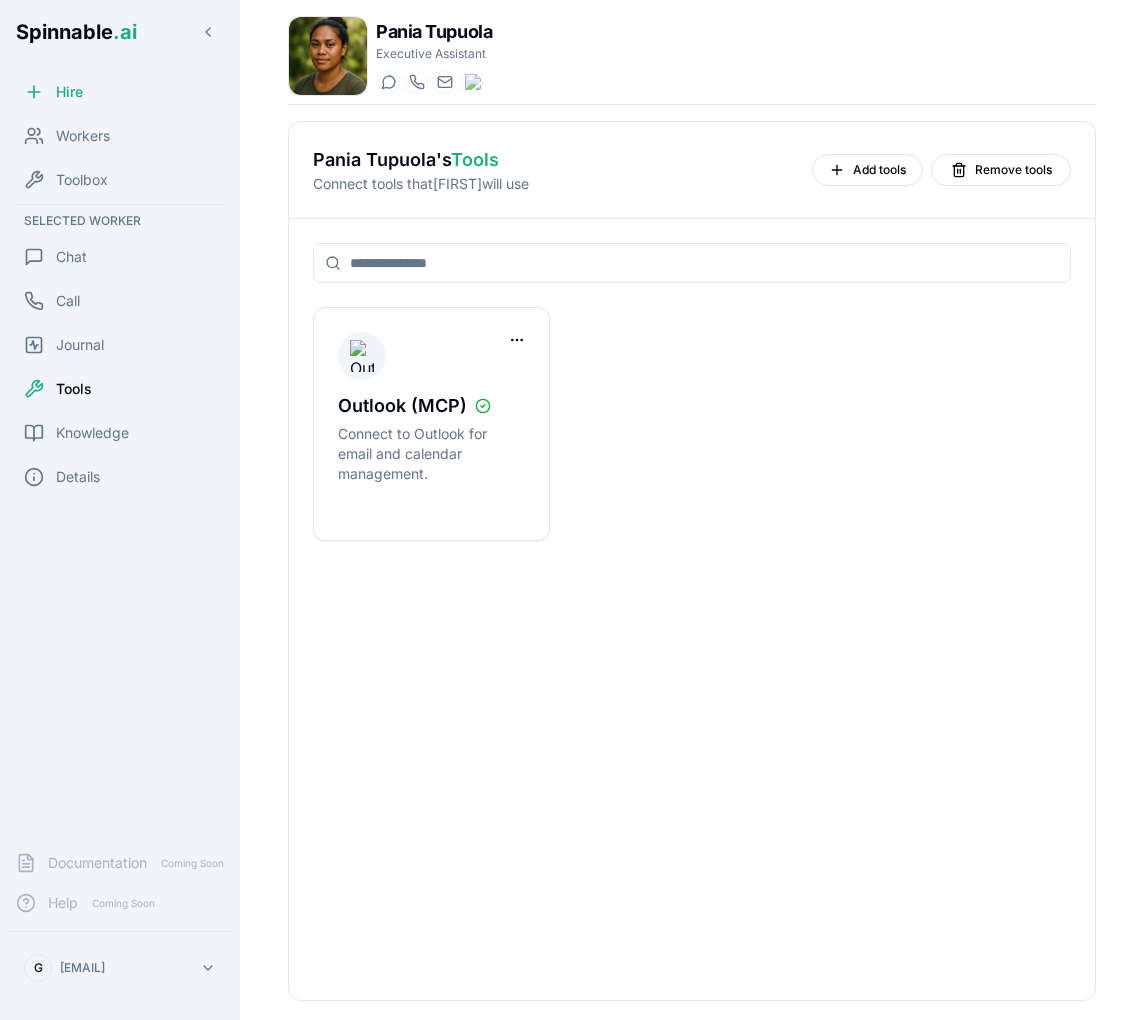 click on "Outlook (MCP) Connect to Outlook for email and calendar management." at bounding box center (692, 424) 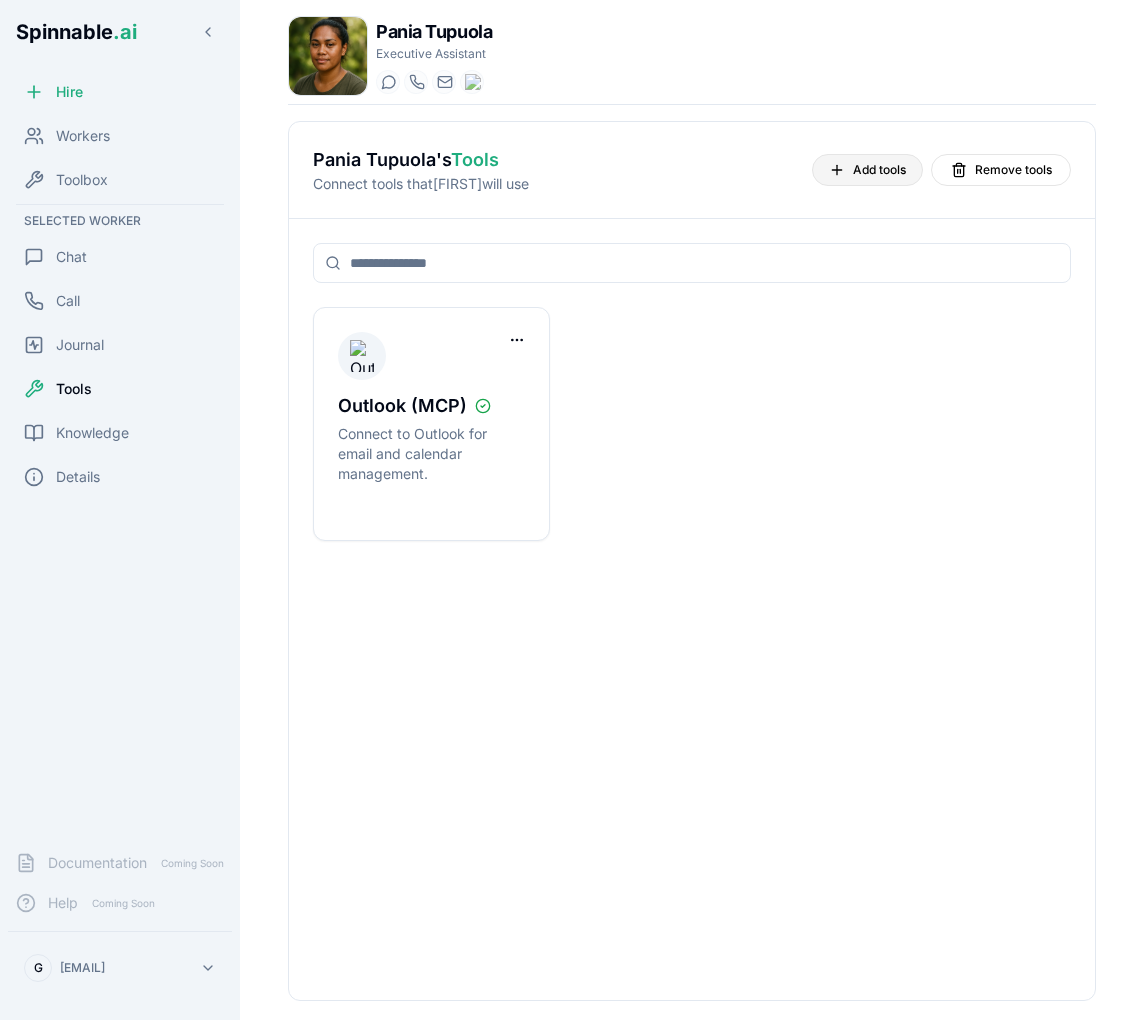 click on "Add tools" at bounding box center [867, 170] 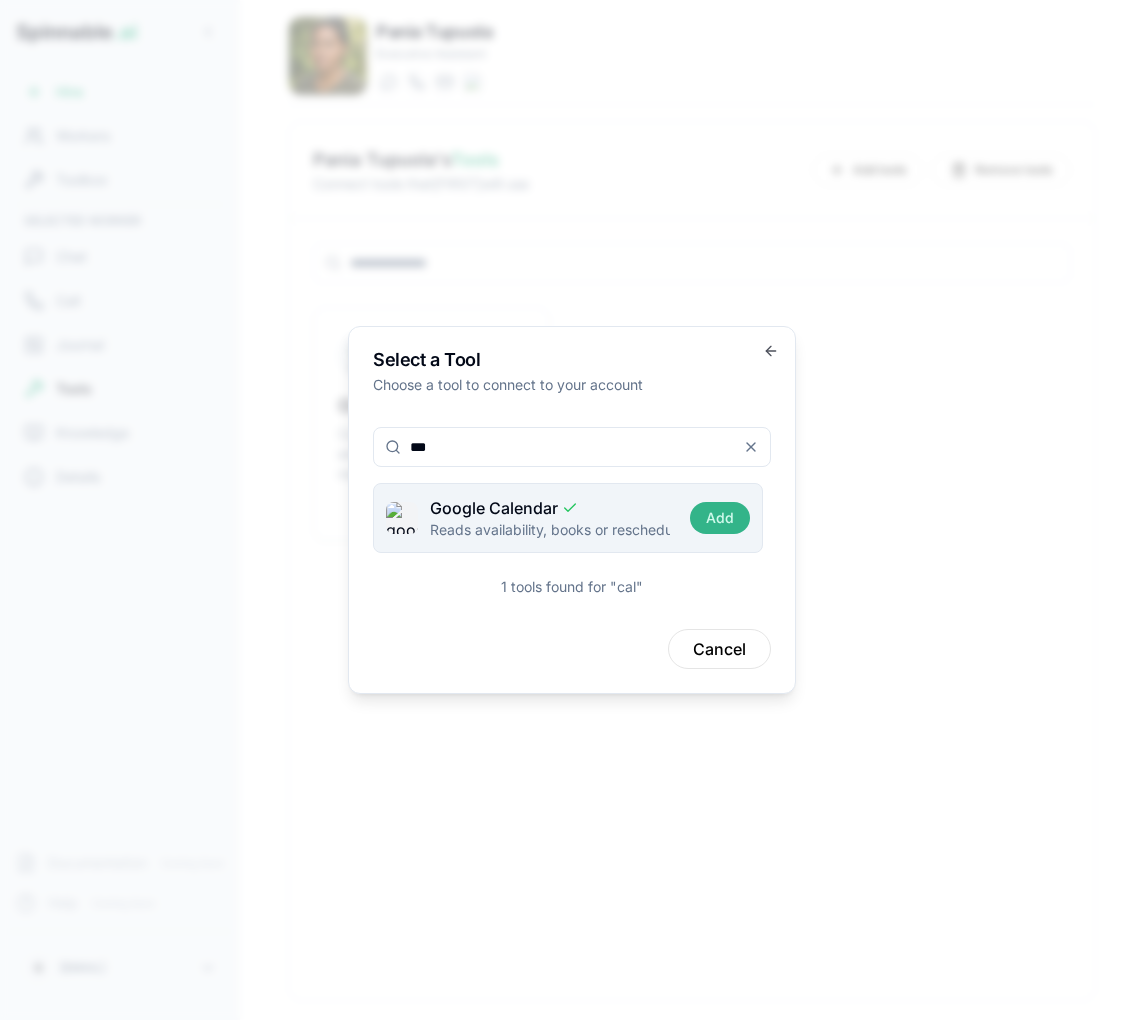 type on "***" 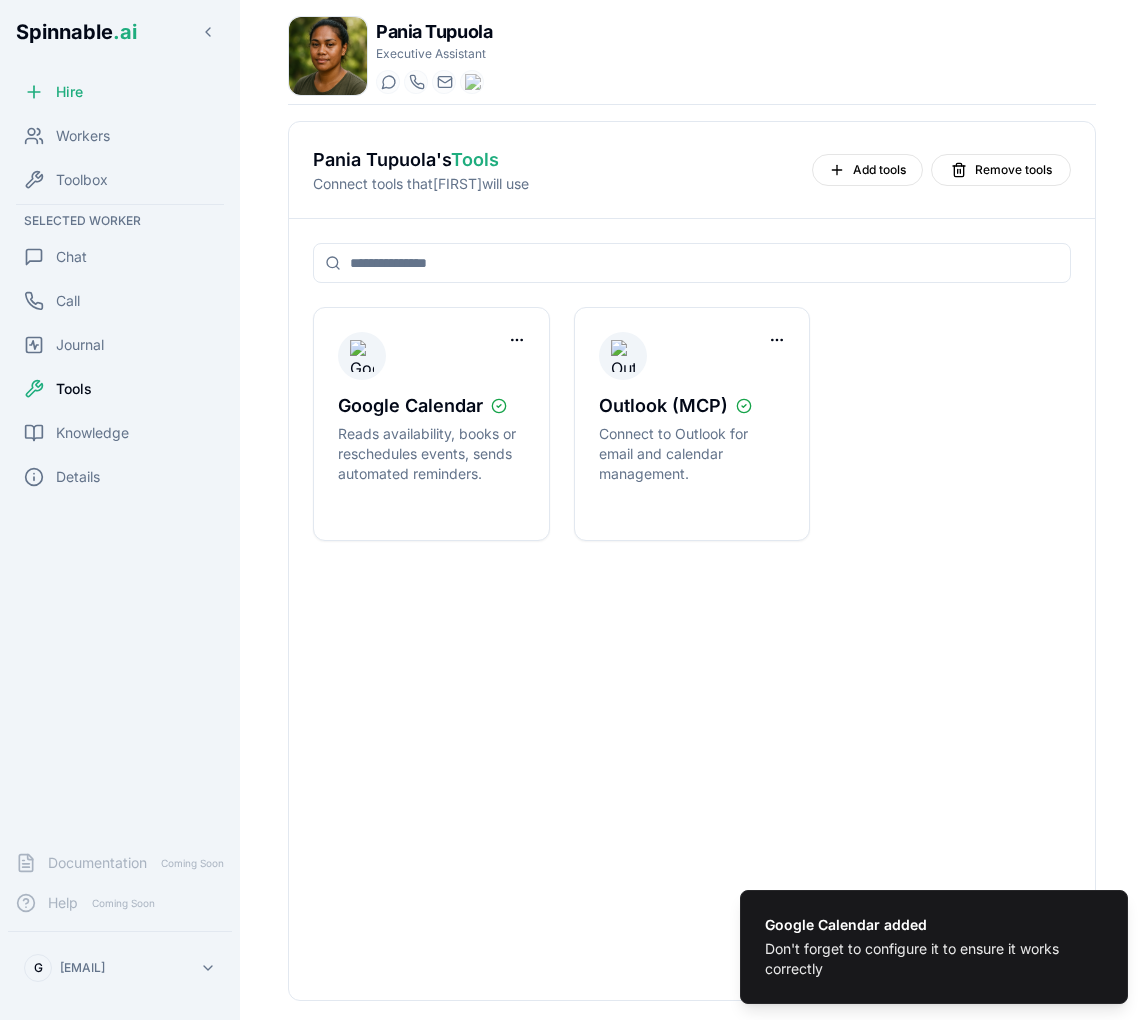 click on "Pania Tupuola 's  Tools Connect tools that  Pania  will use Add tools Remove tools" at bounding box center (692, 170) 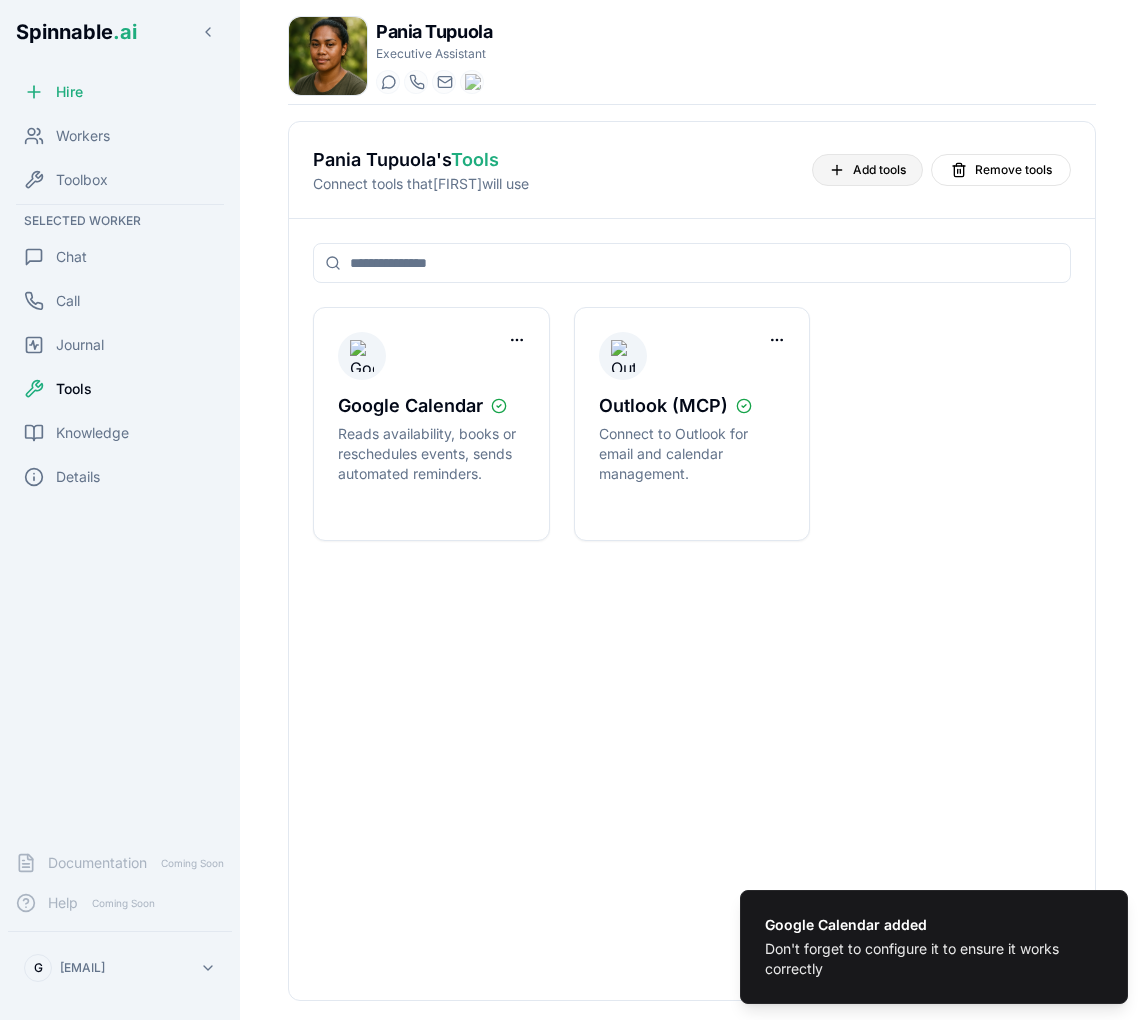 click on "Add tools" at bounding box center (879, 170) 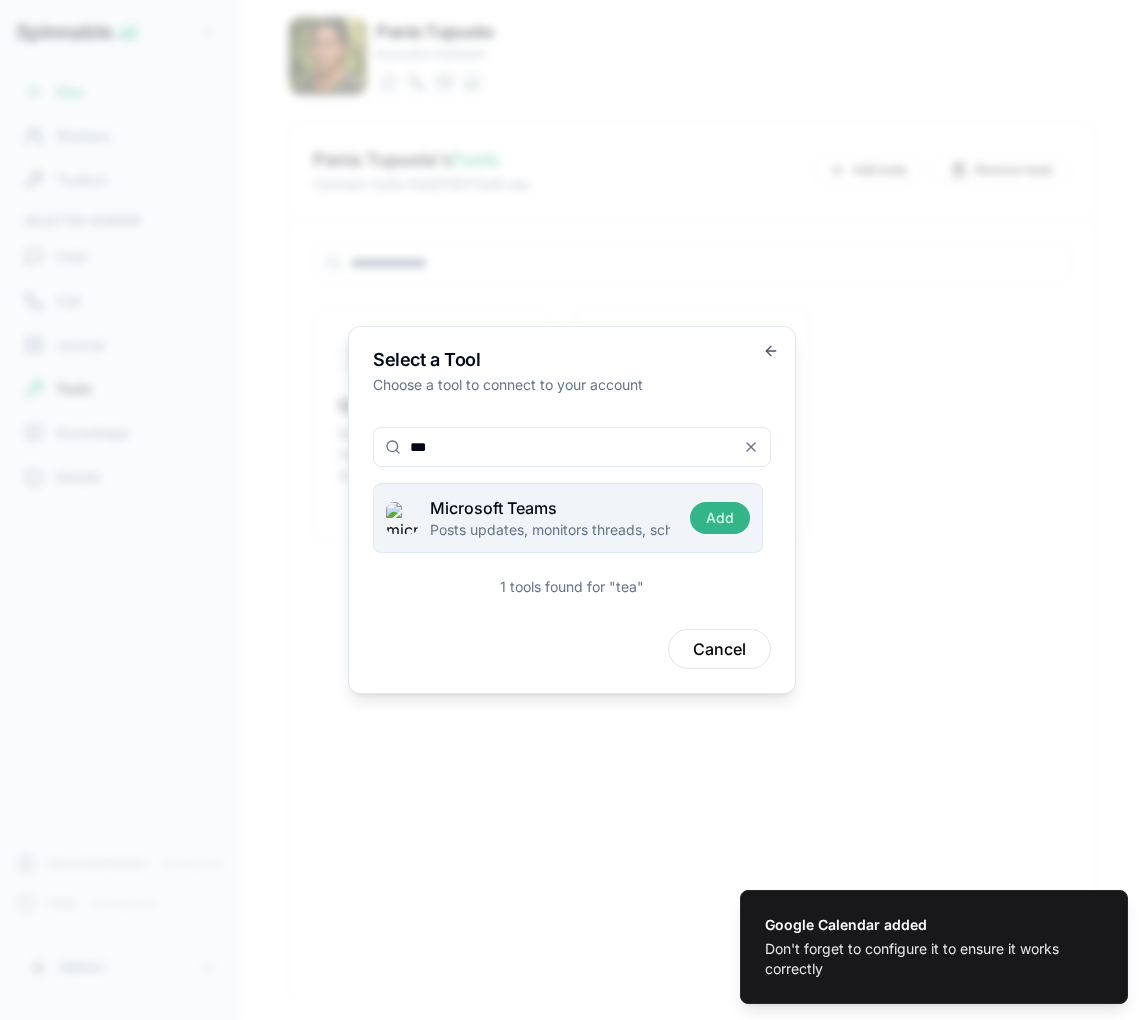 type on "***" 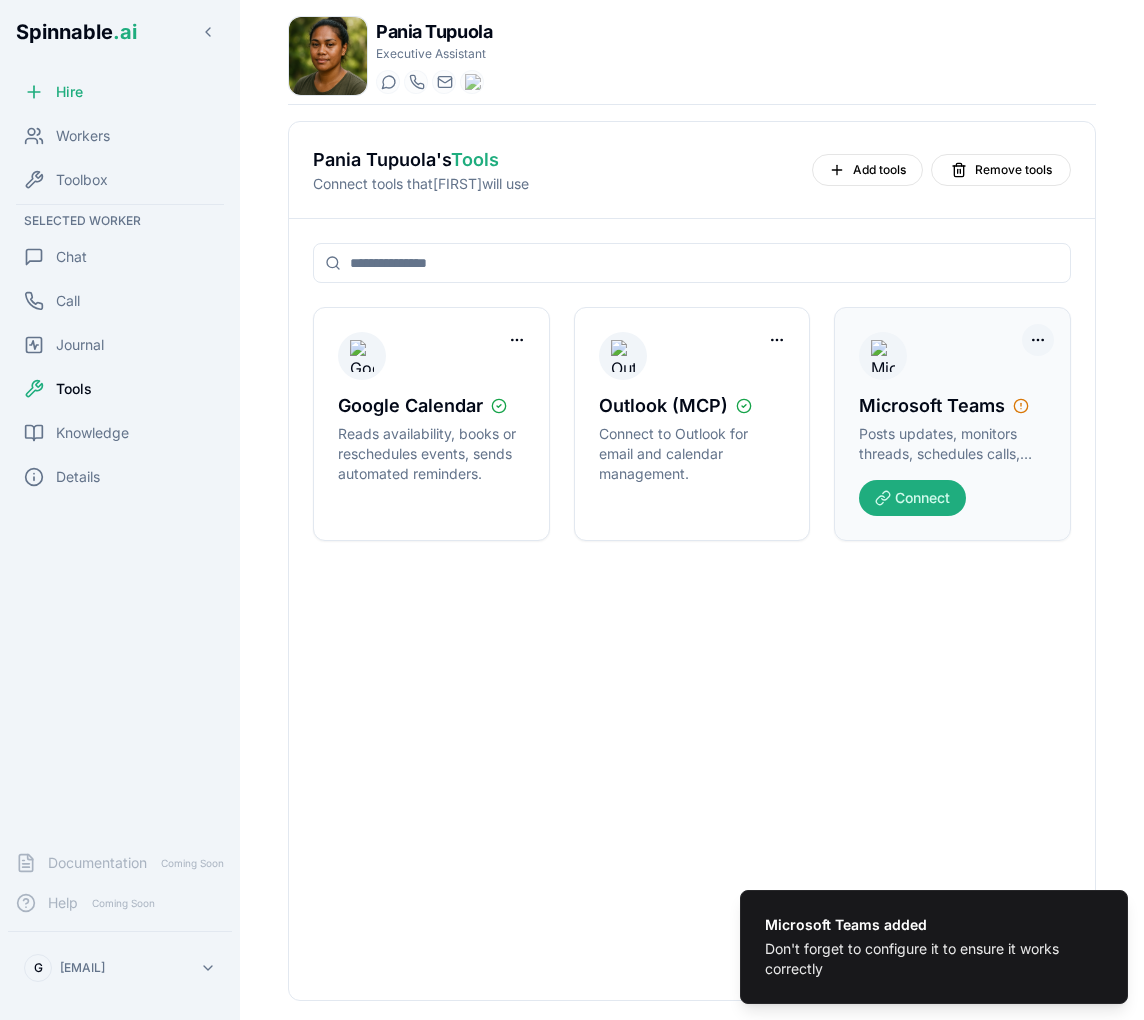 click on "Microsoft Teams added Don't forget to configure it to ensure it works correctly Spinnable .ai Hire Workers Toolbox Selected Worker Chat Call Journal Tools Knowledge Details Documentation Coming Soon Help Coming Soon G [EMAIL] Pania Tupuola Executive Assistant Start a chat Start a call [EMAIL] +351 [PHONE] Pania Tupuola 's  Tools Connect tools that  Pania  will use Add tools Remove tools       Google Calendar Reads availability, books or reschedules events, sends automated reminders.     Outlook (MCP) Connect to Outlook for email and calendar management.     Microsoft Teams Posts updates, monitors threads, schedules calls, captures action items. Connect" at bounding box center (572, 585) 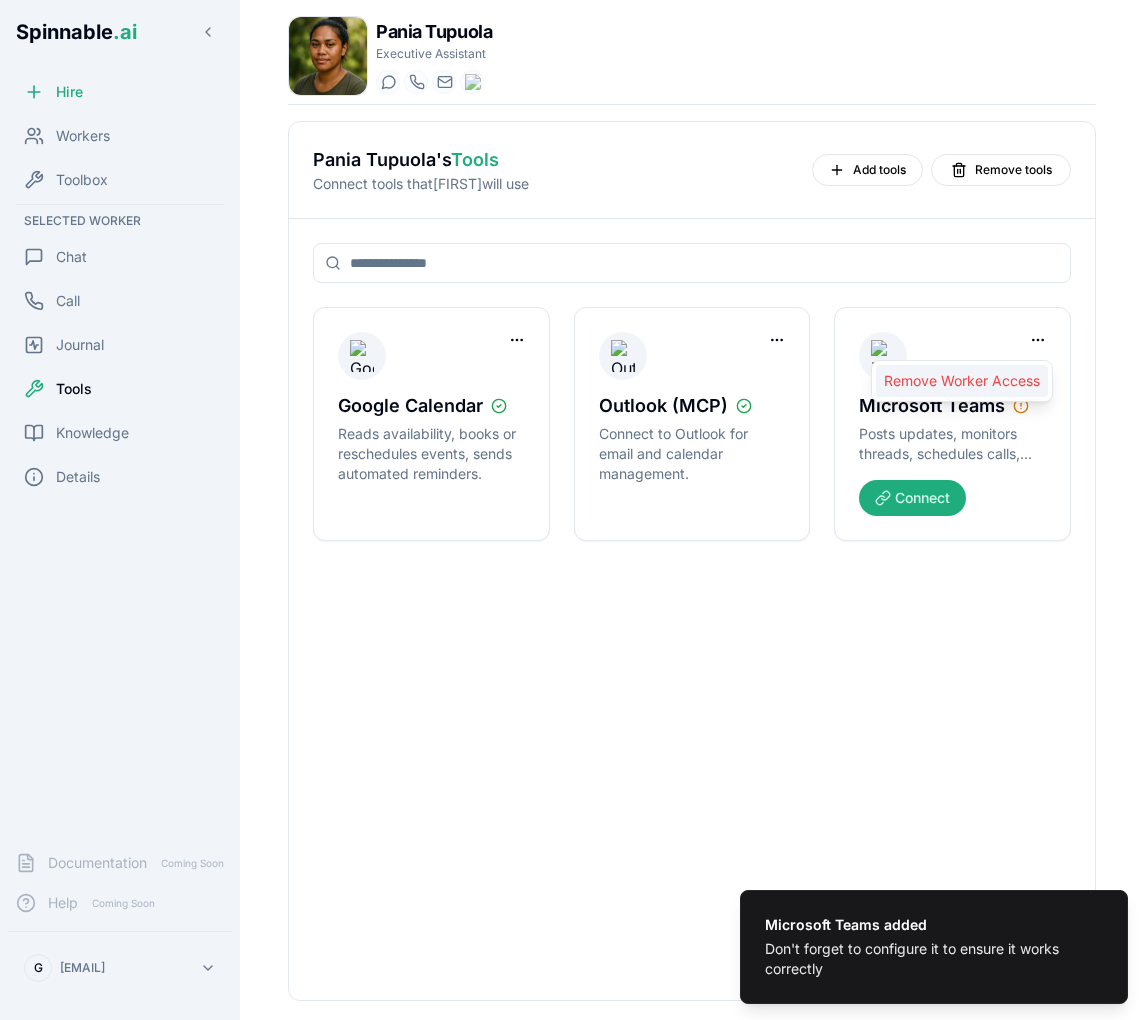 click on "Remove Worker Access" at bounding box center [962, 381] 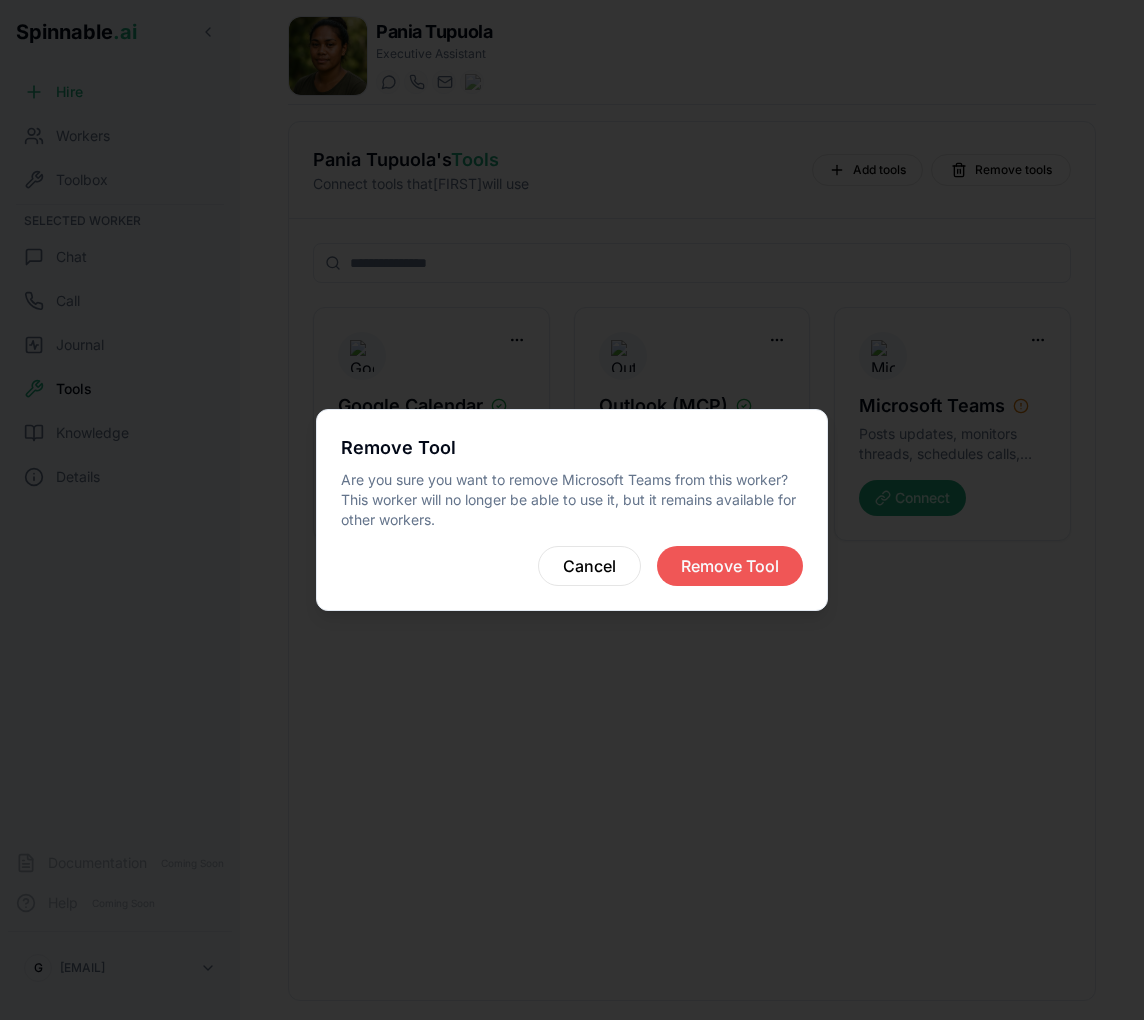 click on "Remove Tool" at bounding box center [730, 566] 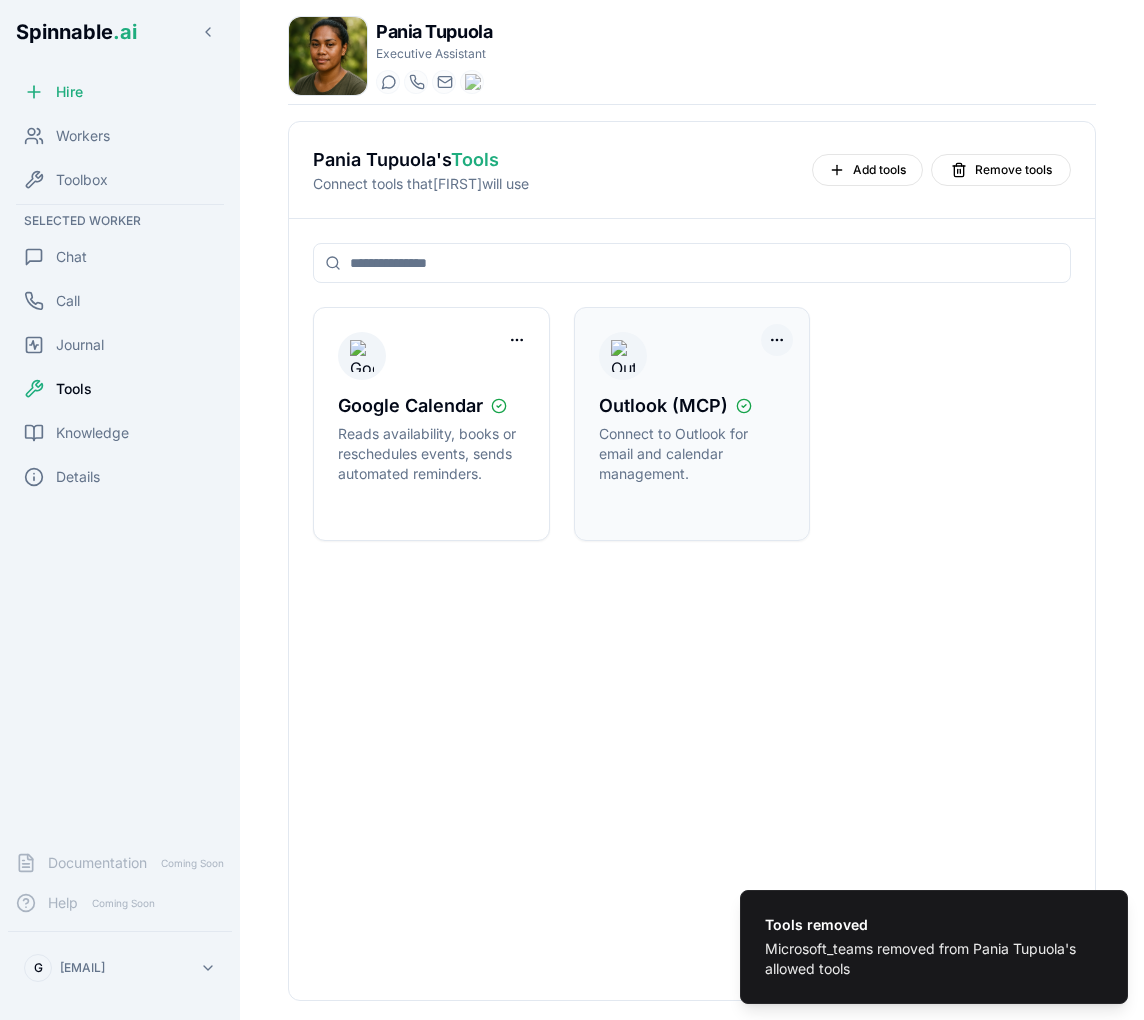 click on "Tools removed Microsoft_teams removed from Pania Tupuola's allowed tools Spinnable .ai Hire Workers Toolbox Selected Worker Chat Call Journal Tools Knowledge Details Documentation Coming Soon Help Coming Soon G gil@spinnable.ai Pania Tupuola Executive Assistant Start a chat Start a call pania.tupuola@getspinnable.ai +351 91 574 39 53 Pania Tupuola 's  Tools Connect tools that  Pania  will use Add tools Remove tools       Google Calendar Reads availability, books or reschedules events, sends automated reminders.     Outlook (MCP) Connect to Outlook for email and calendar management." at bounding box center (572, 585) 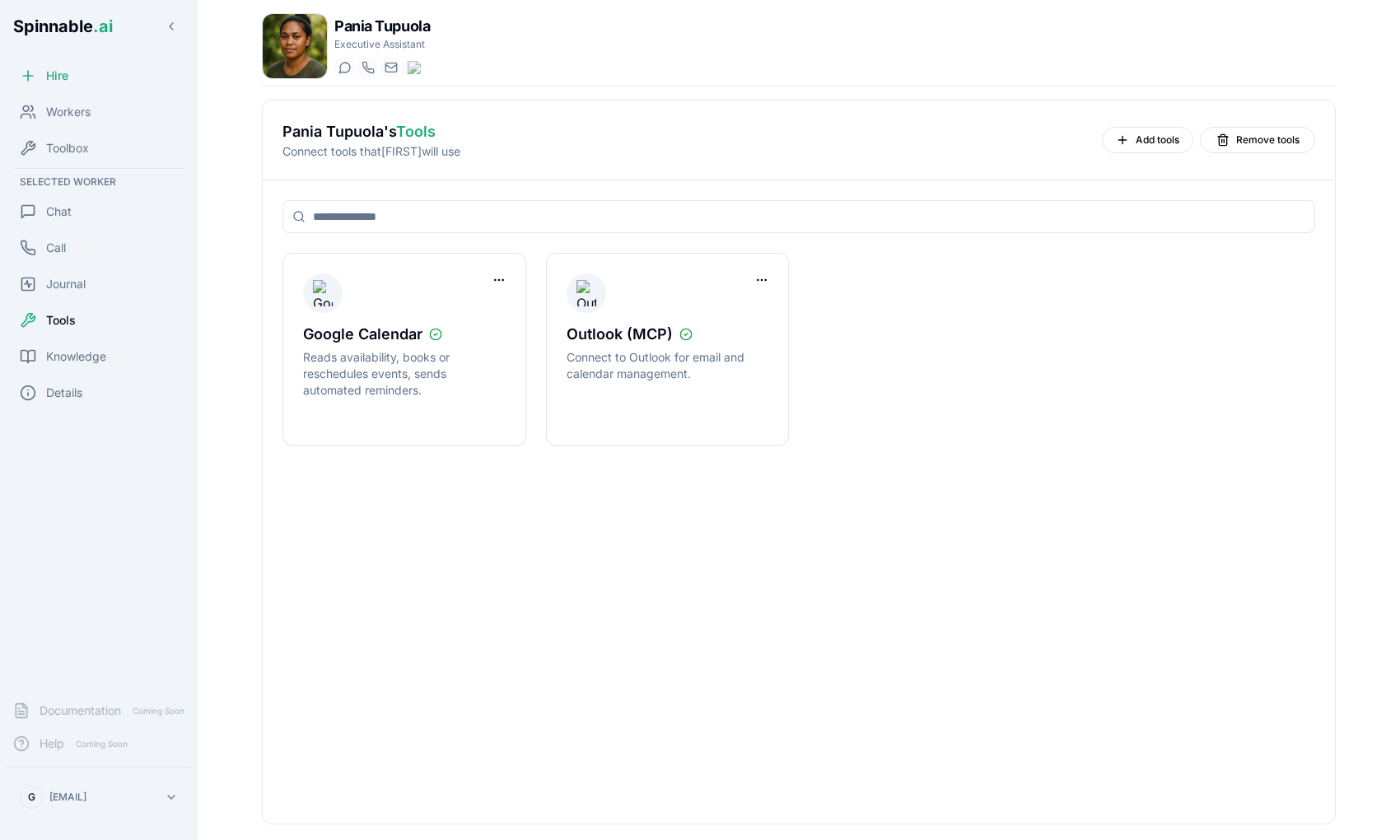 click on "Spinnable .ai Hire Workers Toolbox Selected Worker Chat Call Journal Tools Knowledge Details Documentation Coming Soon Help Coming Soon G gil@spinnable.ai Pania Tupuola Executive Assistant Start a chat Start a call pania.tupuola@getspinnable.ai +351 91 574 39 53 Pania Tupuola 's  Tools Connect tools that  Pania  will use Add tools Remove tools       Google Calendar Reads availability, books or reschedules events, sends automated reminders.     Outlook (MCP) Connect to Outlook for email and calendar management." at bounding box center [700, 482] 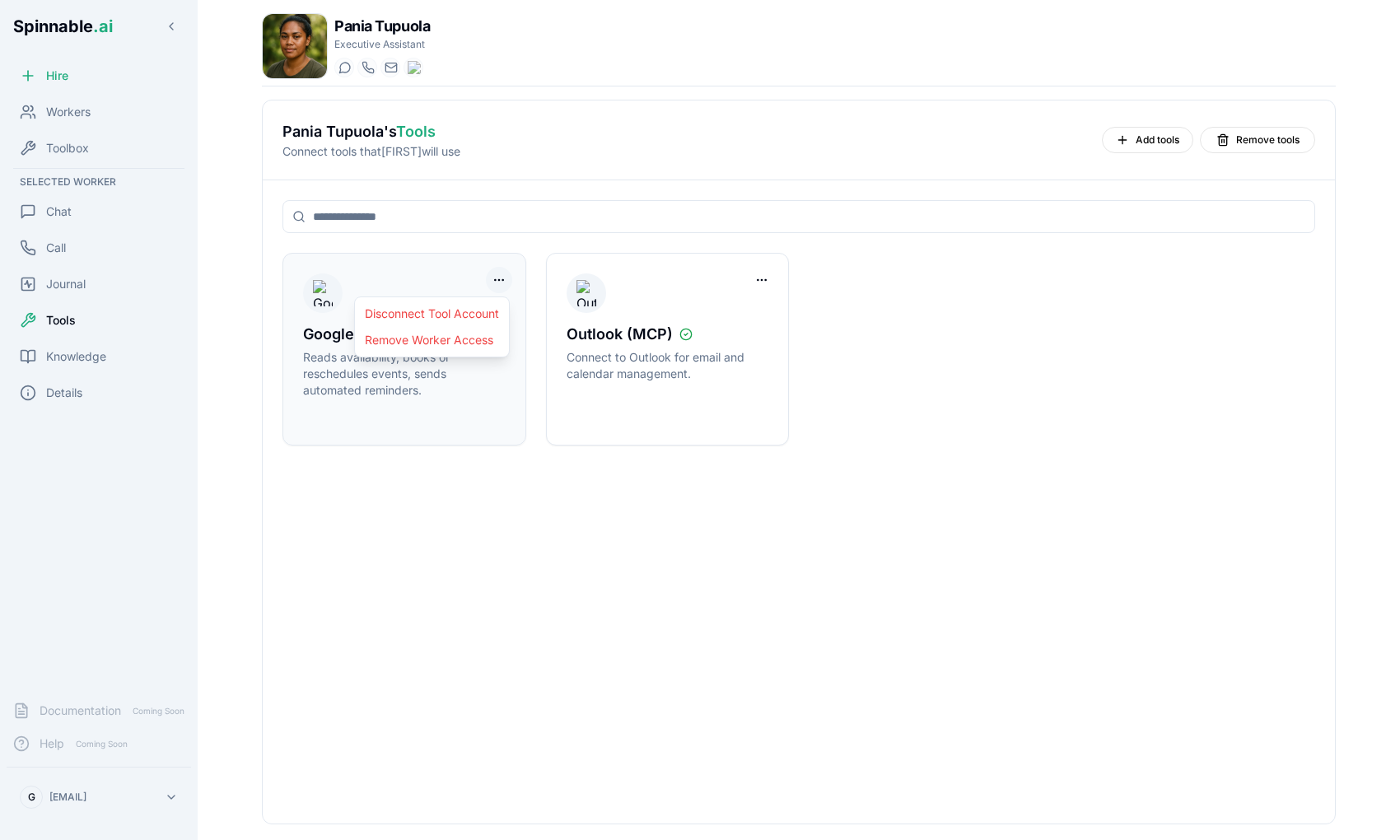 click on "Spinnable .ai Hire Workers Toolbox Selected Worker Chat Call Journal Tools Knowledge Details Documentation Coming Soon Help Coming Soon G gil@spinnable.ai Pania Tupuola Executive Assistant Start a chat Start a call pania.tupuola@getspinnable.ai +351 91 574 39 53 Pania Tupuola 's  Tools Connect tools that  Pania  will use Add tools Remove tools       Google Calendar Reads availability, books or reschedules events, sends automated reminders.     Outlook (MCP) Connect to Outlook for email and calendar management.
Disconnect Tool Account Remove Worker Access" at bounding box center [700, 482] 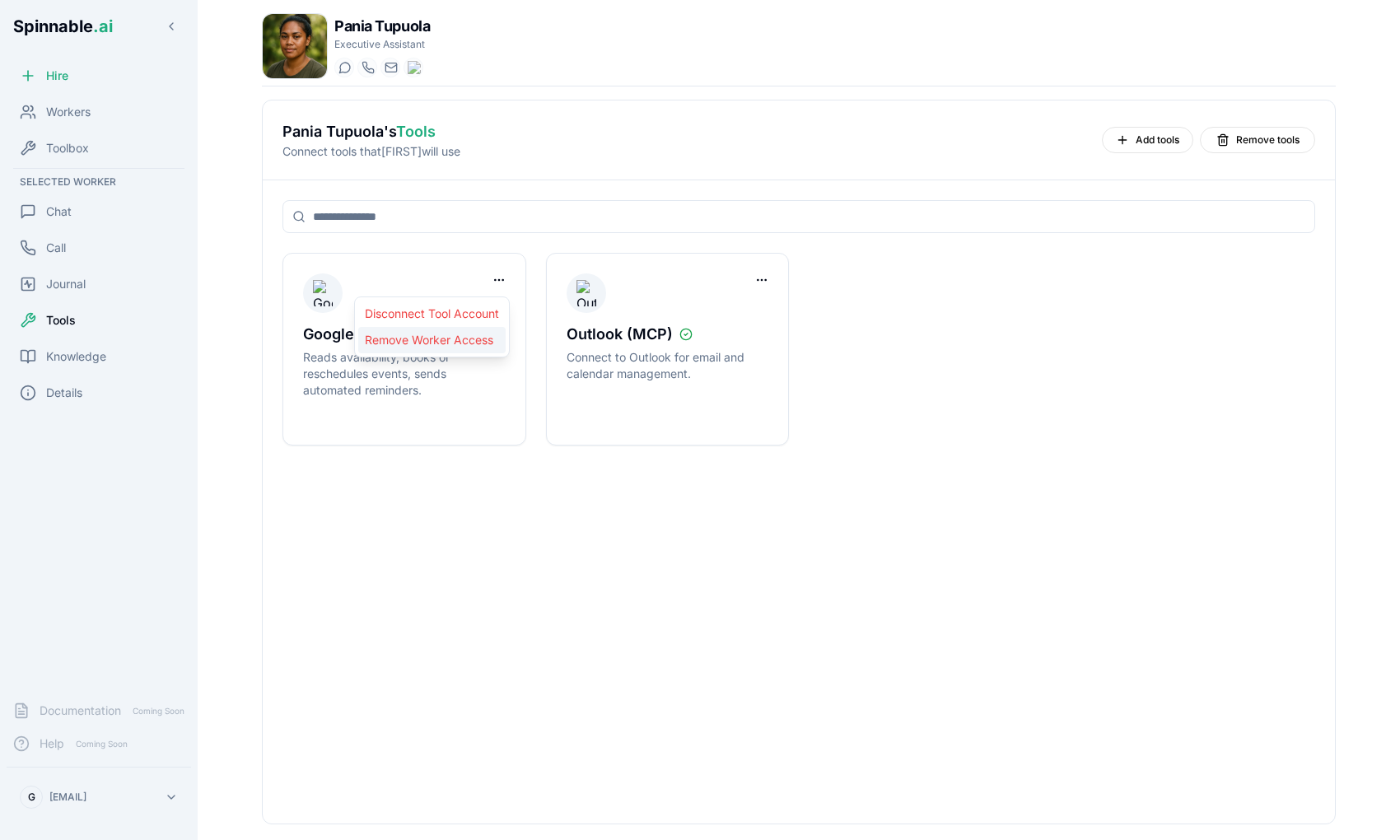click on "Remove Worker Access" at bounding box center [432, 340] 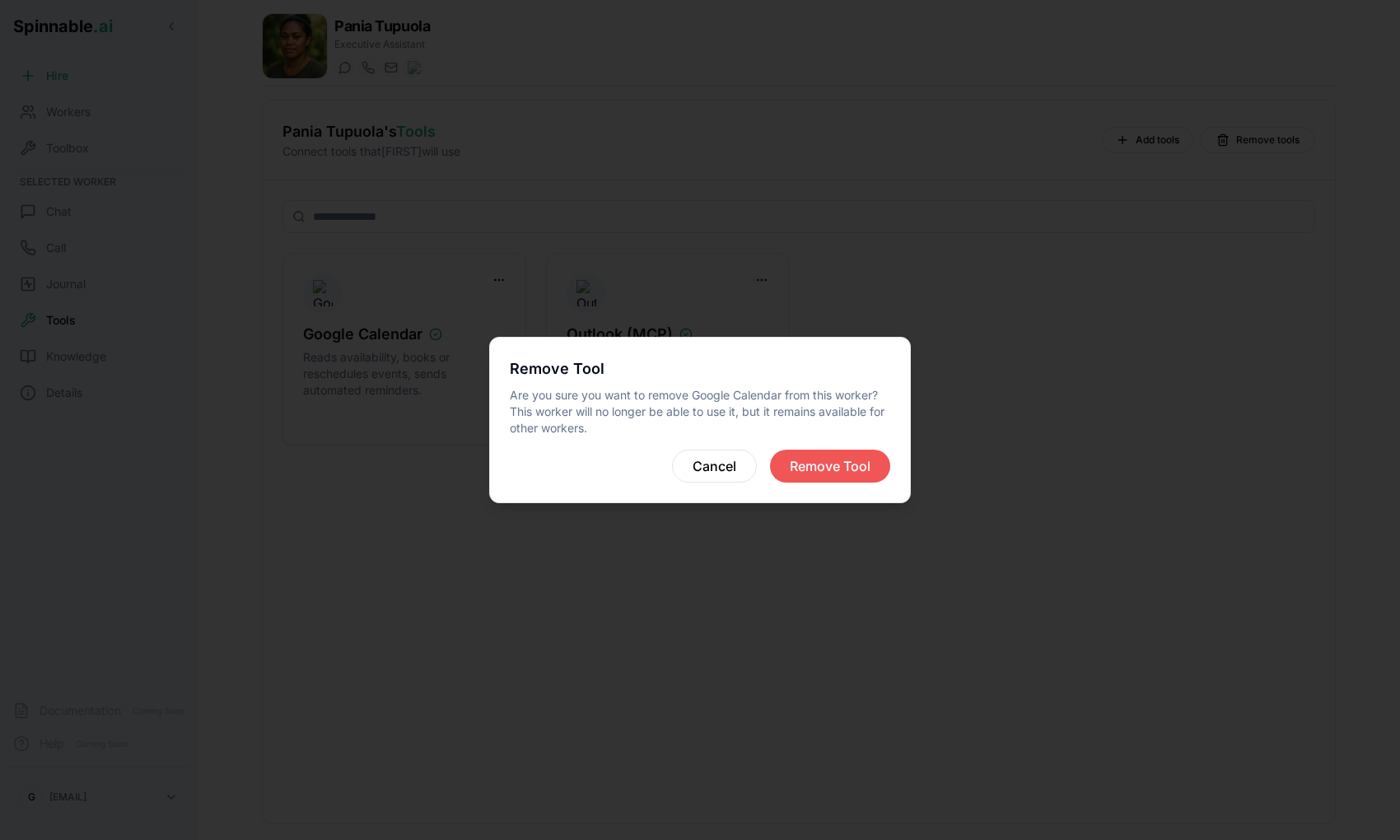 click on "Remove Tool" at bounding box center [830, 466] 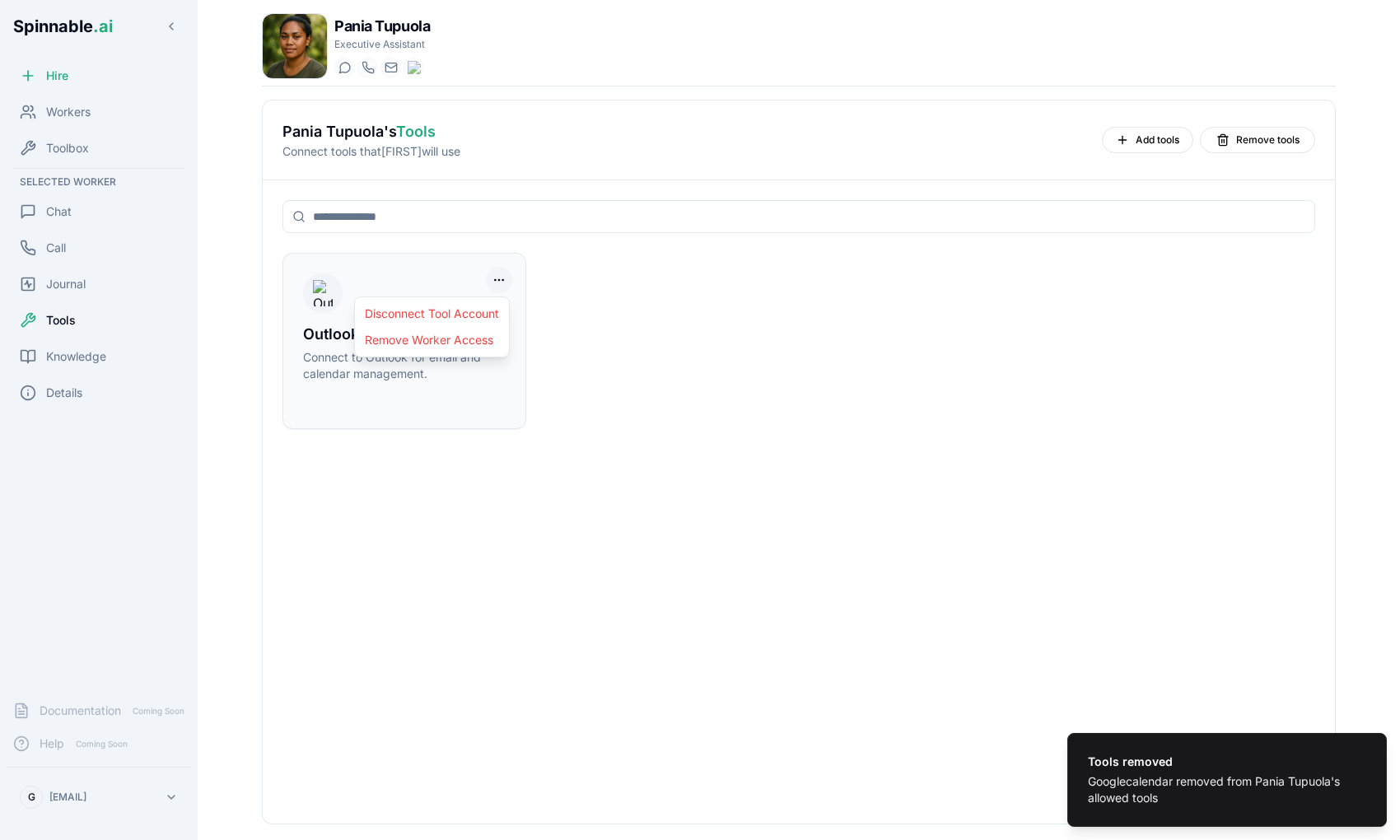 click on "Tools removed Googlecalendar removed from Pania Tupuola's allowed tools Spinnable .ai Hire Workers Toolbox Selected Worker Chat Call Journal Tools Knowledge Details Documentation Coming Soon Help Coming Soon G gil@spinnable.ai Pania Tupuola Executive Assistant Start a chat Start a call pania.tupuola@getspinnable.ai +351 91 574 39 53 Pania Tupuola 's  Tools Connect tools that  Pania  will use Add tools Remove tools       Outlook (MCP) Connect to Outlook for email and calendar management.
Disconnect Tool Account Remove Worker Access" at bounding box center (700, 482) 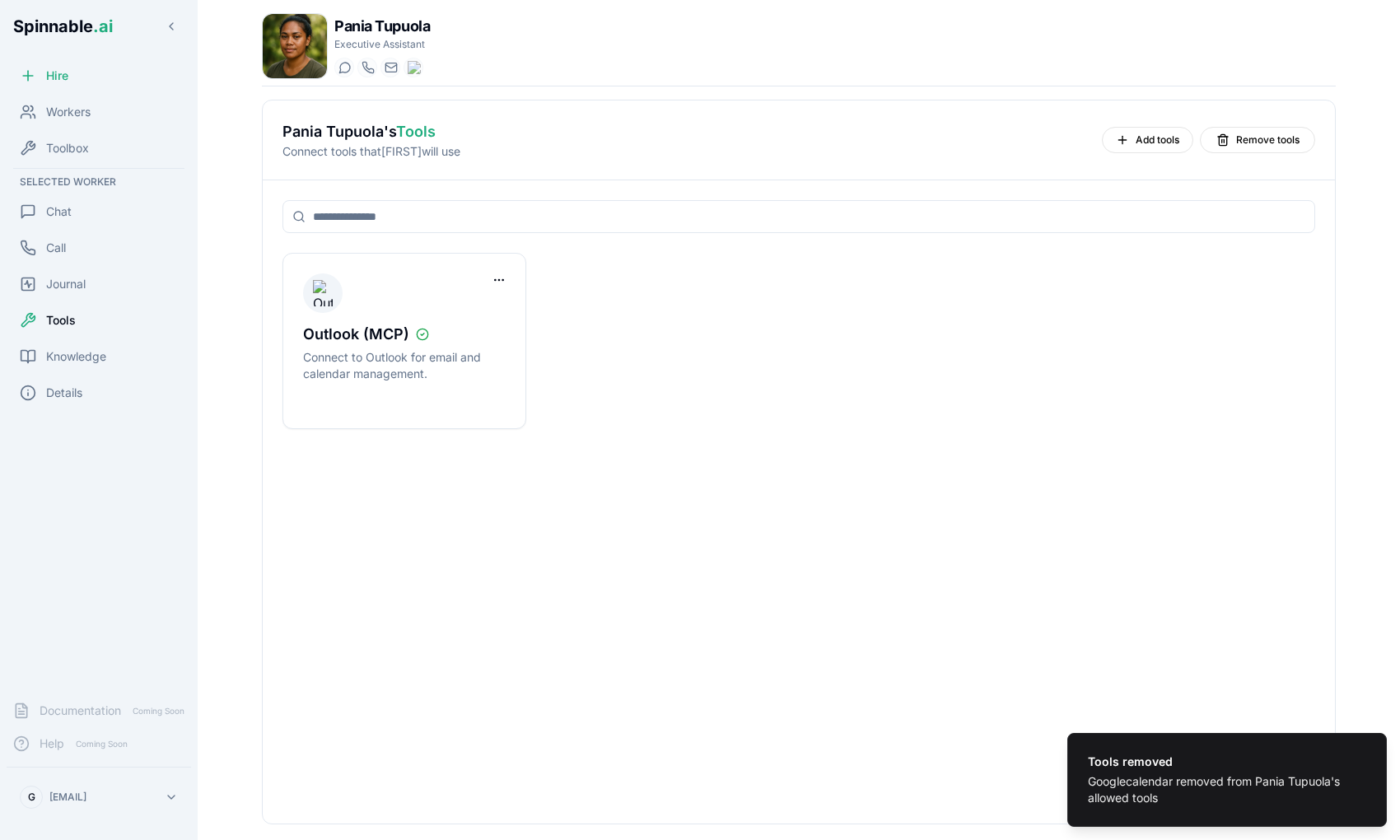 click on "Tools removed Googlecalendar removed from Pania Tupuola's allowed tools Spinnable .ai Hire Workers Toolbox Selected Worker Chat Call Journal Tools Knowledge Details Documentation Coming Soon Help Coming Soon G gil@spinnable.ai Pania Tupuola Executive Assistant Start a chat Start a call pania.tupuola@getspinnable.ai +351 91 574 39 53 Pania Tupuola 's  Tools Connect tools that  Pania  will use Add tools Remove tools       Outlook (MCP) Connect to Outlook for email and calendar management." at bounding box center (700, 482) 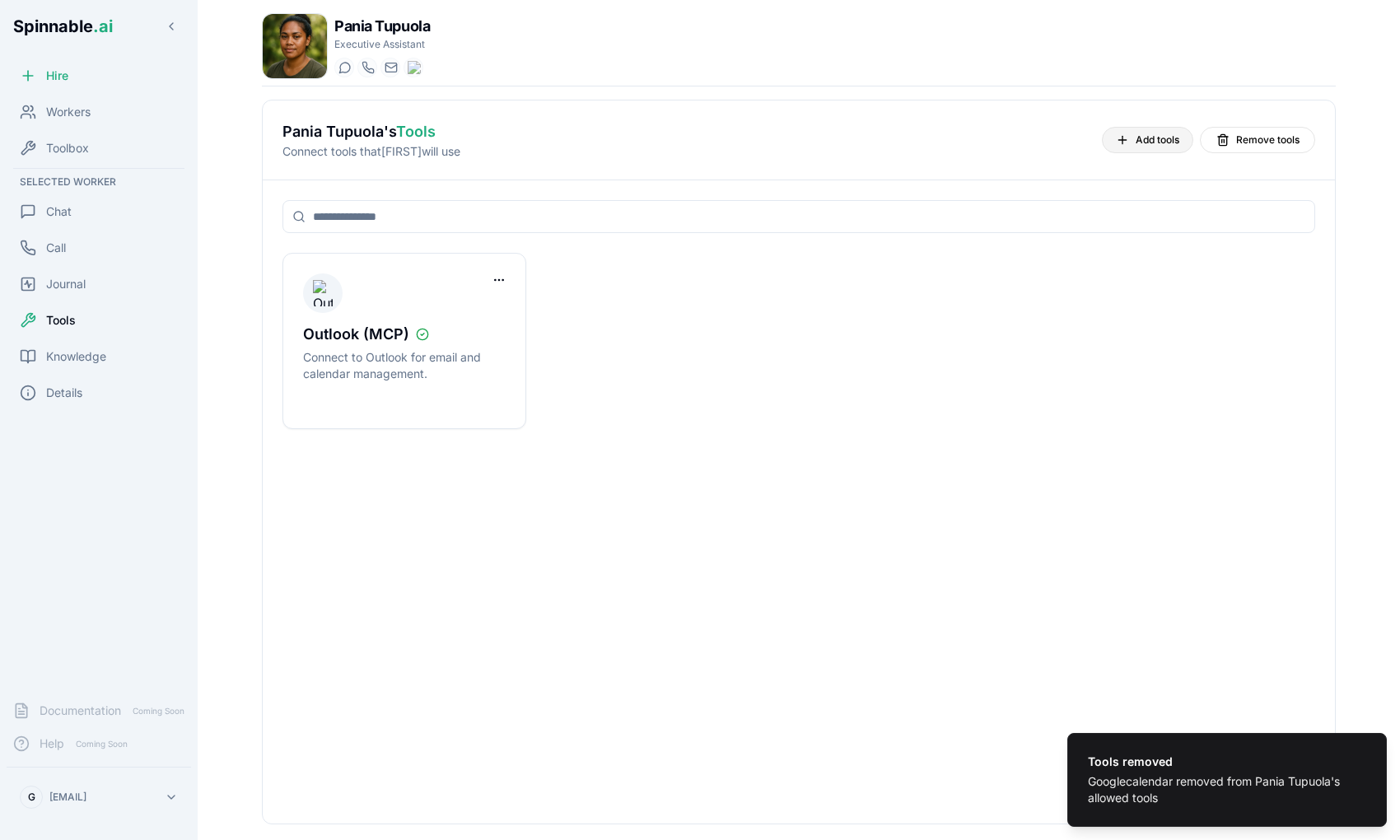 click on "Add tools" at bounding box center (1147, 140) 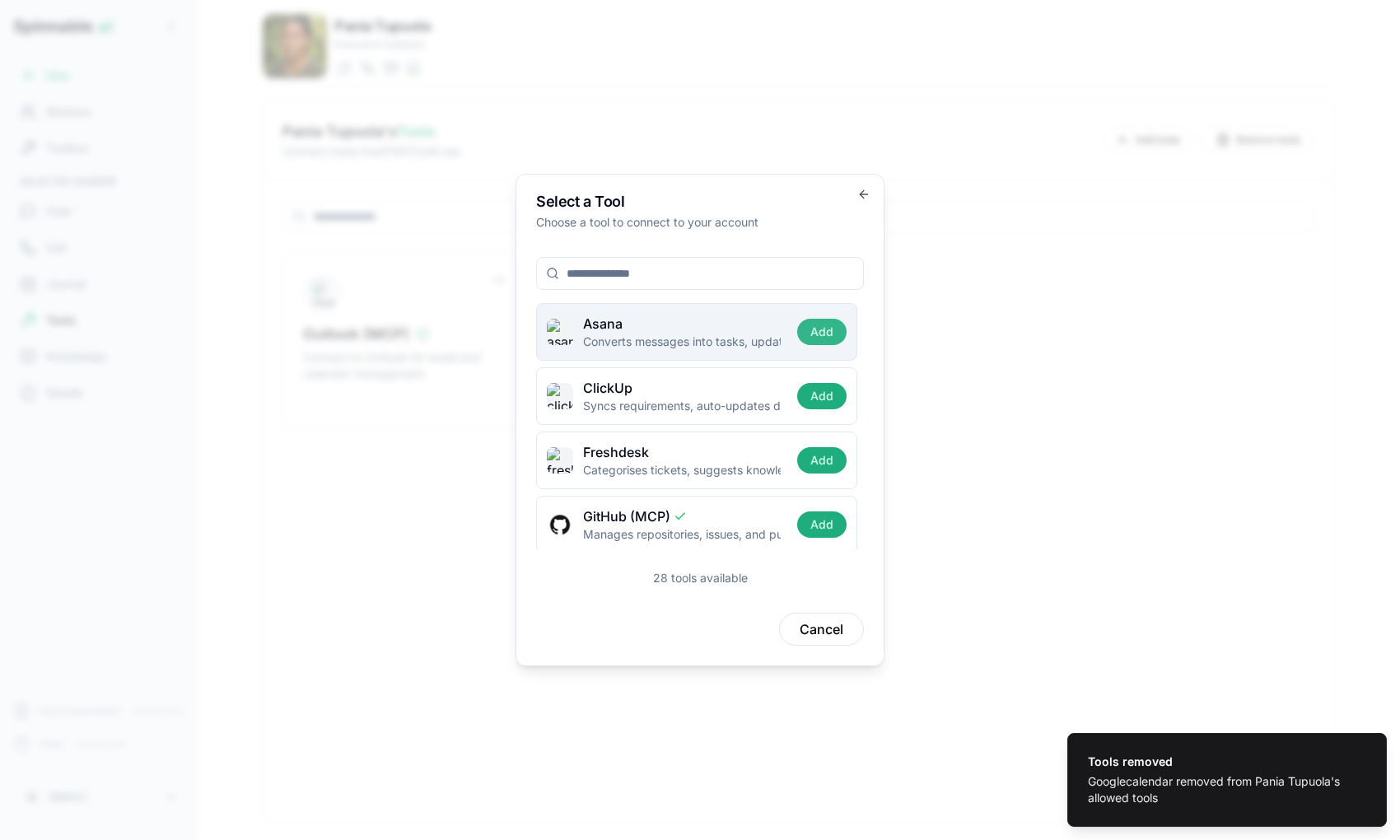 click on "Add" at bounding box center [822, 332] 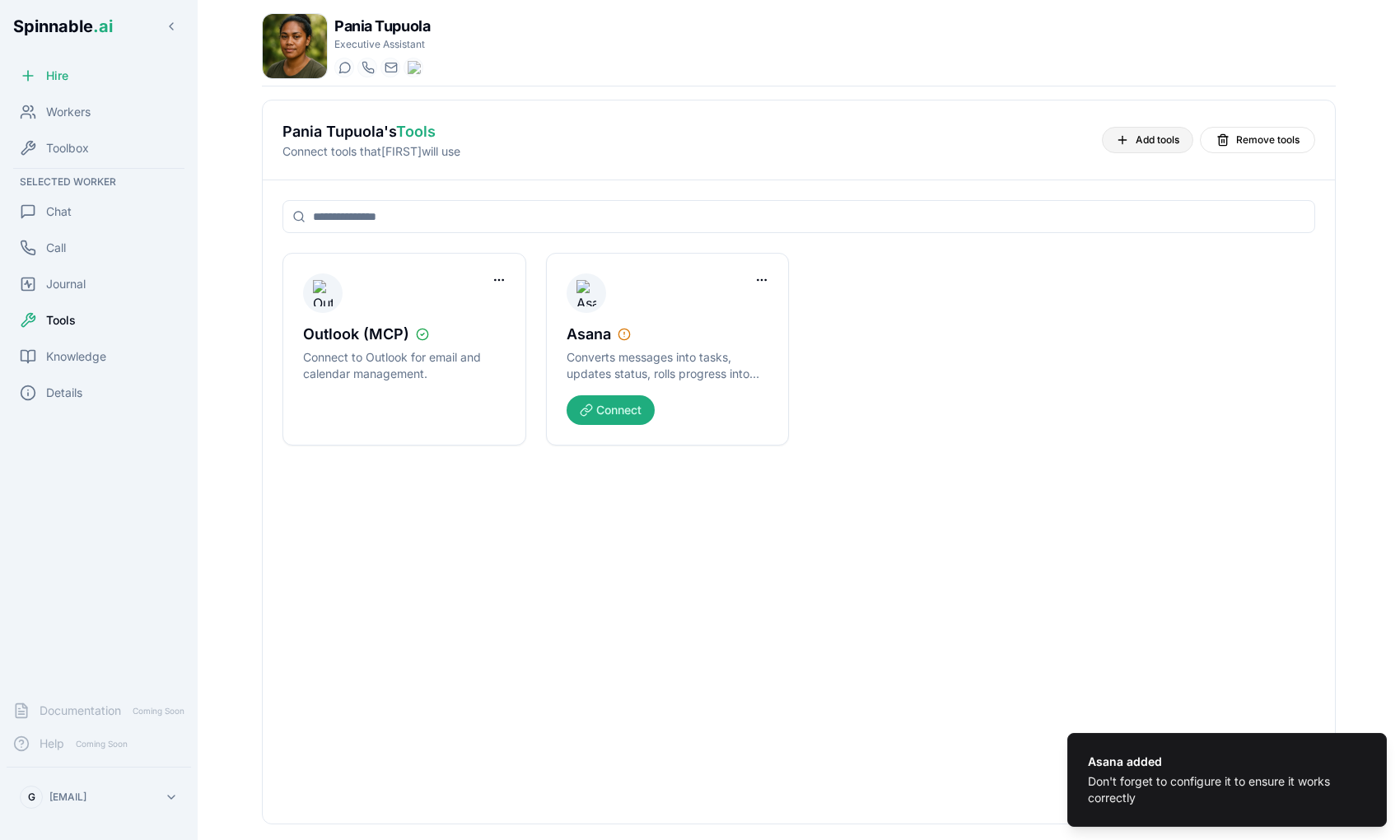 click on "Add tools" at bounding box center [1157, 140] 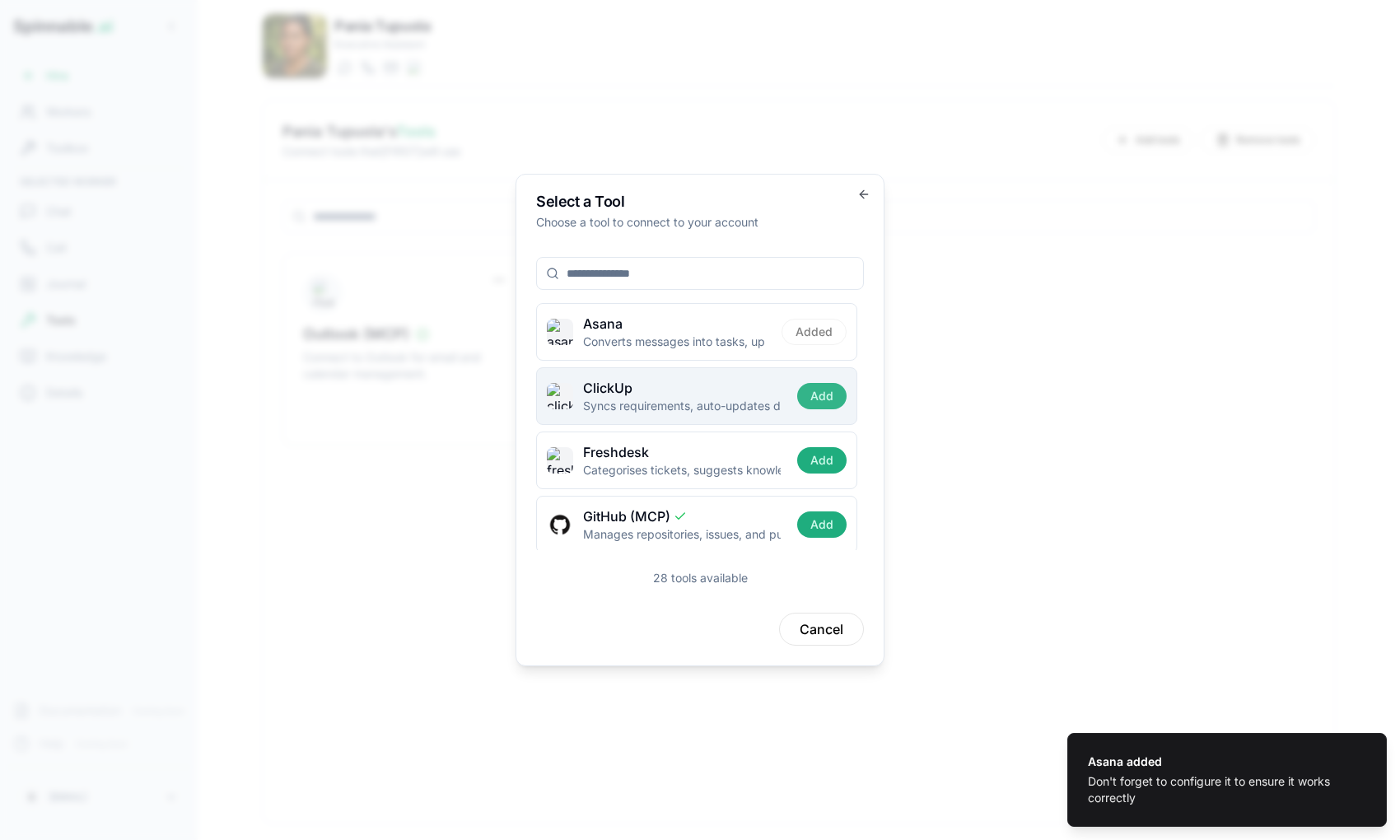 click on "Add" at bounding box center [822, 396] 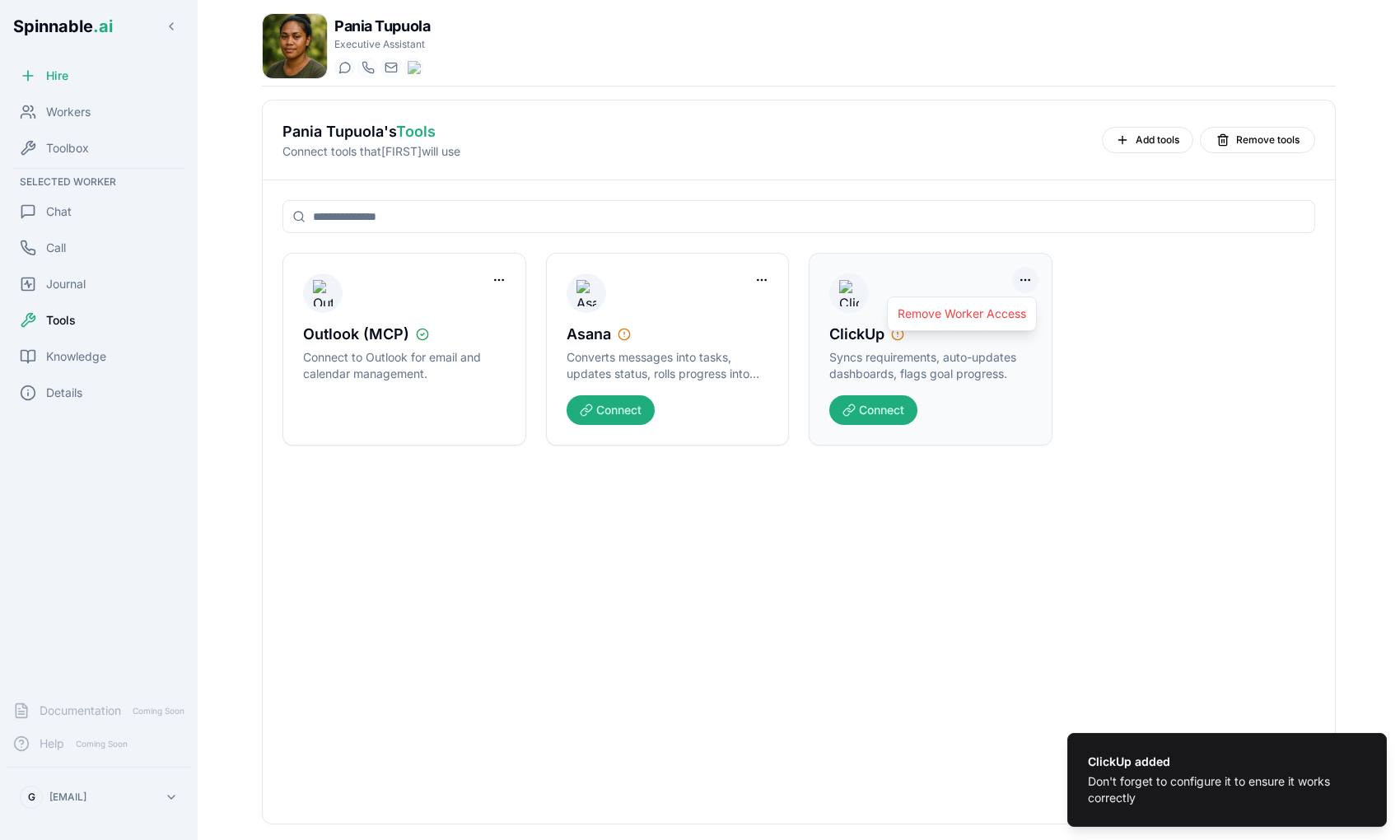 click on "ClickUp added Don't forget to configure it to ensure it works correctly Spinnable .ai Hire Workers Toolbox Selected Worker Chat Call Journal Tools Knowledge Details Documentation Coming Soon Help Coming Soon G gil@spinnable.ai Pania Tupuola Executive Assistant Start a chat Start a call pania.tupuola@getspinnable.ai +351 91 574 39 53 Pania Tupuola 's  Tools Connect tools that  Pania  will use Add tools Remove tools       Outlook (MCP) Connect to Outlook for email and calendar management.     Asana Converts messages into tasks, updates status, rolls progress into portfolios. Connect     ClickUp Syncs requirements, auto-updates dashboards, flags goal progress. Connect
Remove Worker Access" at bounding box center (700, 482) 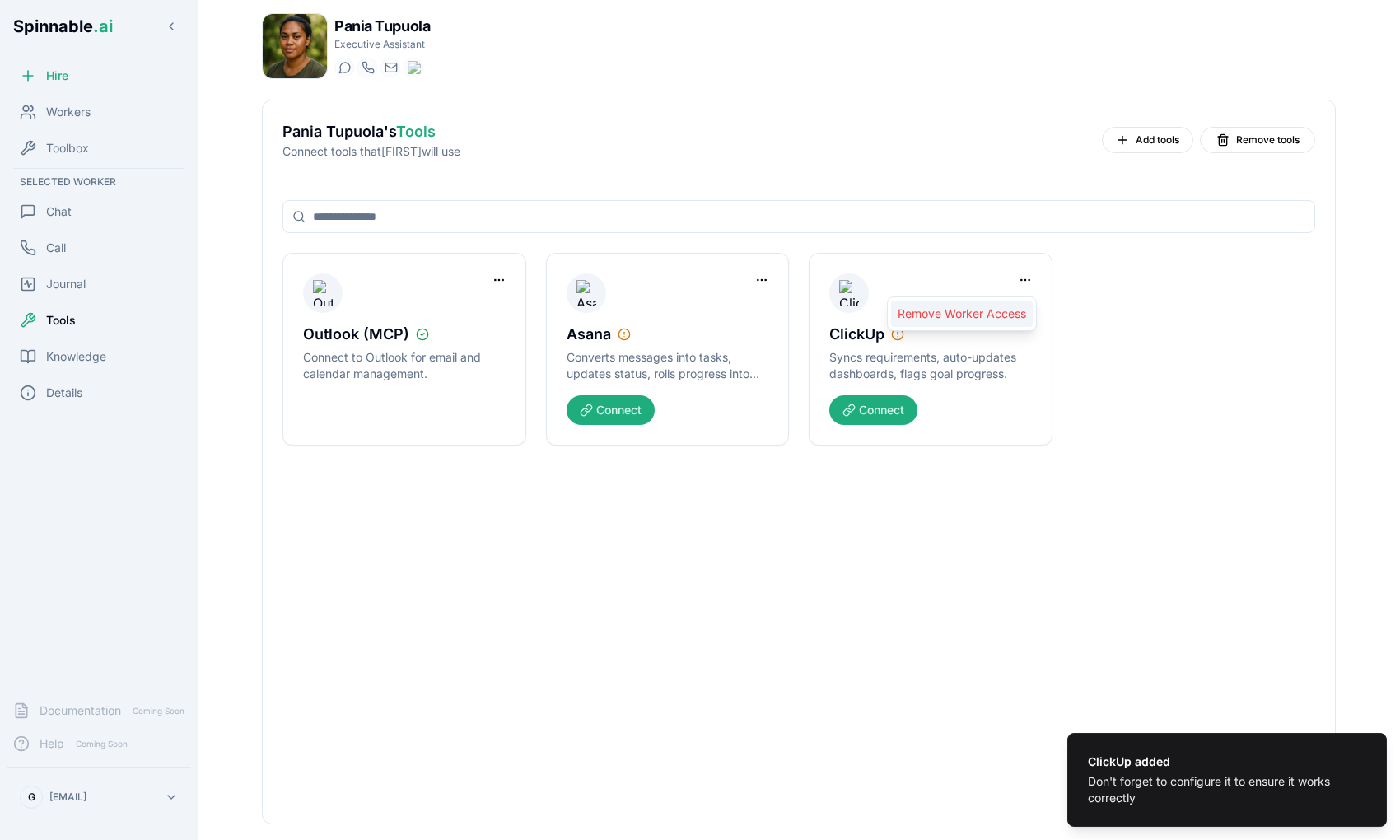 click on "Remove Worker Access" at bounding box center (962, 314) 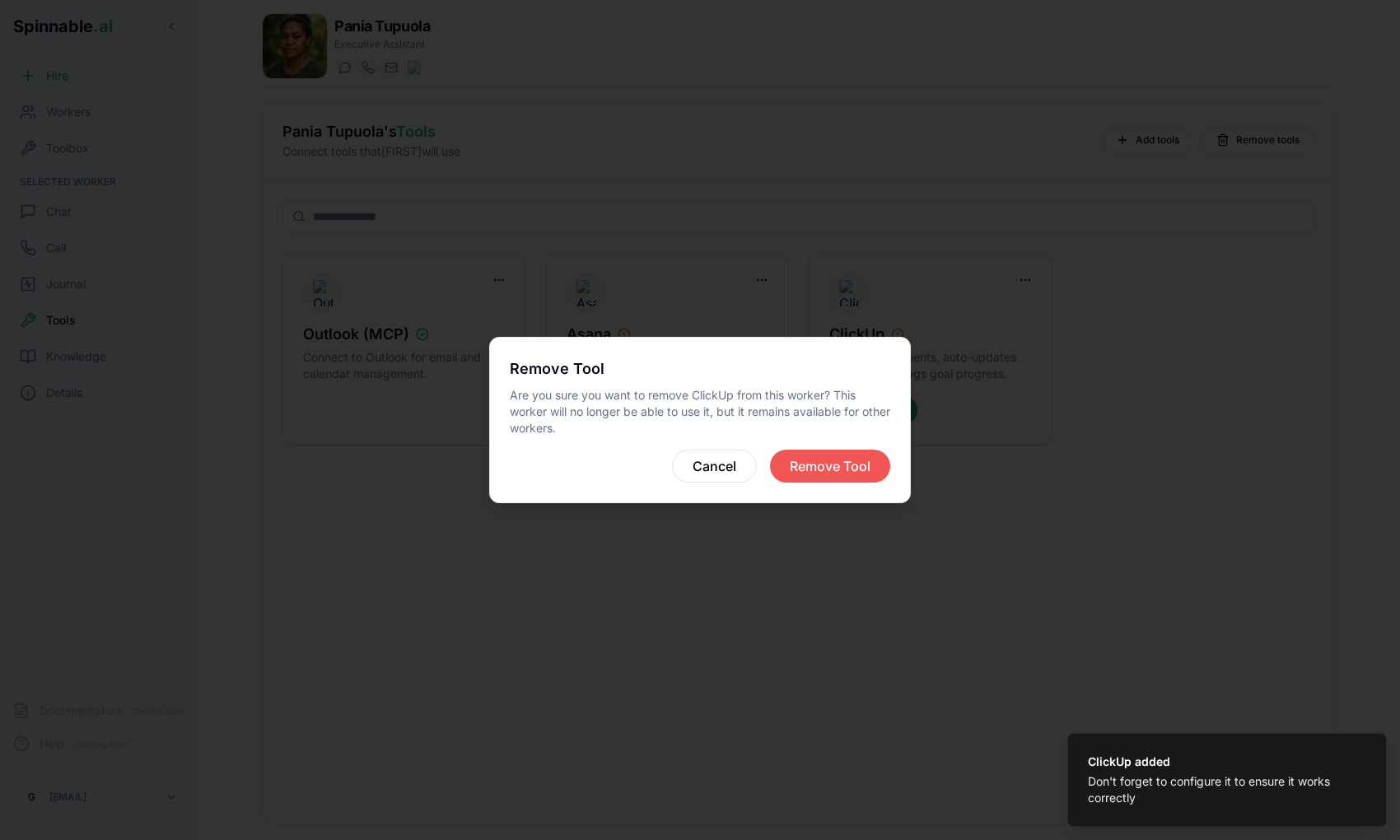 click on "Remove Tool" at bounding box center (830, 466) 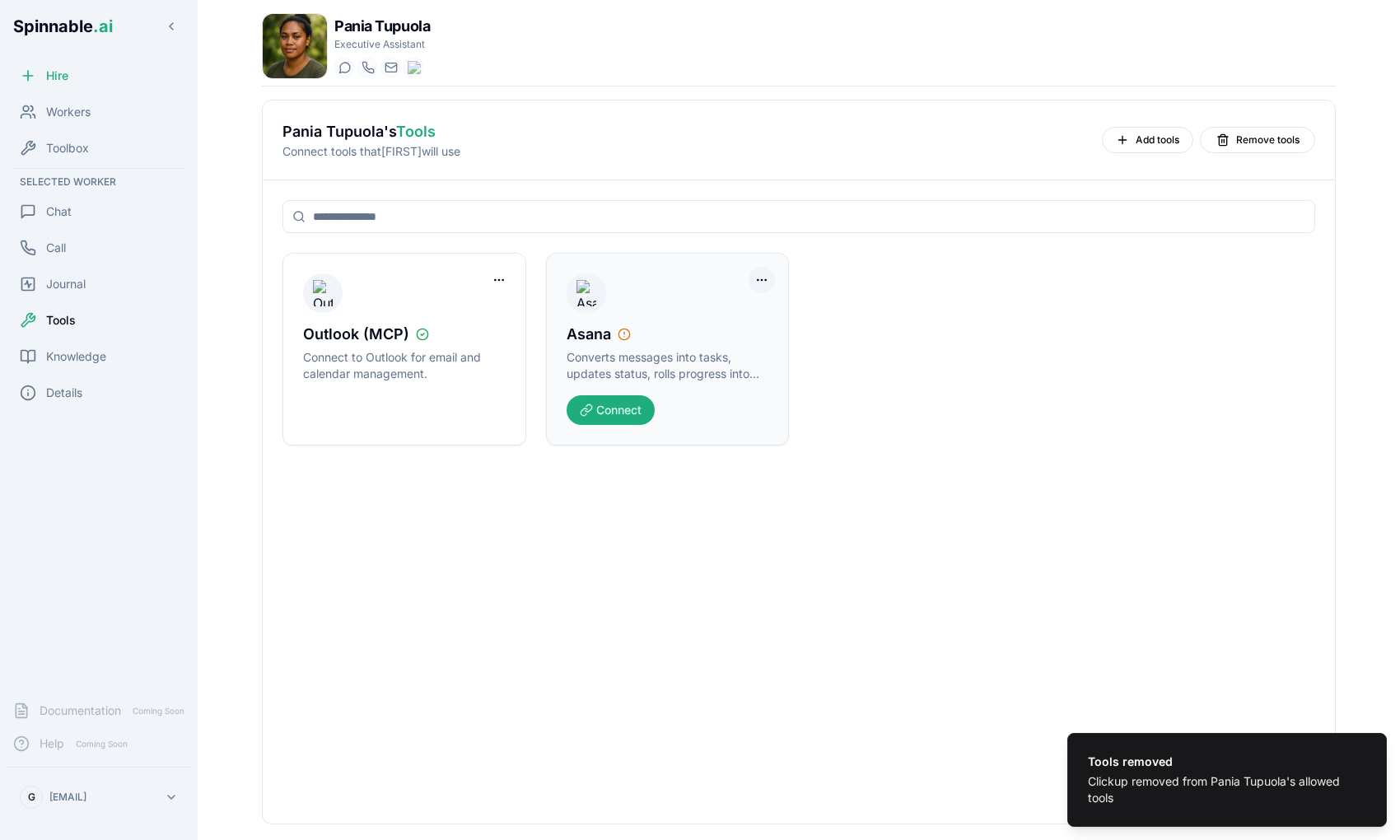 click on "Tools removed Clickup removed from Pania Tupuola's allowed tools Spinnable .ai Hire Workers Toolbox Selected Worker Chat Call Journal Tools Knowledge Details Documentation Coming Soon Help Coming Soon G gil@spinnable.ai Pania Tupuola Executive Assistant Start a chat Start a call pania.tupuola@getspinnable.ai +351 91 574 39 53 Pania Tupuola 's  Tools Connect tools that  Pania  will use Add tools Remove tools       Outlook (MCP) Connect to Outlook for email and calendar management.     Asana Converts messages into tasks, updates status, rolls progress into portfolios. Connect
Notification   Tools removed Clickup removed from Pania Tupuola's allowed tools" at bounding box center [700, 482] 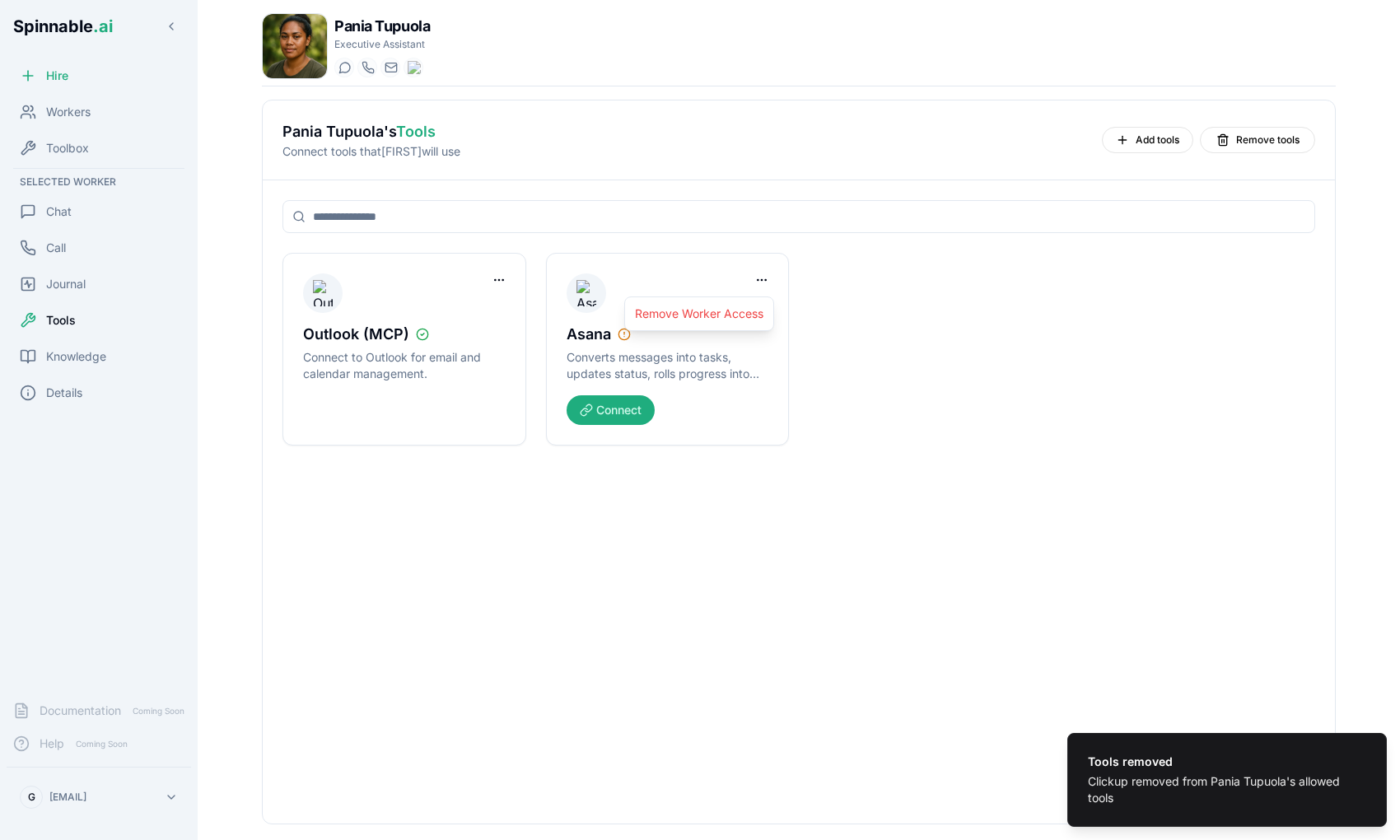 click on "Tools removed Clickup removed from Pania Tupuola's allowed tools Spinnable .ai Hire Workers Toolbox Selected Worker Chat Call Journal Tools Knowledge Details Documentation Coming Soon Help Coming Soon G gil@spinnable.ai Pania Tupuola Executive Assistant Start a chat Start a call pania.tupuola@getspinnable.ai +351 91 574 39 53 Pania Tupuola 's  Tools Connect tools that  Pania  will use Add tools Remove tools       Outlook (MCP) Connect to Outlook for email and calendar management.     Asana Converts messages into tasks, updates status, rolls progress into portfolios. Connect
Remove Worker Access" at bounding box center [700, 482] 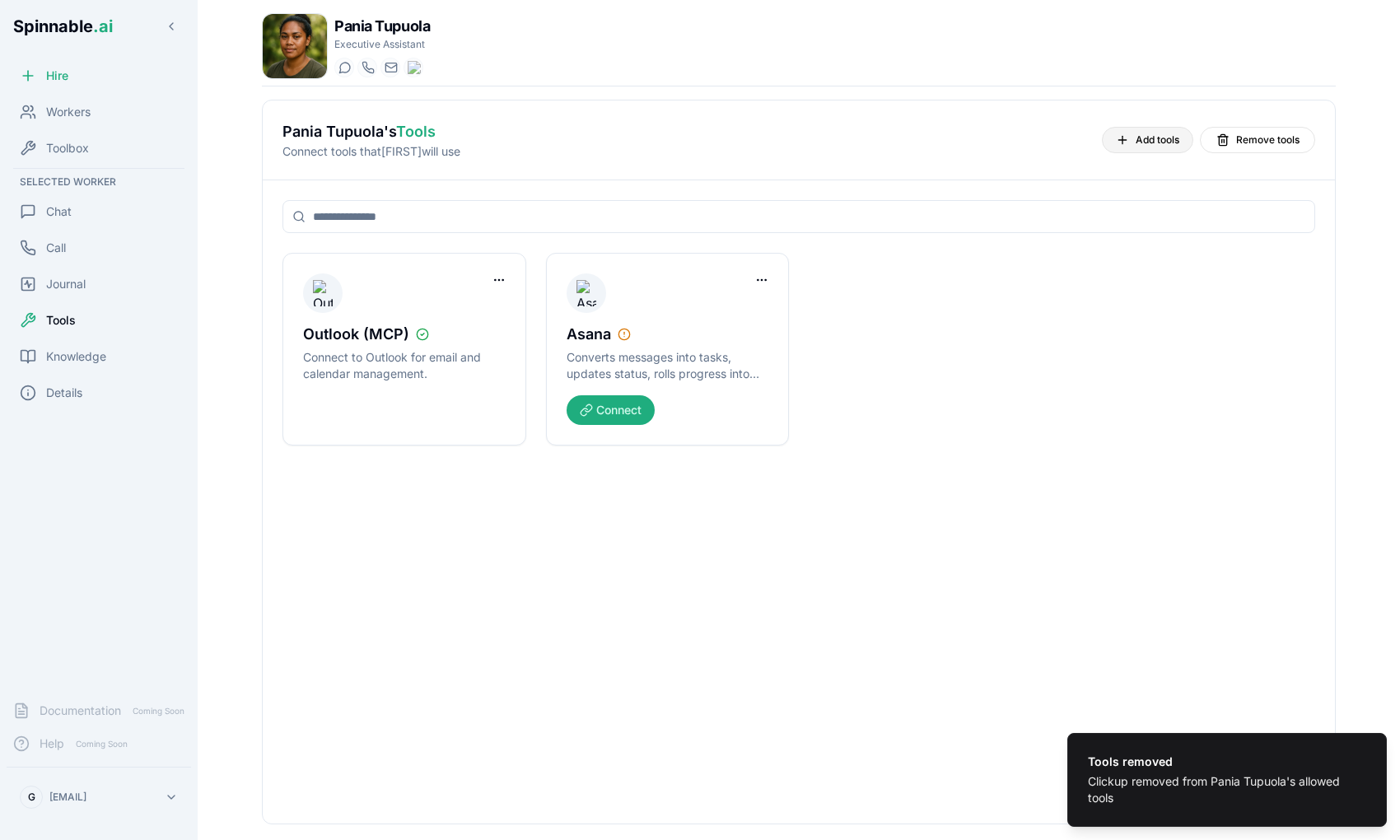 click on "Add tools" at bounding box center [1157, 140] 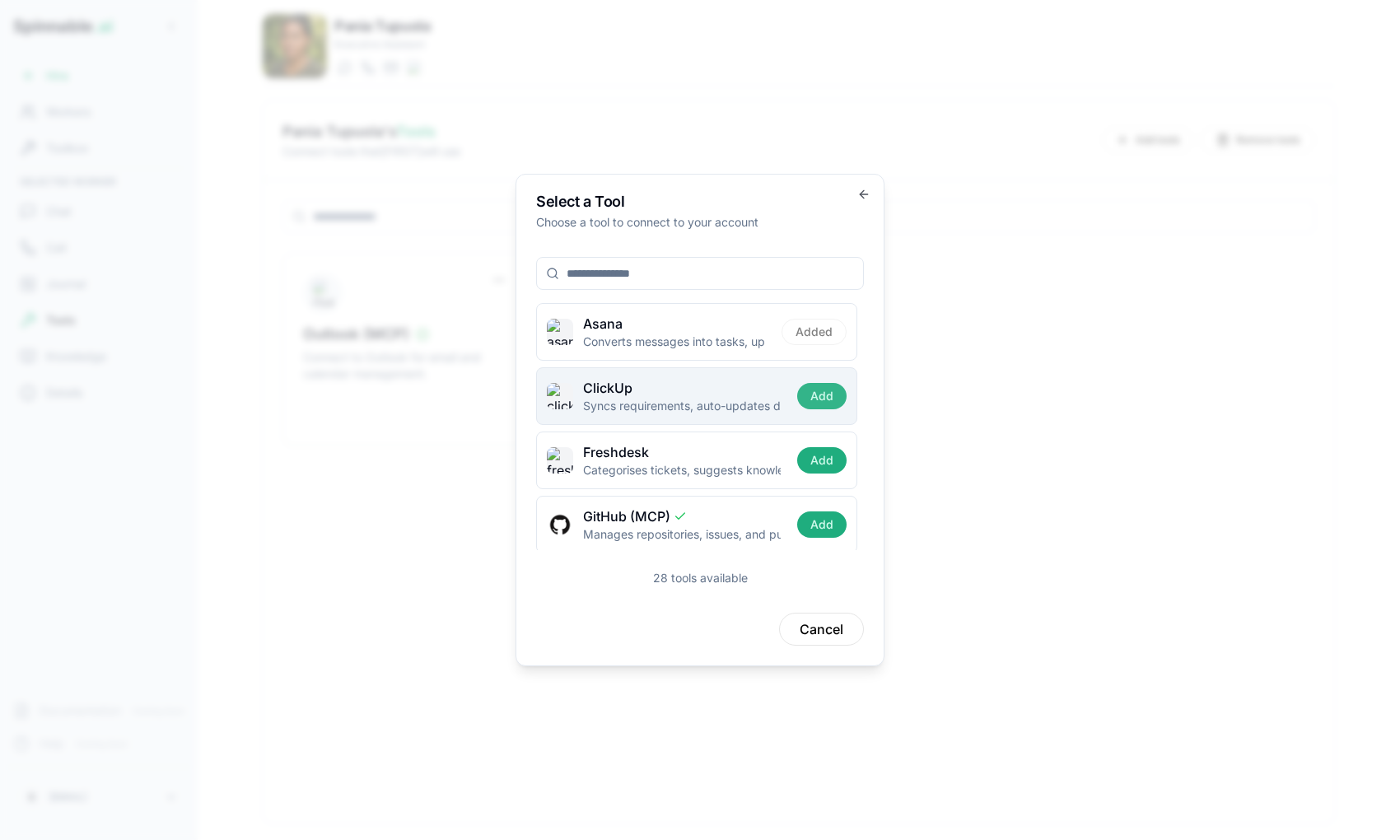 click on "Add" at bounding box center [822, 396] 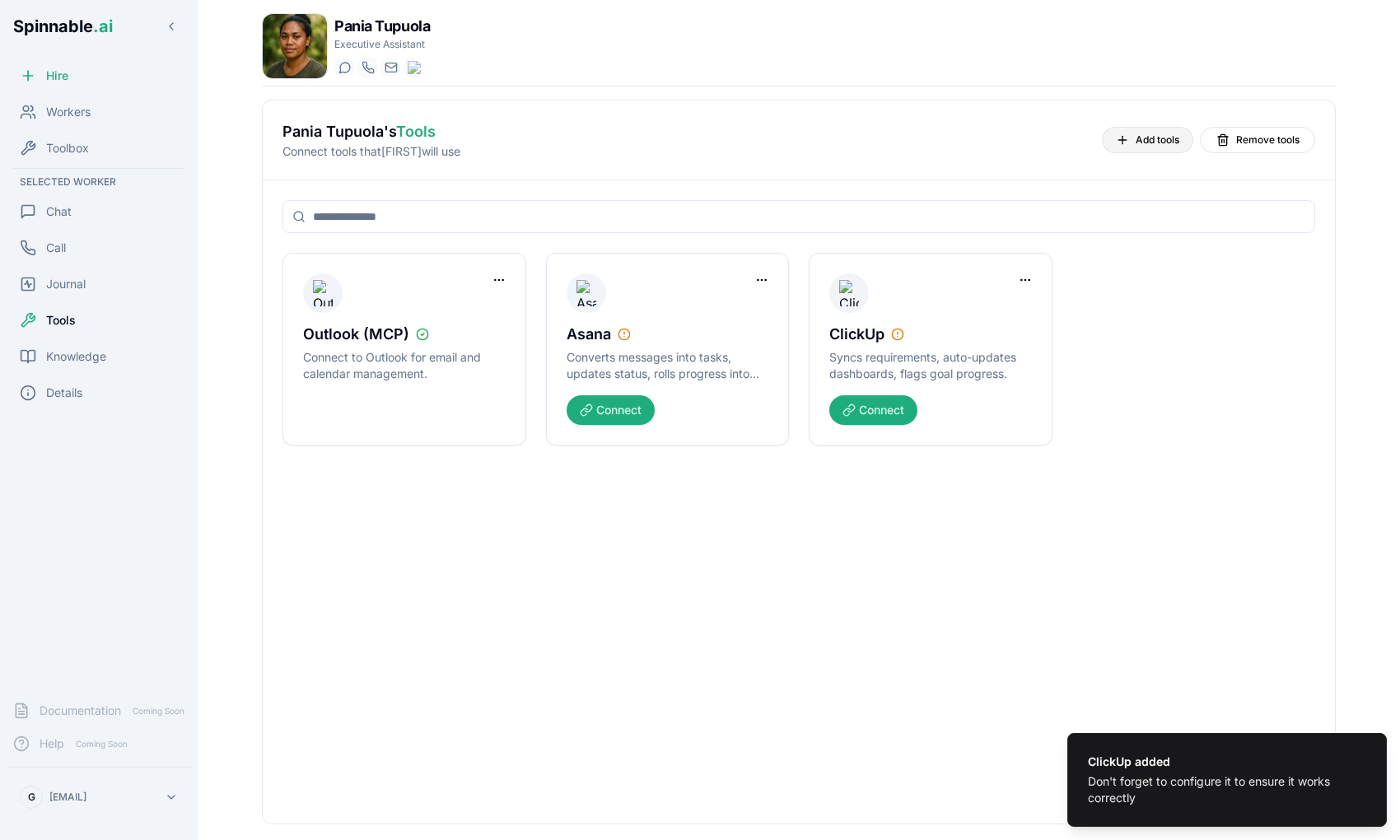click on "Add tools" at bounding box center (1157, 140) 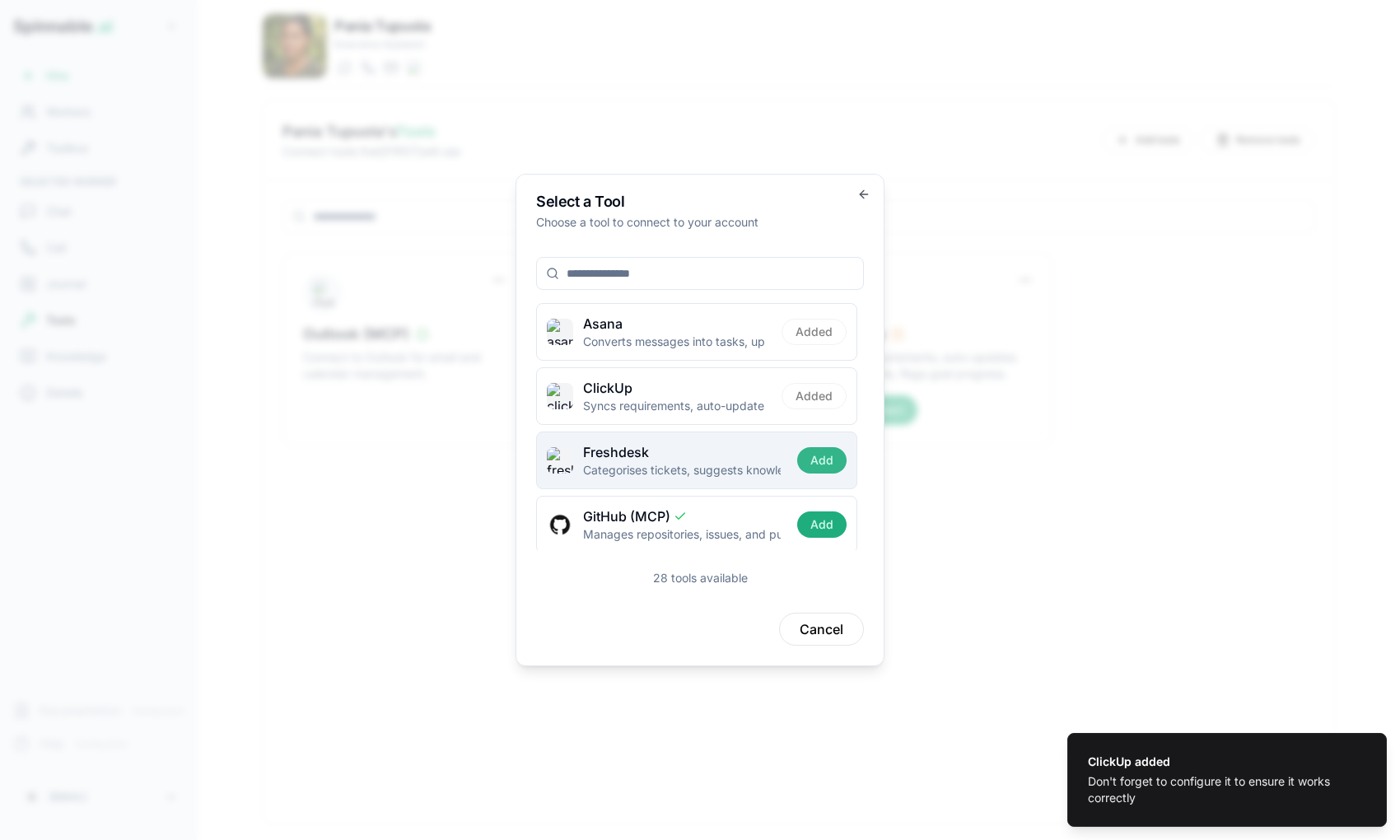 click on "Add" at bounding box center [822, 460] 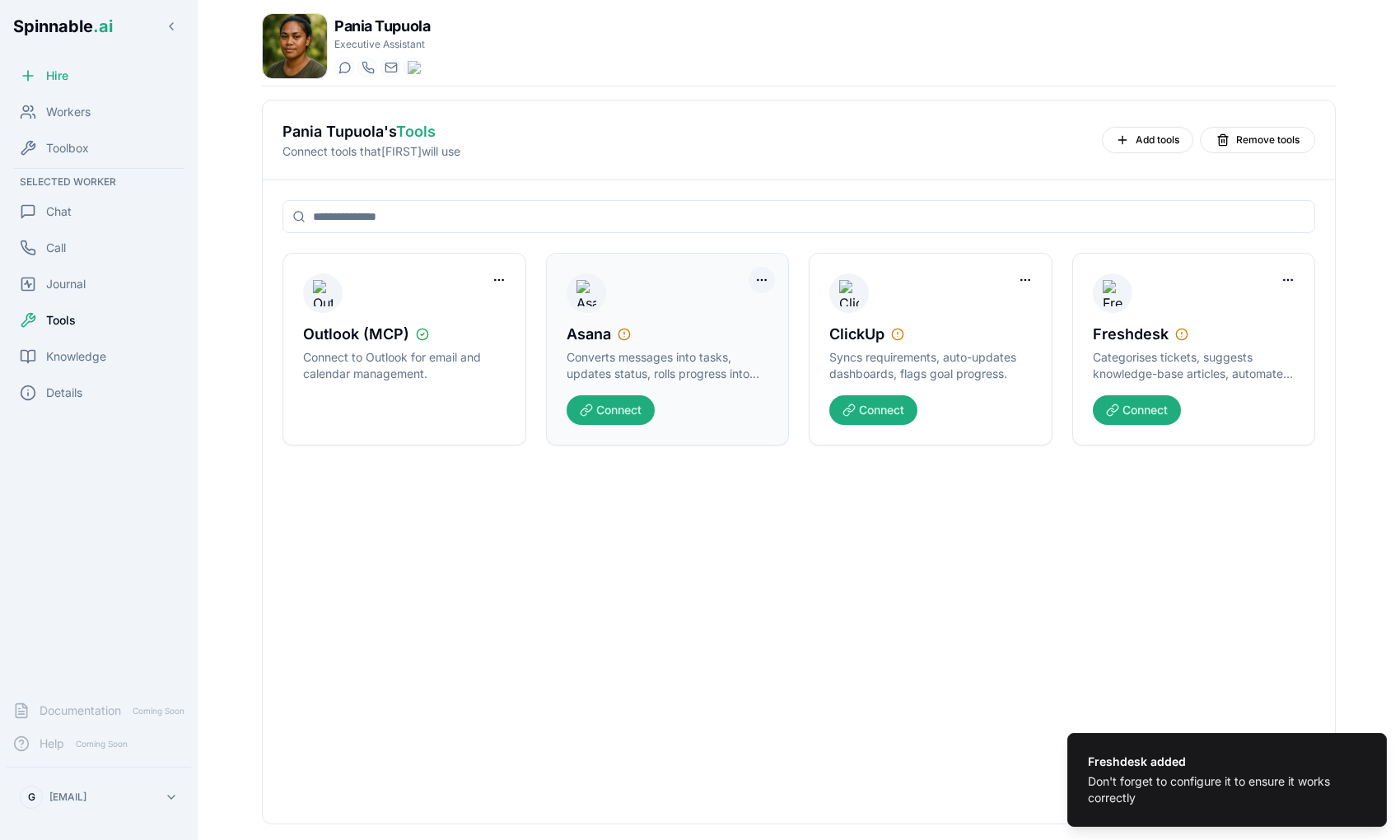 click on "Freshdesk added Don't forget to configure it to ensure it works correctly Spinnable .ai Hire Workers Toolbox Selected Worker Chat Call Journal Tools Knowledge Details Documentation Coming Soon Help Coming Soon G gil@spinnable.ai Pania Tupuola Executive Assistant Start a chat Start a call pania.tupuola@getspinnable.ai +351 91 574 39 53 Pania Tupuola 's  Tools Connect tools that  Pania  will use Add tools Remove tools       Outlook (MCP) Connect to Outlook for email and calendar management.     Asana Converts messages into tasks, updates status, rolls progress into portfolios. Connect     ClickUp Syncs requirements, auto-updates dashboards, flags goal progress. Connect     Freshdesk Categorises tickets, suggests knowledge-base articles, automates satisfaction surveys. Connect" at bounding box center (700, 482) 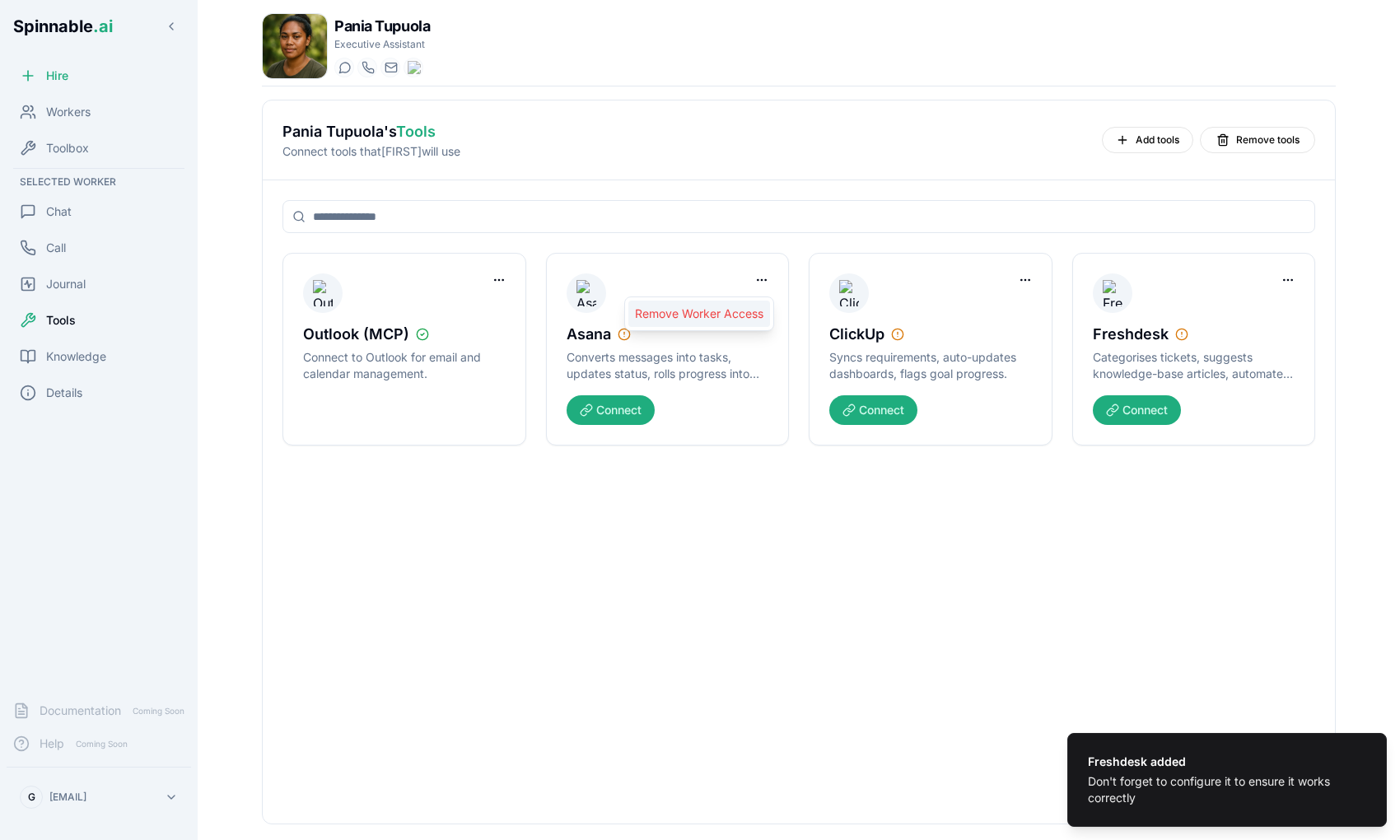click on "Remove Worker Access" at bounding box center [699, 314] 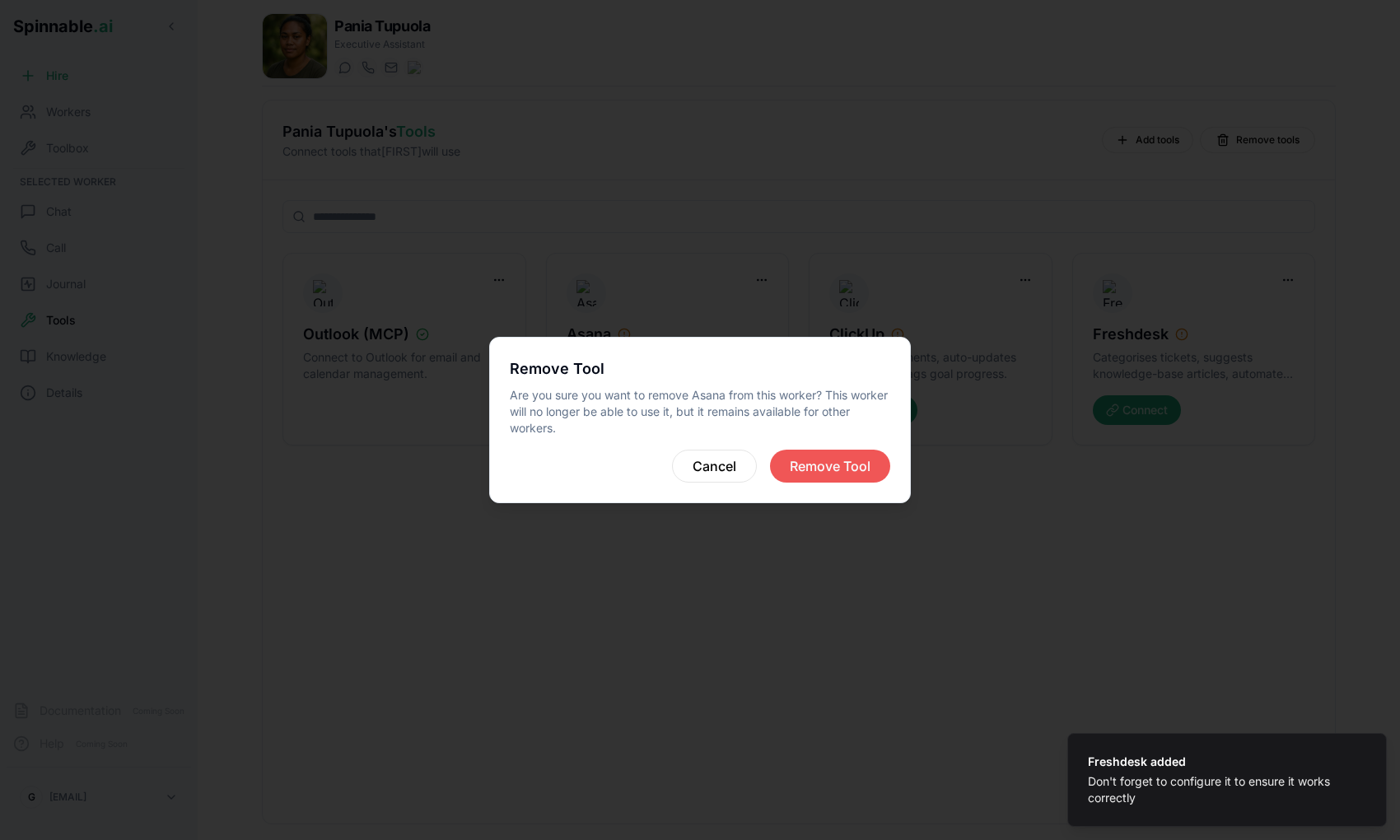 click on "Remove Tool" at bounding box center (830, 466) 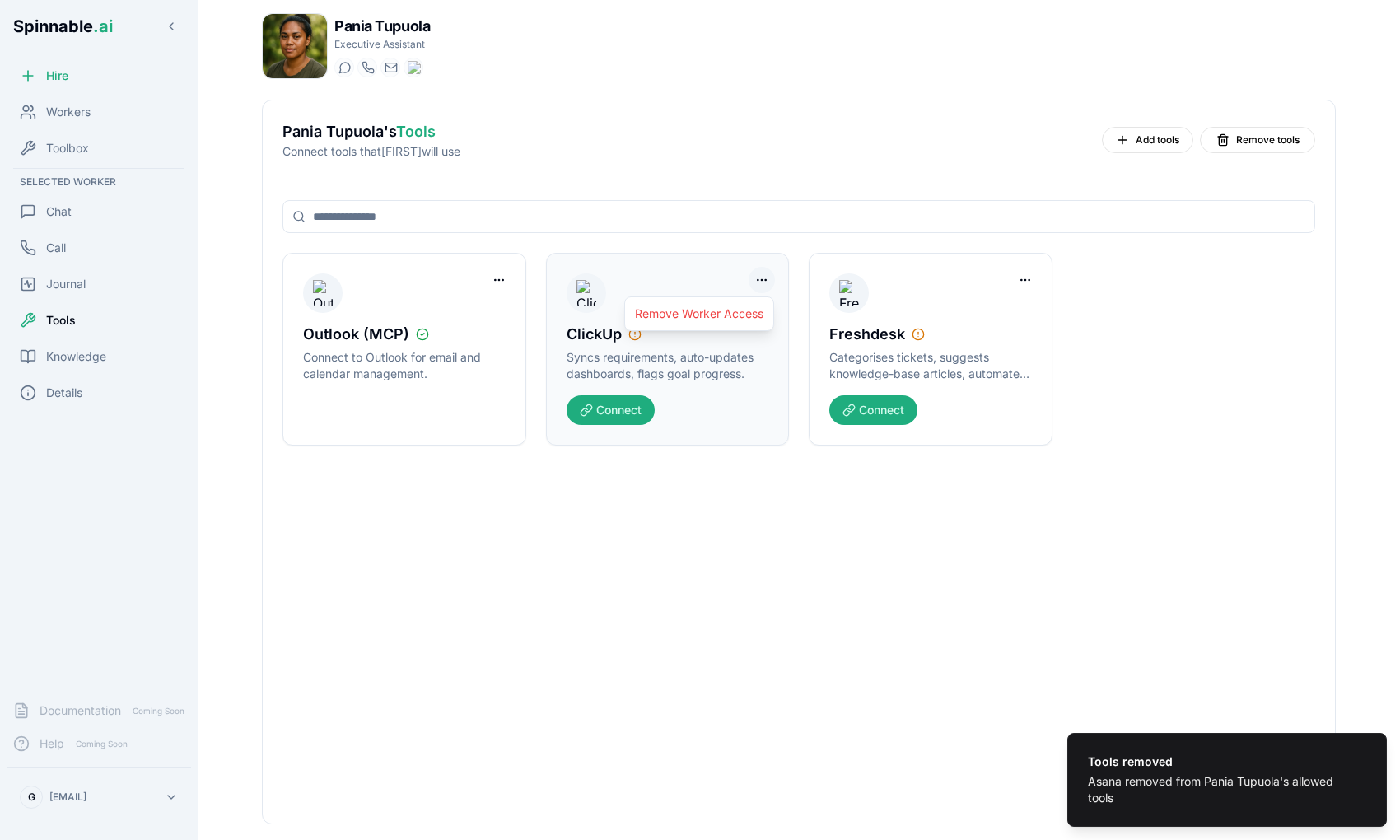 click on "Tools removed Asana removed from Pania Tupuola's allowed tools Spinnable .ai Hire Workers Toolbox Selected Worker Chat Call Journal Tools Knowledge Details Documentation Coming Soon Help Coming Soon G gil@spinnable.ai Pania Tupuola Executive Assistant Start a chat Start a call pania.tupuola@getspinnable.ai +351 91 574 39 53 Pania Tupuola 's  Tools Connect tools that  Pania  will use Add tools Remove tools       Outlook (MCP) Connect to Outlook for email and calendar management.     ClickUp Syncs requirements, auto-updates dashboards, flags goal progress. Connect     Freshdesk Categorises tickets, suggests knowledge-base articles, automates satisfaction surveys. Connect
Remove Worker Access" at bounding box center (700, 482) 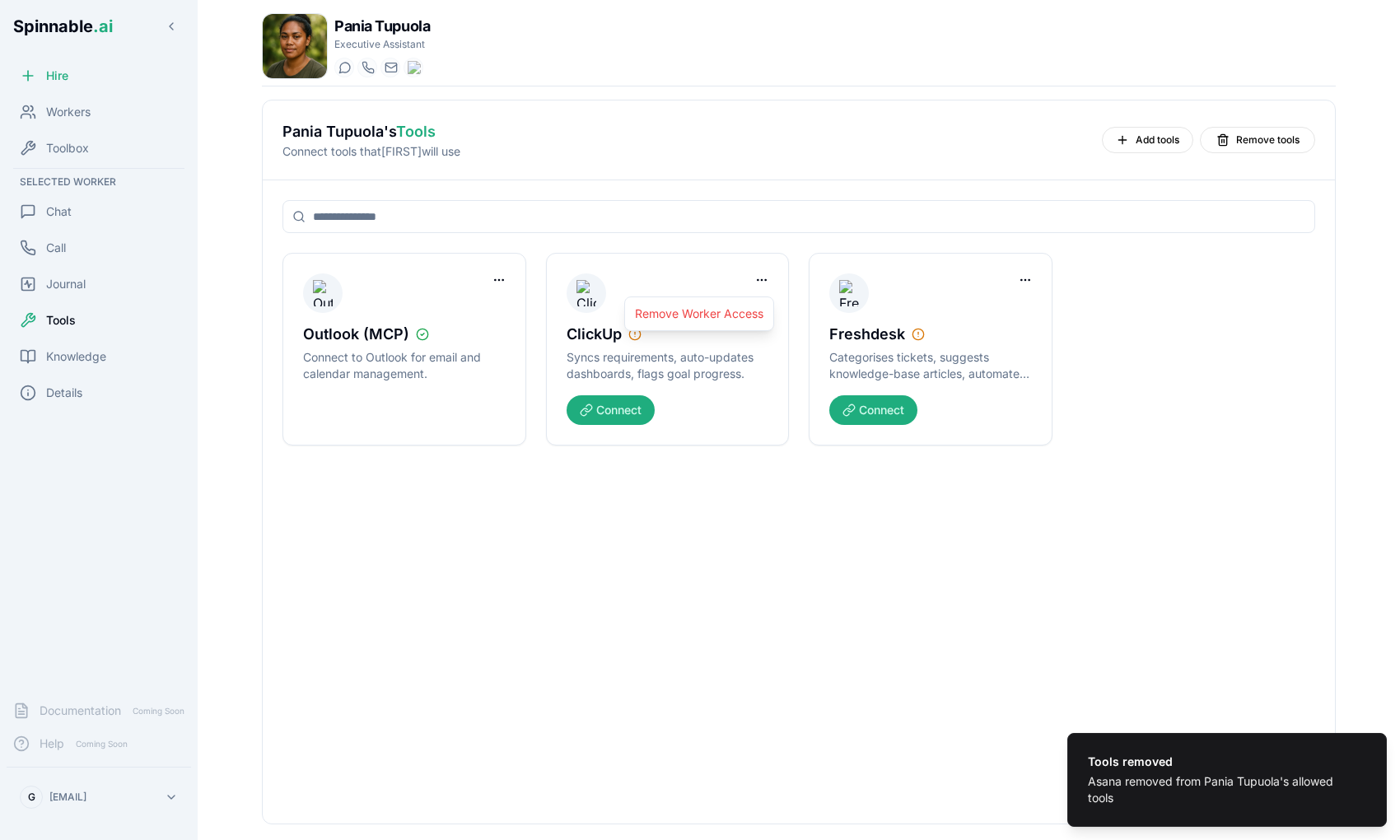 click on "Tools removed Asana removed from Pania Tupuola's allowed tools Spinnable .ai Hire Workers Toolbox Selected Worker Chat Call Journal Tools Knowledge Details Documentation Coming Soon Help Coming Soon G gil@spinnable.ai Pania Tupuola Executive Assistant Start a chat Start a call pania.tupuola@getspinnable.ai +351 91 574 39 53 Pania Tupuola 's  Tools Connect tools that  Pania  will use Add tools Remove tools       Outlook (MCP) Connect to Outlook for email and calendar management.     ClickUp Syncs requirements, auto-updates dashboards, flags goal progress. Connect     Freshdesk Categorises tickets, suggests knowledge-base articles, automates satisfaction surveys. Connect
Remove Worker Access" at bounding box center (700, 482) 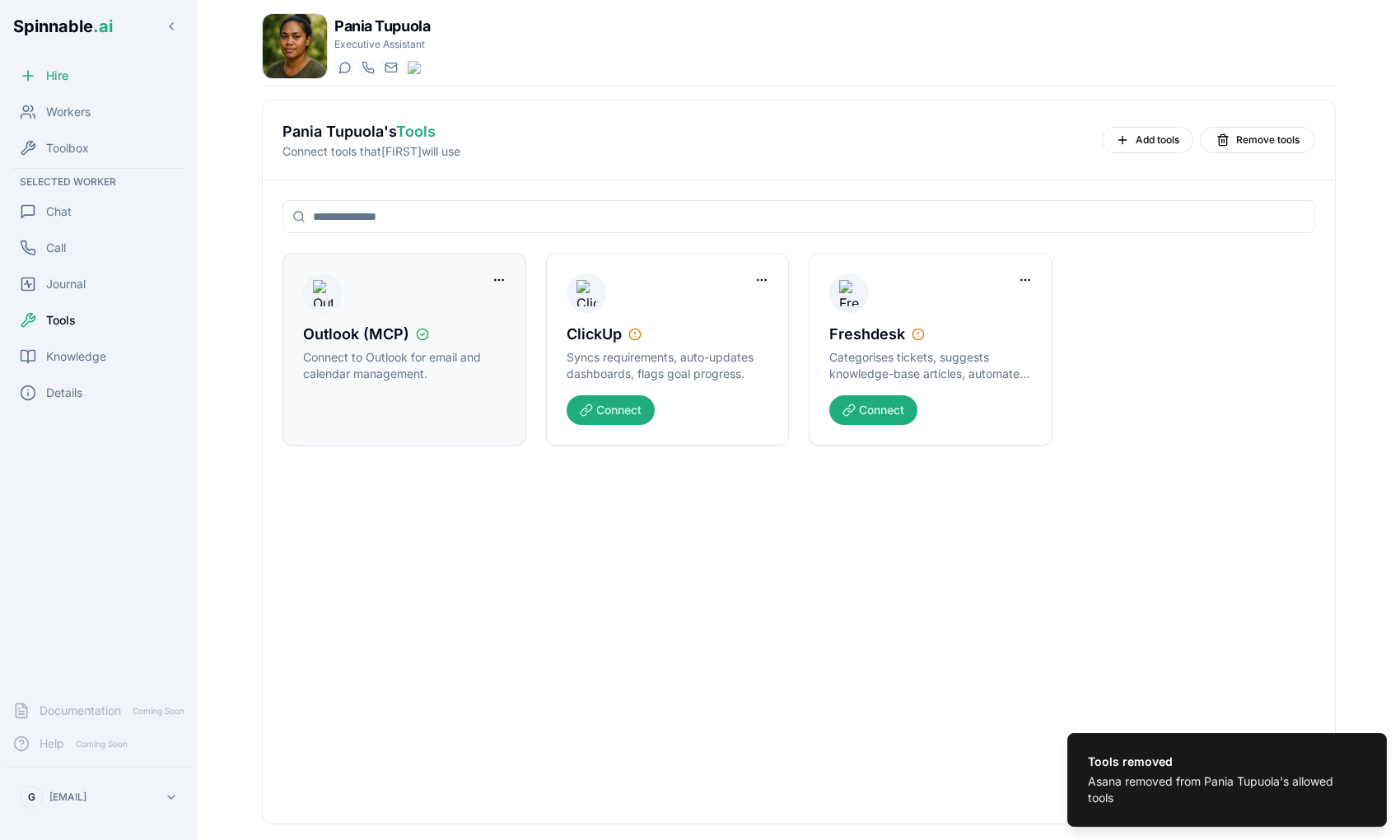click on "Connect to Outlook for email and calendar management." at bounding box center [404, 366] 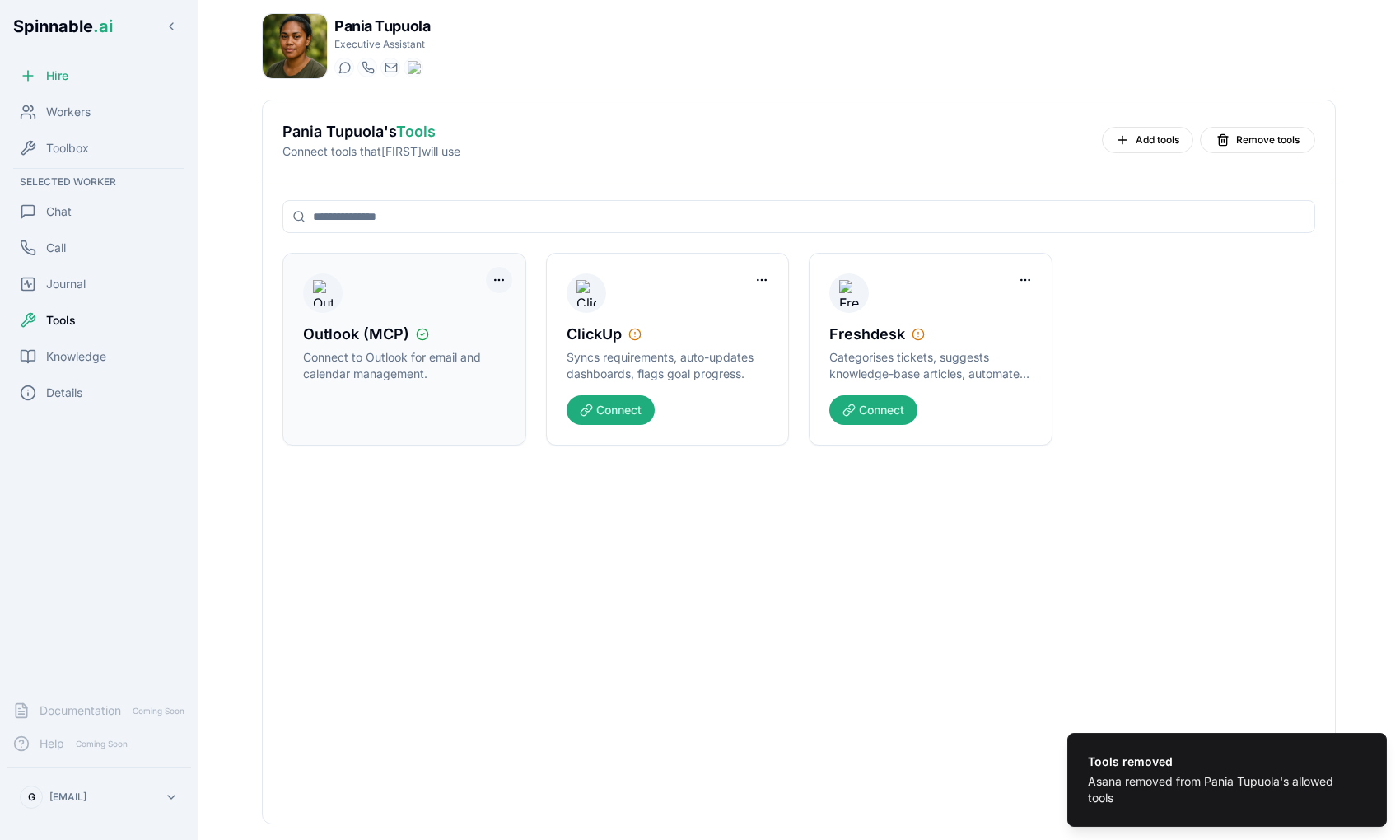 click on "Tools removed Asana removed from Pania Tupuola's allowed tools Spinnable .ai Hire Workers Toolbox Selected Worker Chat Call Journal Tools Knowledge Details Documentation Coming Soon Help Coming Soon G gil@spinnable.ai Pania Tupuola Executive Assistant Start a chat Start a call pania.tupuola@getspinnable.ai +351 91 574 39 53 Pania Tupuola 's  Tools Connect tools that  Pania  will use Add tools Remove tools       Outlook (MCP) Connect to Outlook for email and calendar management.     ClickUp Syncs requirements, auto-updates dashboards, flags goal progress. Connect     Freshdesk Categorises tickets, suggests knowledge-base articles, automates satisfaction surveys. Connect" at bounding box center (700, 482) 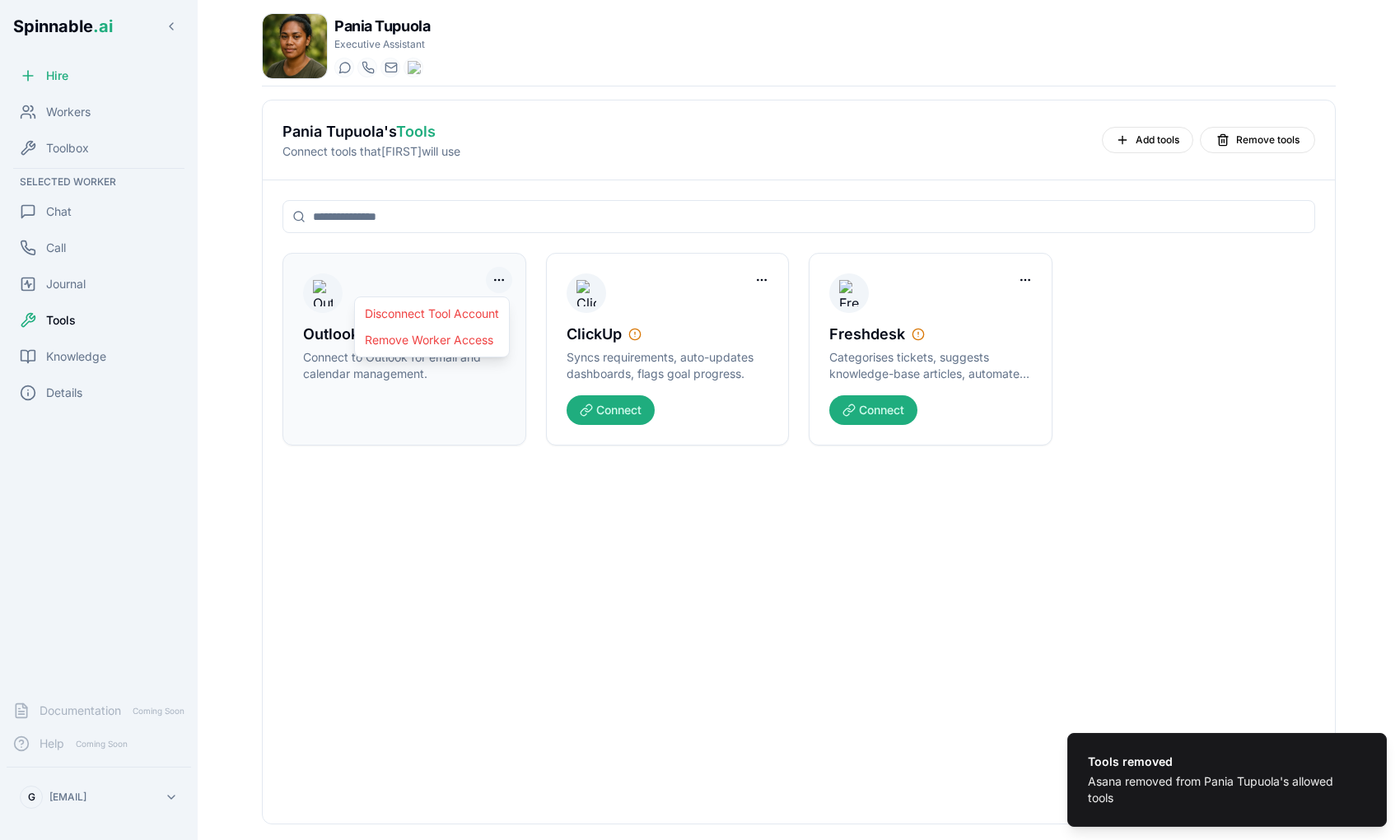 click on "Tools removed Asana removed from Pania Tupuola's allowed tools Spinnable .ai Hire Workers Toolbox Selected Worker Chat Call Journal Tools Knowledge Details Documentation Coming Soon Help Coming Soon G gil@spinnable.ai Pania Tupuola Executive Assistant Start a chat Start a call pania.tupuola@getspinnable.ai +351 91 574 39 53 Pania Tupuola 's  Tools Connect tools that  Pania  will use Add tools Remove tools       Outlook (MCP) Connect to Outlook for email and calendar management.     ClickUp Syncs requirements, auto-updates dashboards, flags goal progress. Connect     Freshdesk Categorises tickets, suggests knowledge-base articles, automates satisfaction surveys. Connect
Disconnect Tool Account Remove Worker Access" at bounding box center [700, 482] 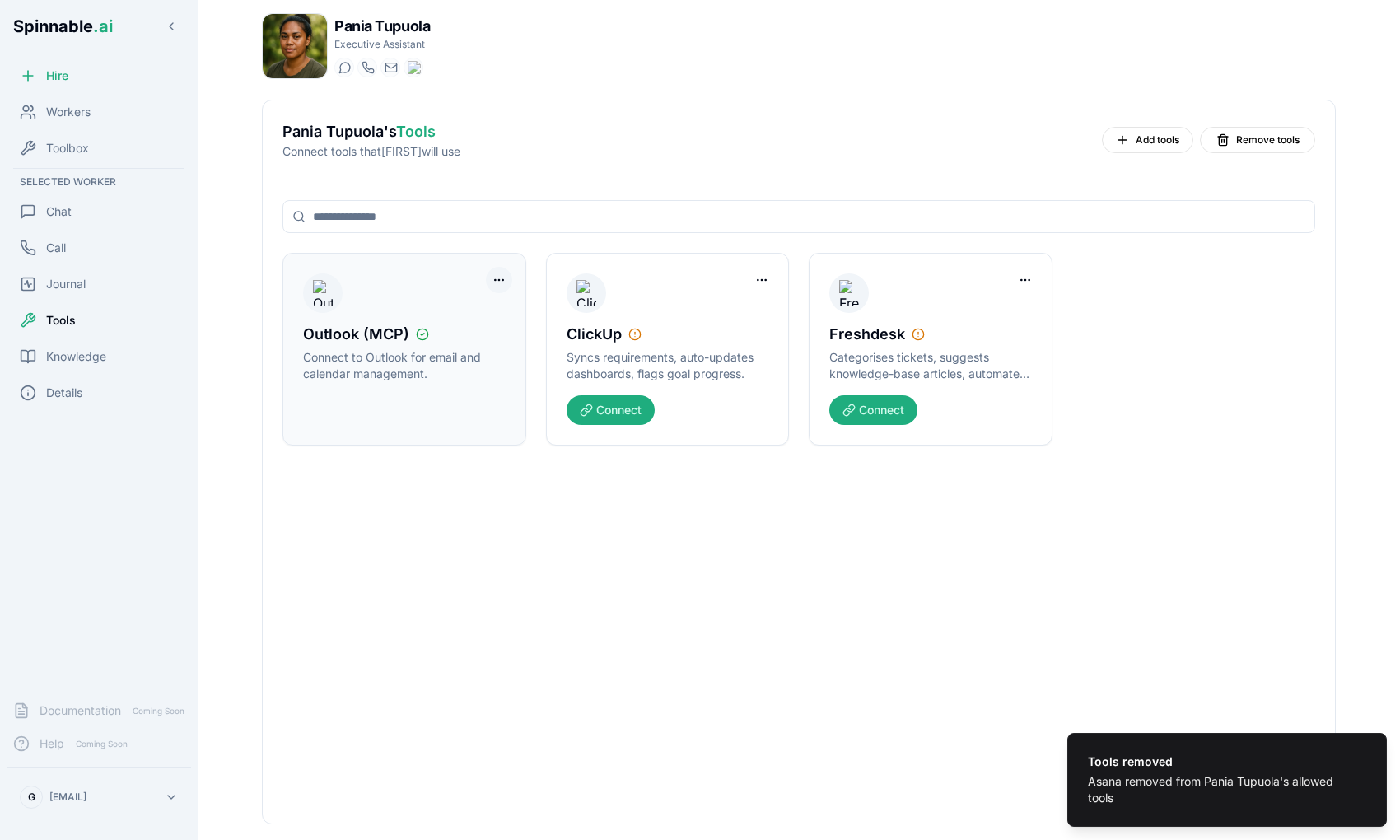 click on "Tools removed Asana removed from Pania Tupuola's allowed tools Spinnable .ai Hire Workers Toolbox Selected Worker Chat Call Journal Tools Knowledge Details Documentation Coming Soon Help Coming Soon G gil@spinnable.ai Pania Tupuola Executive Assistant Start a chat Start a call pania.tupuola@getspinnable.ai +351 91 574 39 53 Pania Tupuola 's  Tools Connect tools that  Pania  will use Add tools Remove tools       Outlook (MCP) Connect to Outlook for email and calendar management.     ClickUp Syncs requirements, auto-updates dashboards, flags goal progress. Connect     Freshdesk Categorises tickets, suggests knowledge-base articles, automates satisfaction surveys. Connect" at bounding box center [700, 482] 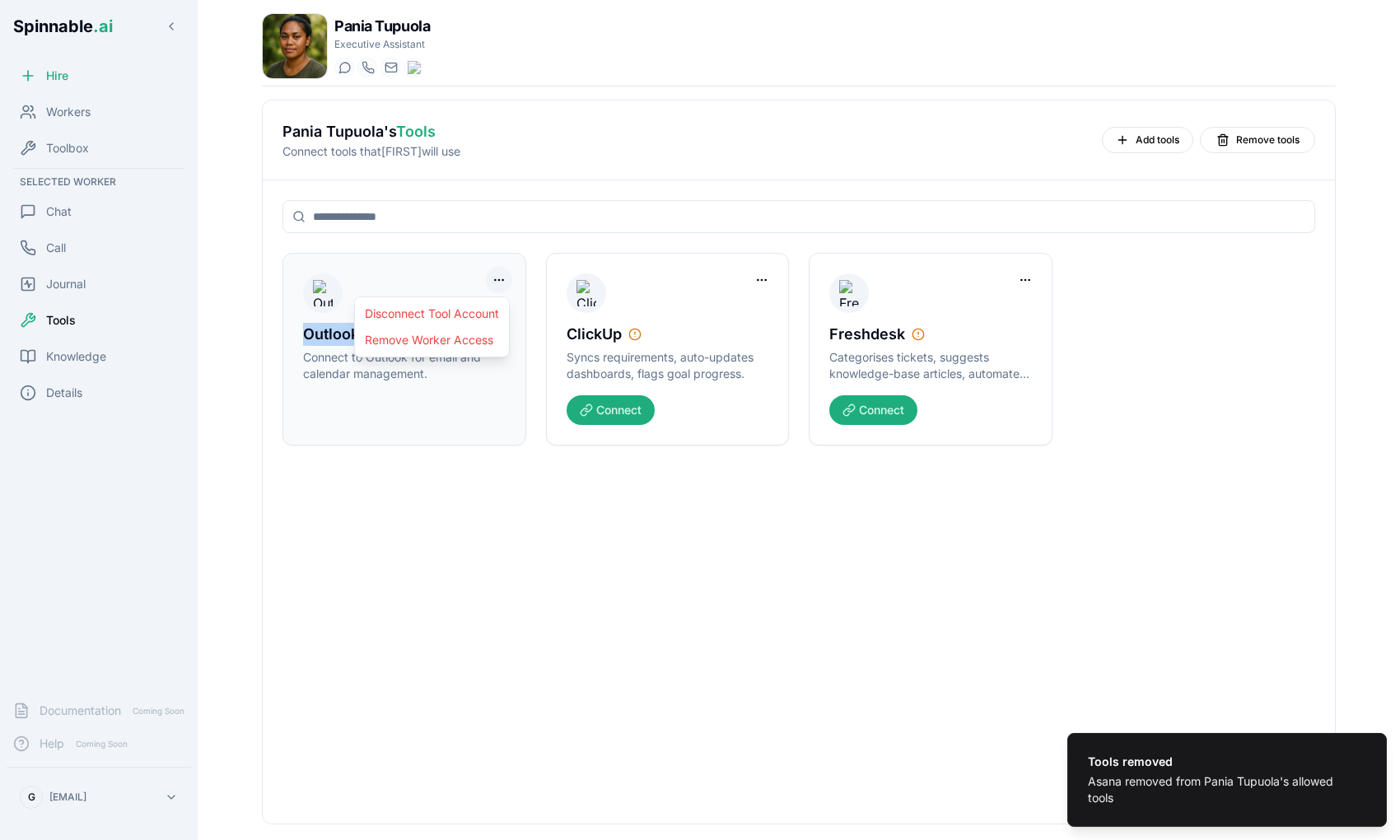 click on "Tools removed Asana removed from Pania Tupuola's allowed tools Spinnable .ai Hire Workers Toolbox Selected Worker Chat Call Journal Tools Knowledge Details Documentation Coming Soon Help Coming Soon G gil@spinnable.ai Pania Tupuola Executive Assistant Start a chat Start a call pania.tupuola@getspinnable.ai +351 91 574 39 53 Pania Tupuola 's  Tools Connect tools that  Pania  will use Add tools Remove tools       Outlook (MCP) Connect to Outlook for email and calendar management.     ClickUp Syncs requirements, auto-updates dashboards, flags goal progress. Connect     Freshdesk Categorises tickets, suggests knowledge-base articles, automates satisfaction surveys. Connect
Disconnect Tool Account Remove Worker Access" at bounding box center [700, 482] 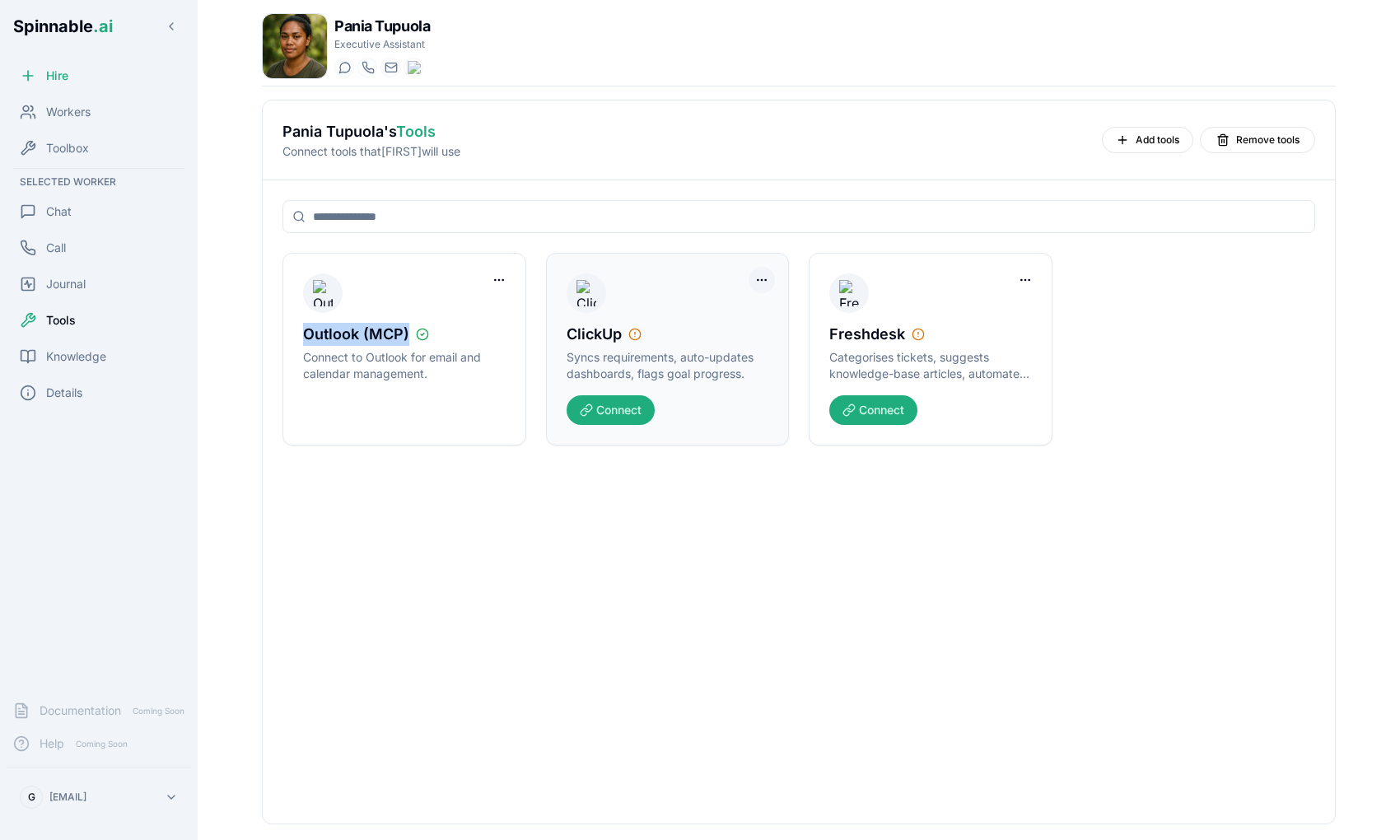 click on "Spinnable .ai Hire Workers Toolbox Selected Worker Chat Call Journal Tools Knowledge Details Documentation Coming Soon Help Coming Soon G gil@spinnable.ai Pania Tupuola Executive Assistant Start a chat Start a call pania.tupuola@getspinnable.ai +351 91 574 39 53 Pania Tupuola 's  Tools Connect tools that  Pania  will use Add tools Remove tools       Outlook (MCP) Connect to Outlook for email and calendar management.     ClickUp Syncs requirements, auto-updates dashboards, flags goal progress. Connect     Freshdesk Categorises tickets, suggests knowledge-base articles, automates satisfaction surveys. Connect" at bounding box center (700, 482) 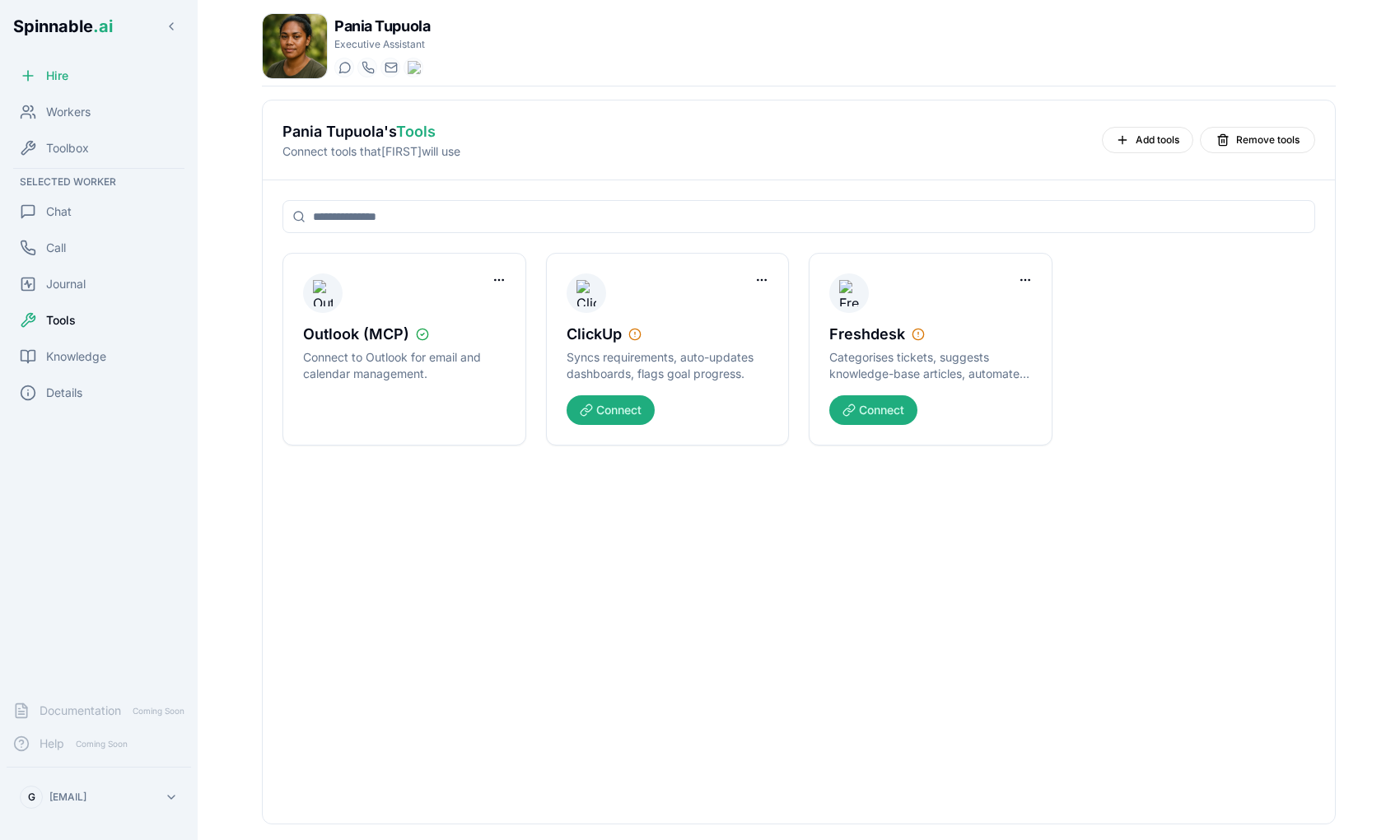 click on "Spinnable .ai Hire Workers Toolbox Selected Worker Chat Call Journal Tools Knowledge Details Documentation Coming Soon Help Coming Soon G gil@spinnable.ai Pania Tupuola Executive Assistant Start a chat Start a call pania.tupuola@getspinnable.ai +351 91 574 39 53 Pania Tupuola 's  Tools Connect tools that  Pania  will use Add tools Remove tools       Outlook (MCP) Connect to Outlook for email and calendar management.     ClickUp Syncs requirements, auto-updates dashboards, flags goal progress. Connect     Freshdesk Categorises tickets, suggests knowledge-base articles, automates satisfaction surveys. Connect" at bounding box center [700, 482] 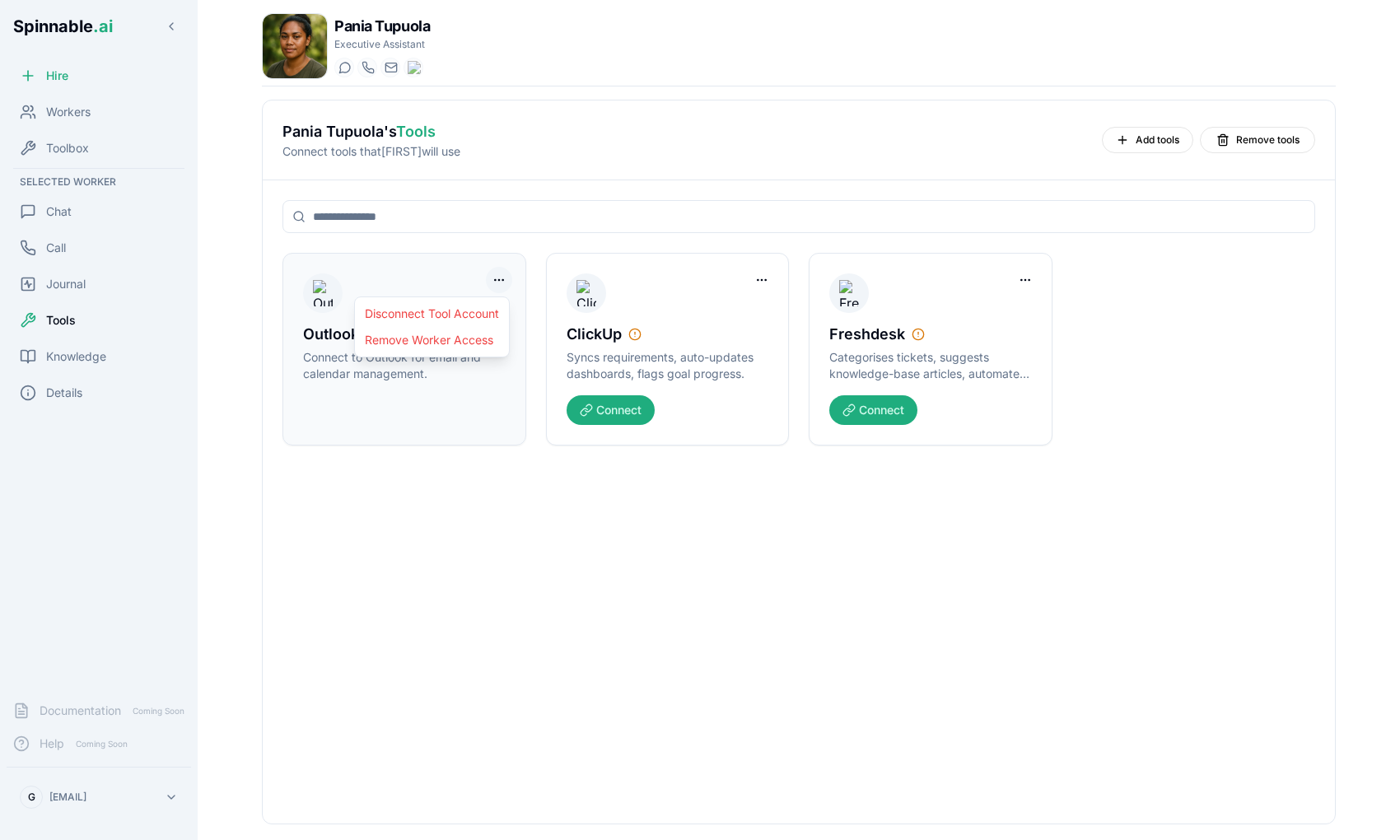 click on "Spinnable .ai Hire Workers Toolbox Selected Worker Chat Call Journal Tools Knowledge Details Documentation Coming Soon Help Coming Soon G gil@spinnable.ai Pania Tupuola Executive Assistant Start a chat Start a call pania.tupuola@getspinnable.ai +351 91 574 39 53 Pania Tupuola 's  Tools Connect tools that  Pania  will use Add tools Remove tools       Outlook (MCP) Connect to Outlook for email and calendar management.     ClickUp Syncs requirements, auto-updates dashboards, flags goal progress. Connect     Freshdesk Categorises tickets, suggests knowledge-base articles, automates satisfaction surveys. Connect
Disconnect Tool Account Remove Worker Access" at bounding box center [700, 482] 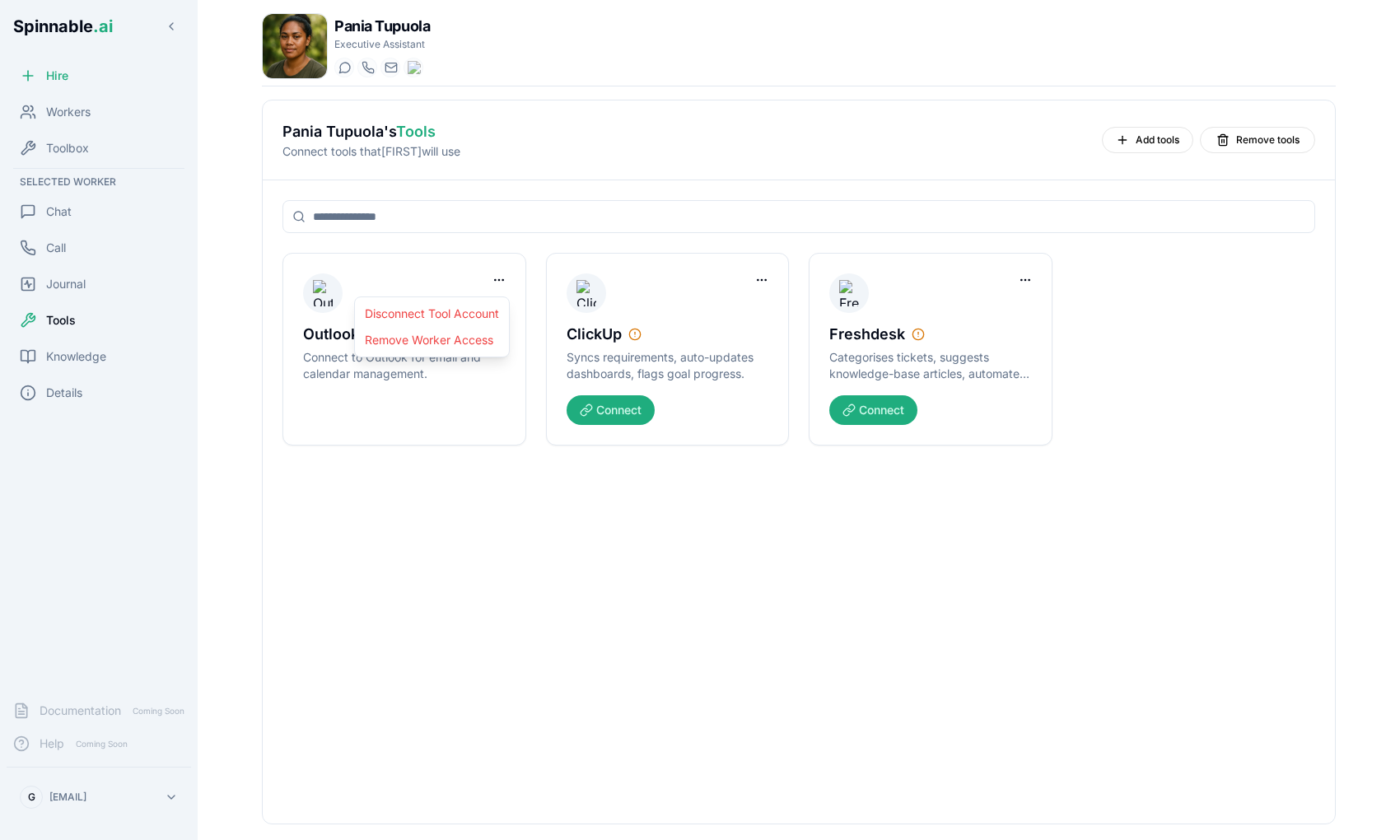 click on "Spinnable .ai Hire Workers Toolbox Selected Worker Chat Call Journal Tools Knowledge Details Documentation Coming Soon Help Coming Soon G gil@spinnable.ai Pania Tupuola Executive Assistant Start a chat Start a call pania.tupuola@getspinnable.ai +351 91 574 39 53 Pania Tupuola 's  Tools Connect tools that  Pania  will use Add tools Remove tools       Outlook (MCP) Connect to Outlook for email and calendar management.     ClickUp Syncs requirements, auto-updates dashboards, flags goal progress. Connect     Freshdesk Categorises tickets, suggests knowledge-base articles, automates satisfaction surveys. Connect
Disconnect Tool Account Remove Worker Access" at bounding box center [700, 482] 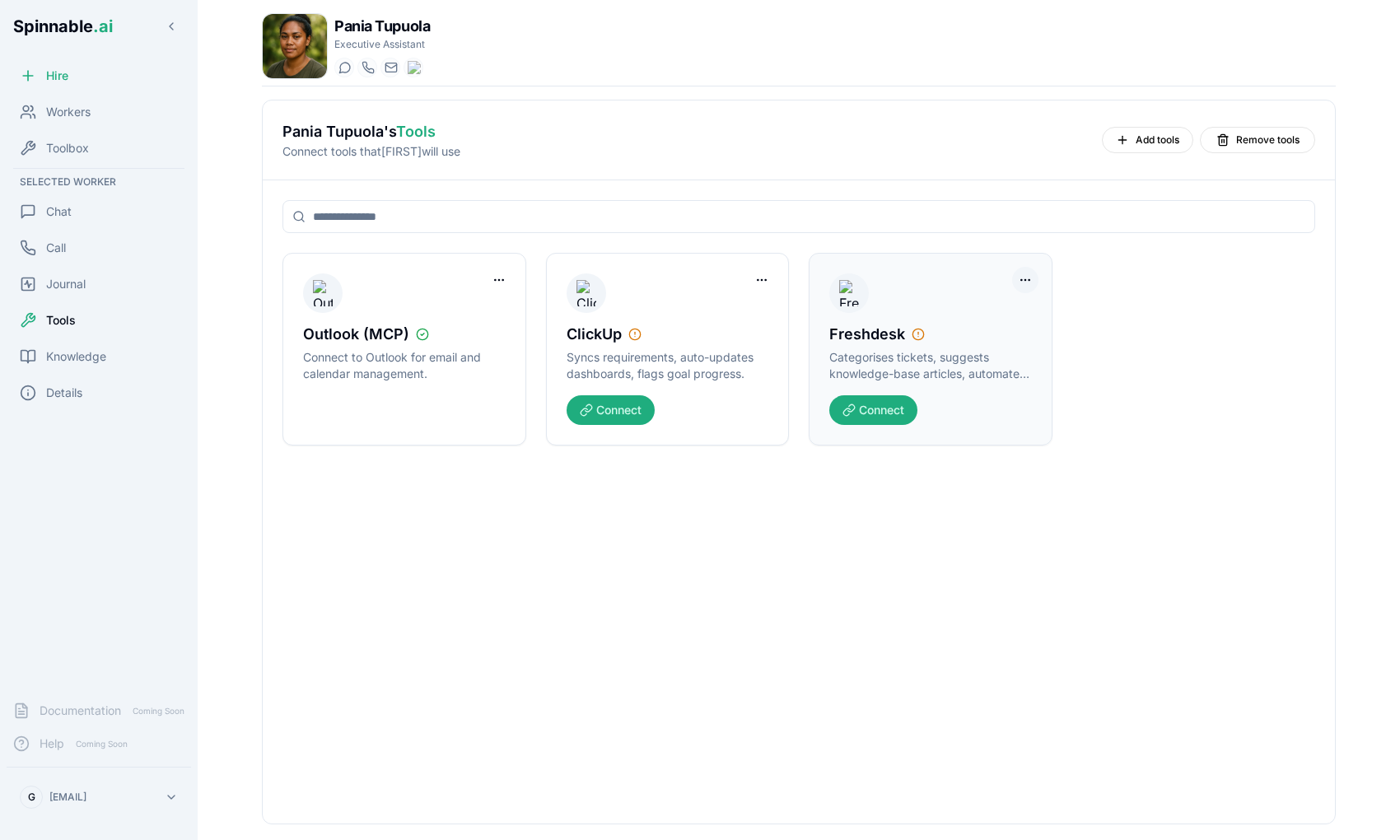 click on "Spinnable .ai Hire Workers Toolbox Selected Worker Chat Call Journal Tools Knowledge Details Documentation Coming Soon Help Coming Soon G gil@spinnable.ai Pania Tupuola Executive Assistant Start a chat Start a call pania.tupuola@getspinnable.ai +351 91 574 39 53 Pania Tupuola 's  Tools Connect tools that  Pania  will use Add tools Remove tools       Outlook (MCP) Connect to Outlook for email and calendar management.     ClickUp Syncs requirements, auto-updates dashboards, flags goal progress. Connect     Freshdesk Categorises tickets, suggests knowledge-base articles, automates satisfaction surveys. Connect" at bounding box center (700, 482) 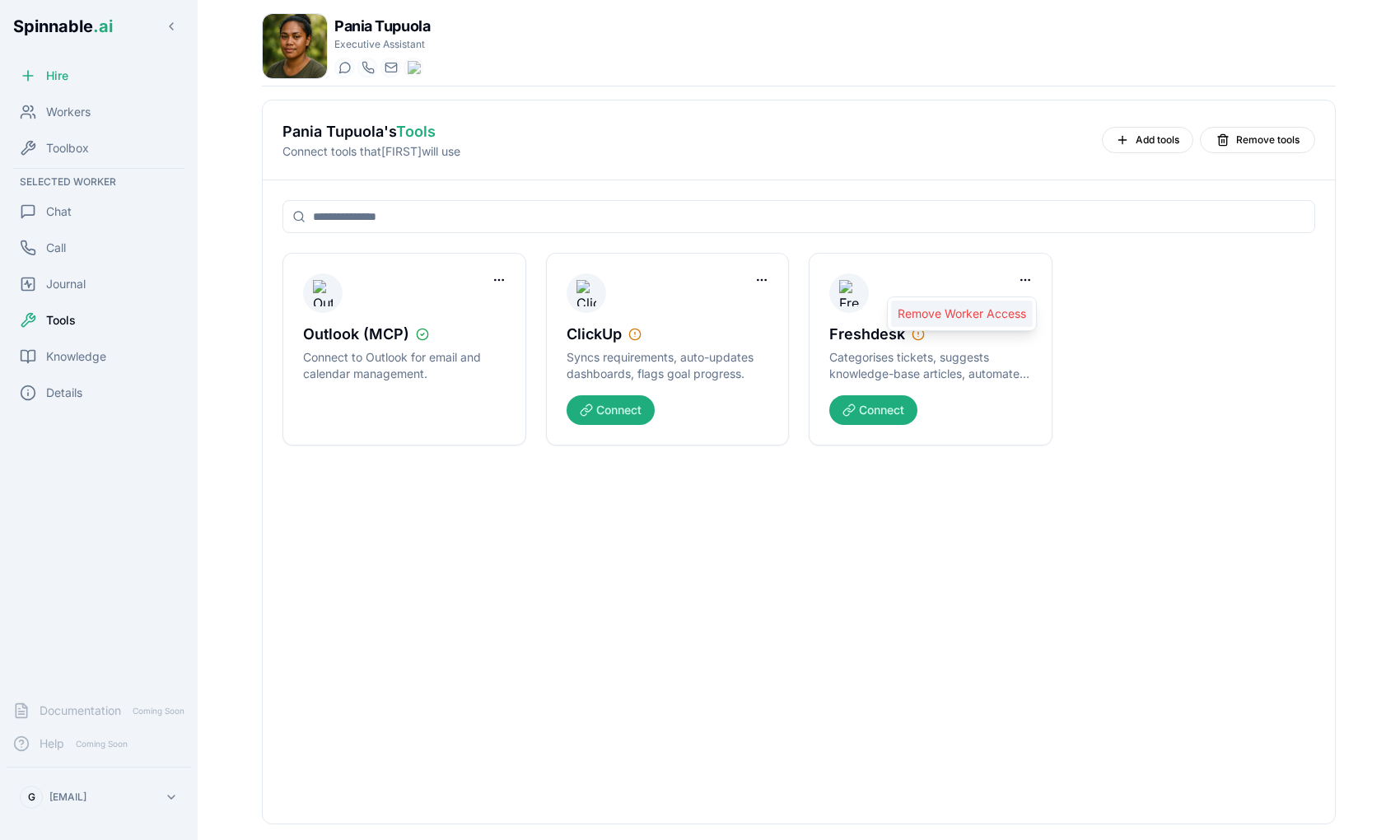 click on "Remove Worker Access" at bounding box center (962, 314) 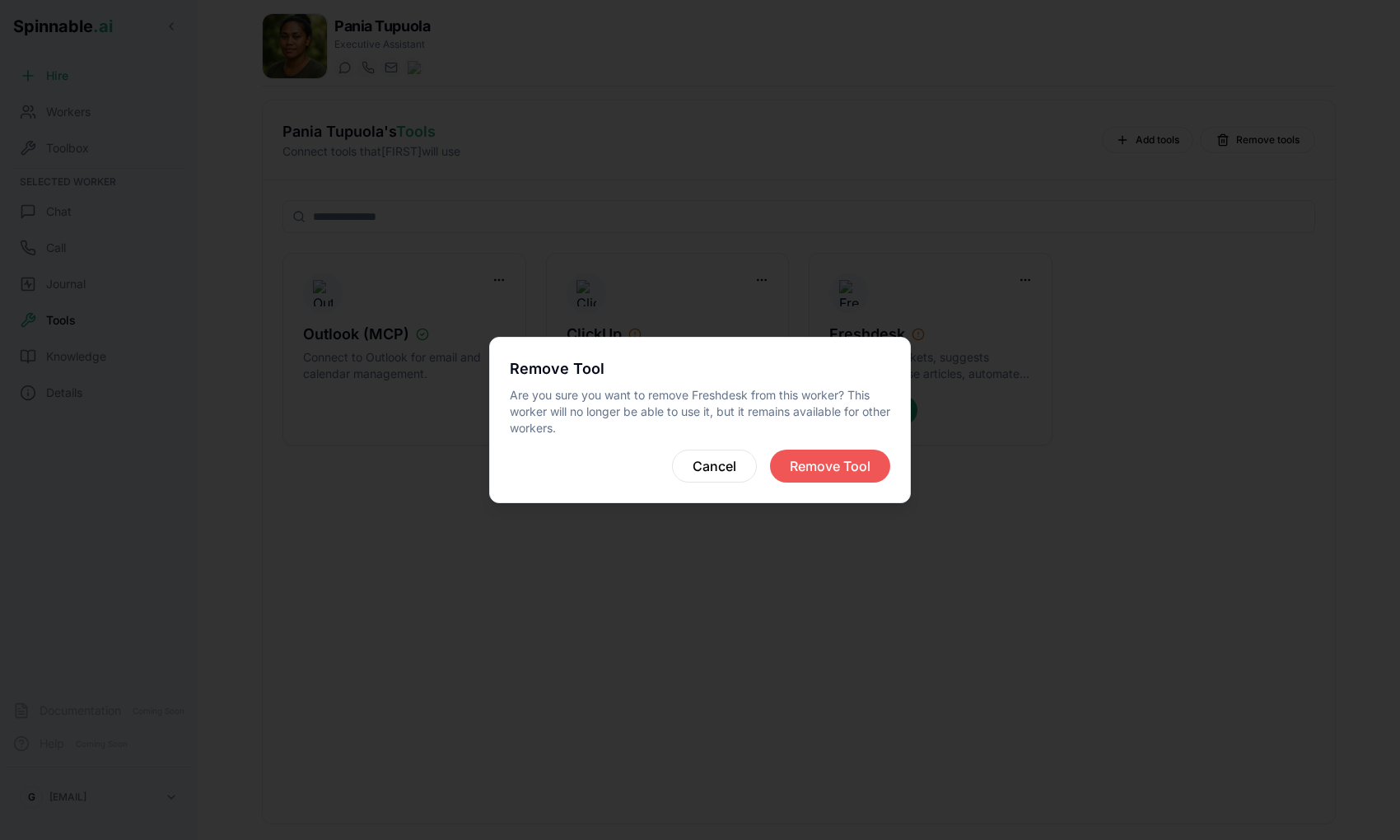 click on "Remove Tool" at bounding box center [830, 466] 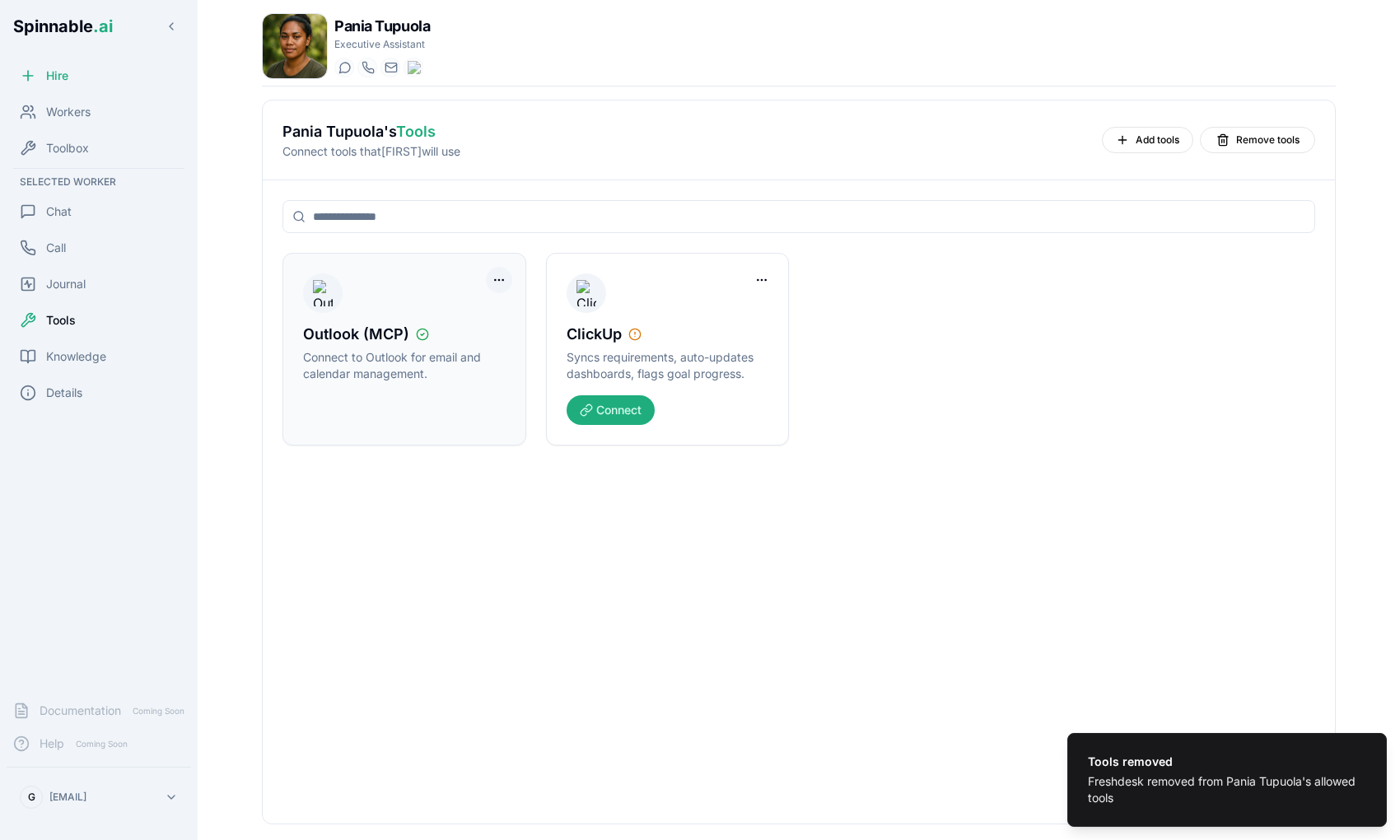 click on "Tools removed Freshdesk removed from Pania Tupuola's allowed tools Spinnable .ai Hire Workers Toolbox Selected Worker Chat Call Journal Tools Knowledge Details Documentation Coming Soon Help Coming Soon G gil@spinnable.ai Pania Tupuola Executive Assistant Start a chat Start a call pania.tupuola@getspinnable.ai +351 91 574 39 53 Pania Tupuola 's  Tools Connect tools that  Pania  will use Add tools Remove tools       Outlook (MCP) Connect to Outlook for email and calendar management.     ClickUp Syncs requirements, auto-updates dashboards, flags goal progress. Connect
Notification   Tools removed Freshdesk removed from Pania Tupuola's allowed tools" at bounding box center (700, 482) 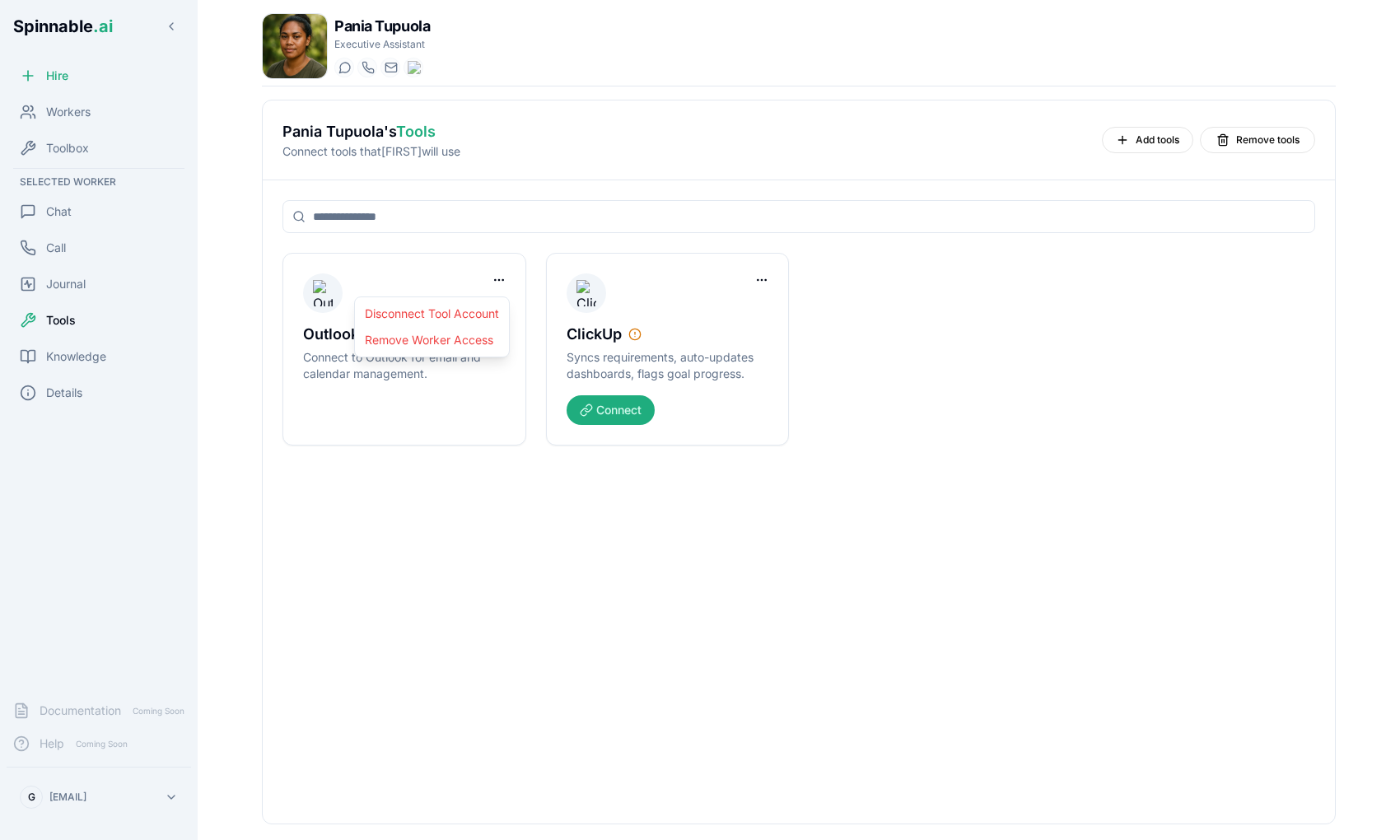 click on "Spinnable .ai Hire Workers Toolbox Selected Worker Chat Call Journal Tools Knowledge Details Documentation Coming Soon Help Coming Soon G gil@spinnable.ai Pania Tupuola Executive Assistant Start a chat Start a call pania.tupuola@getspinnable.ai +351 91 574 39 53 Pania Tupuola 's  Tools Connect tools that  Pania  will use Add tools Remove tools       Outlook (MCP) Connect to Outlook for email and calendar management.     ClickUp Syncs requirements, auto-updates dashboards, flags goal progress. Connect
Disconnect Tool Account Remove Worker Access" at bounding box center (700, 482) 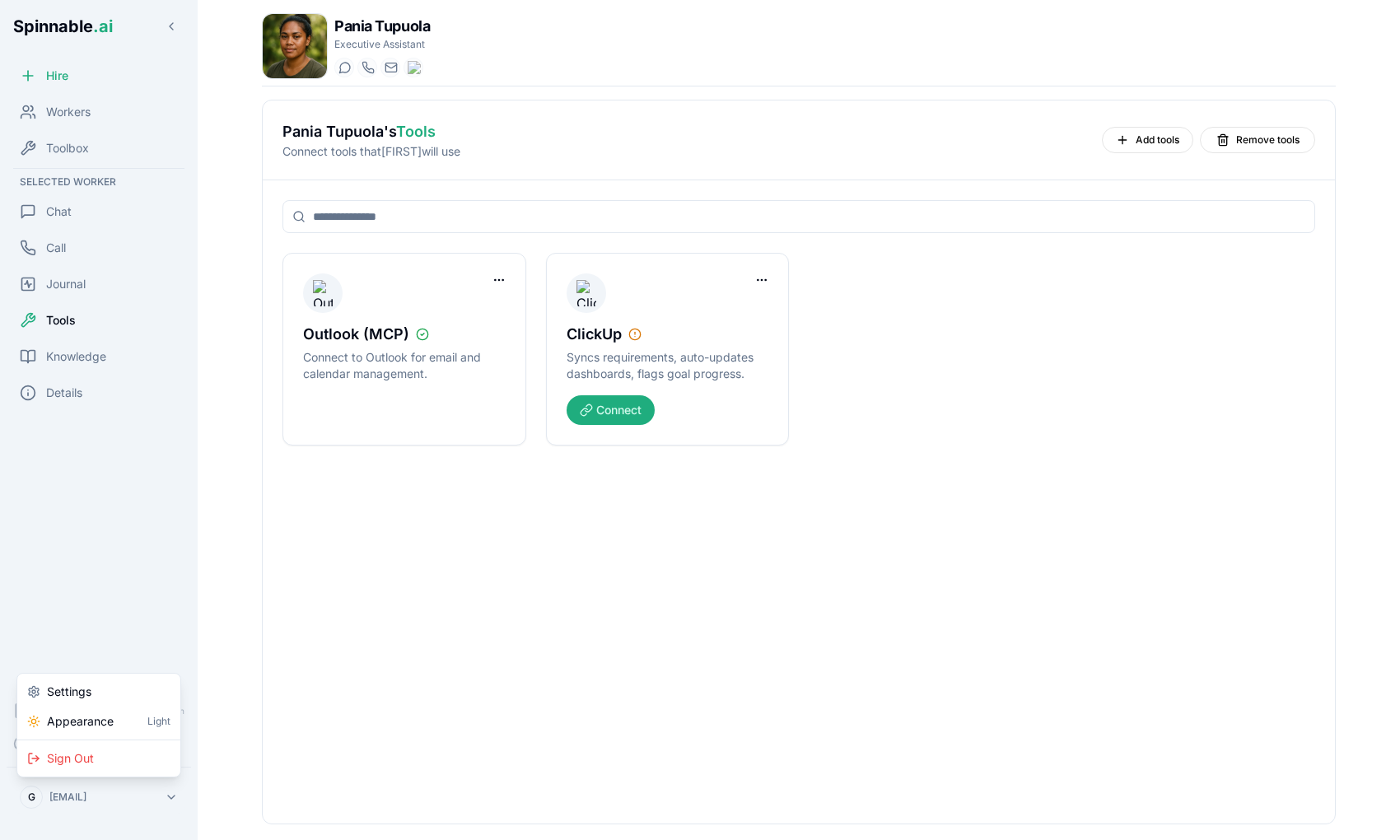 click on "Spinnable .ai Hire Workers Toolbox Selected Worker Chat Call Journal Tools Knowledge Details Documentation Coming Soon Help Coming Soon G gil@spinnable.ai Pania Tupuola Executive Assistant Start a chat Start a call pania.tupuola@getspinnable.ai +351 91 574 39 53 Pania Tupuola 's  Tools Connect tools that  Pania  will use Add tools Remove tools       Outlook (MCP) Connect to Outlook for email and calendar management.     ClickUp Syncs requirements, auto-updates dashboards, flags goal progress. Connect
Settings Appearance Light Sign Out" at bounding box center [700, 482] 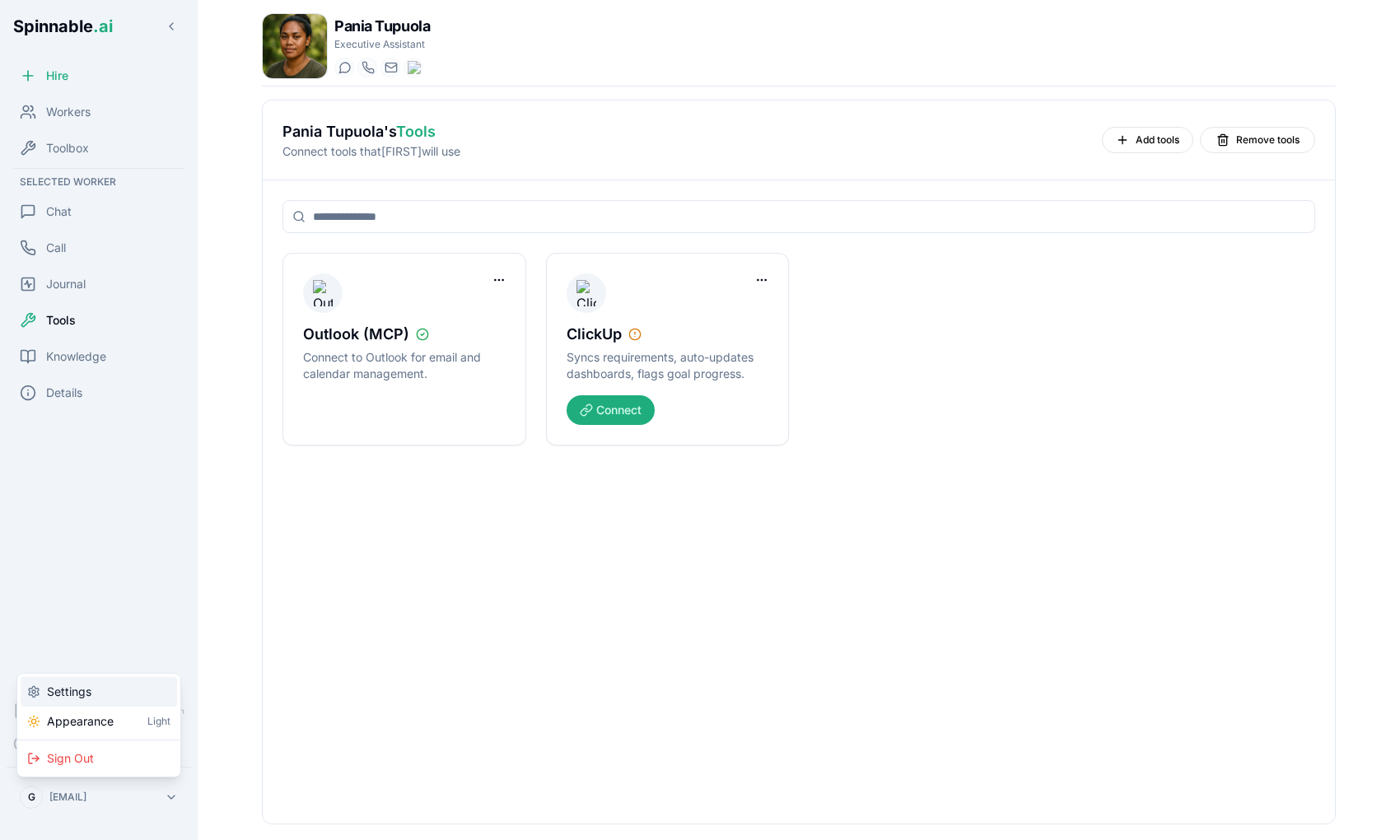click on "Settings" at bounding box center (99, 692) 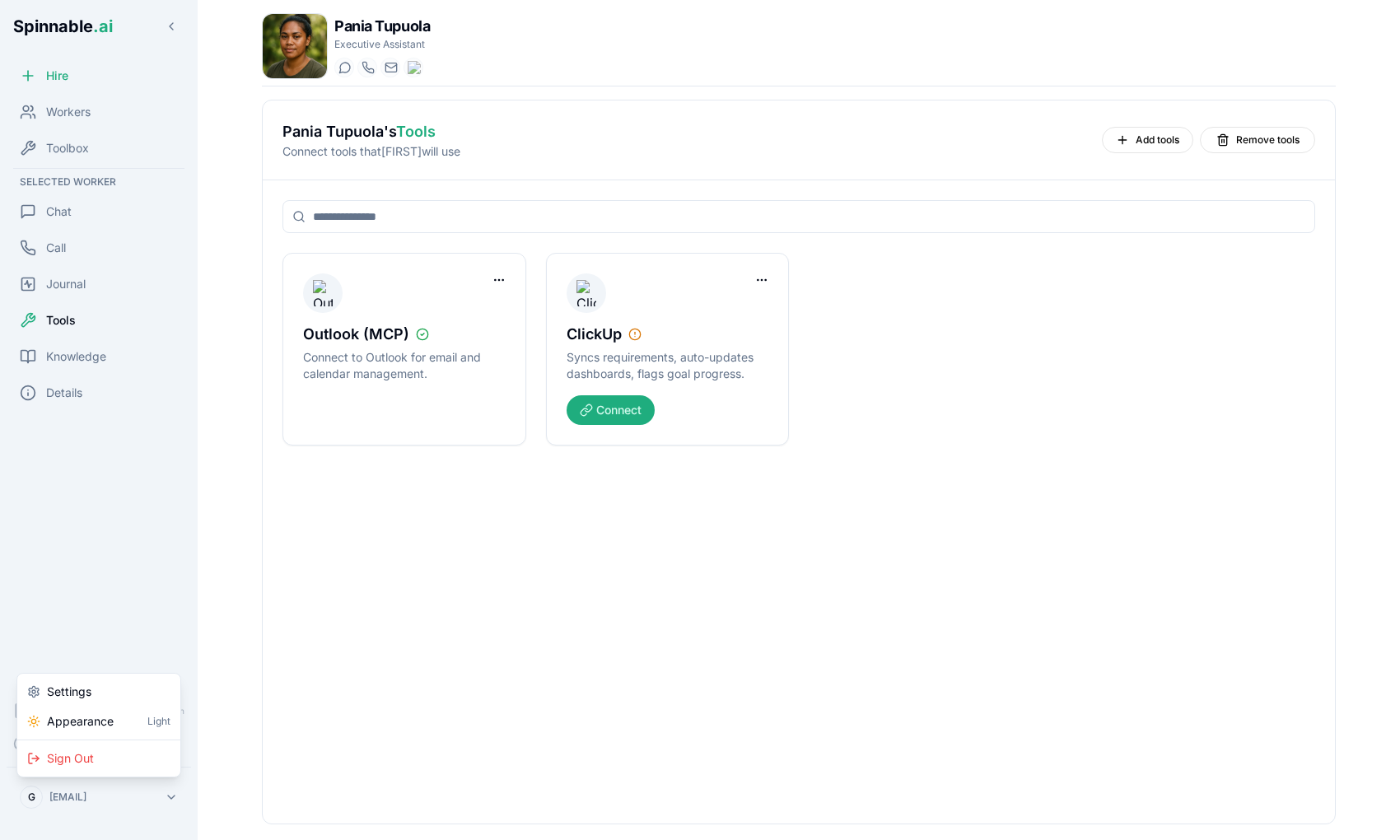 select on "**" 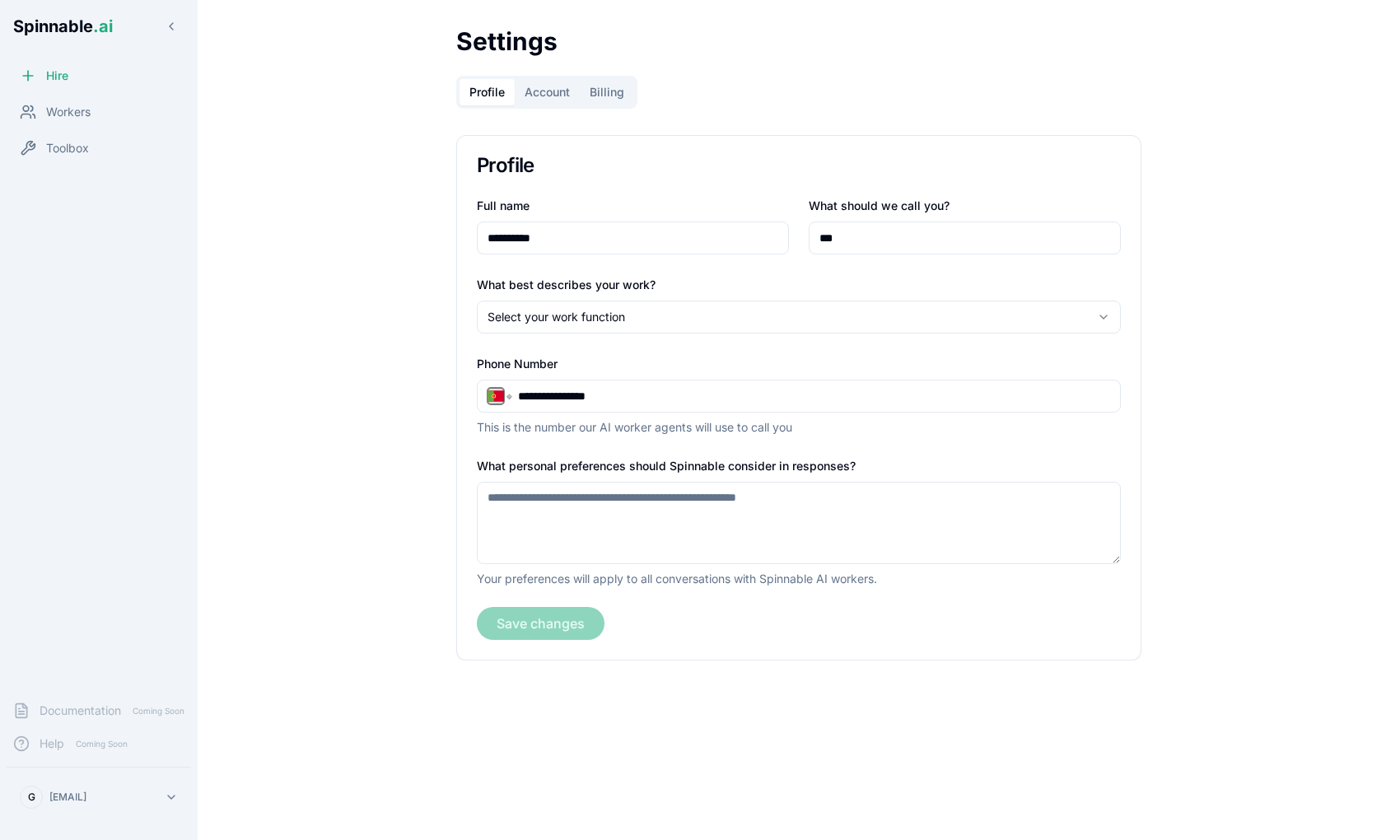 type on "**********" 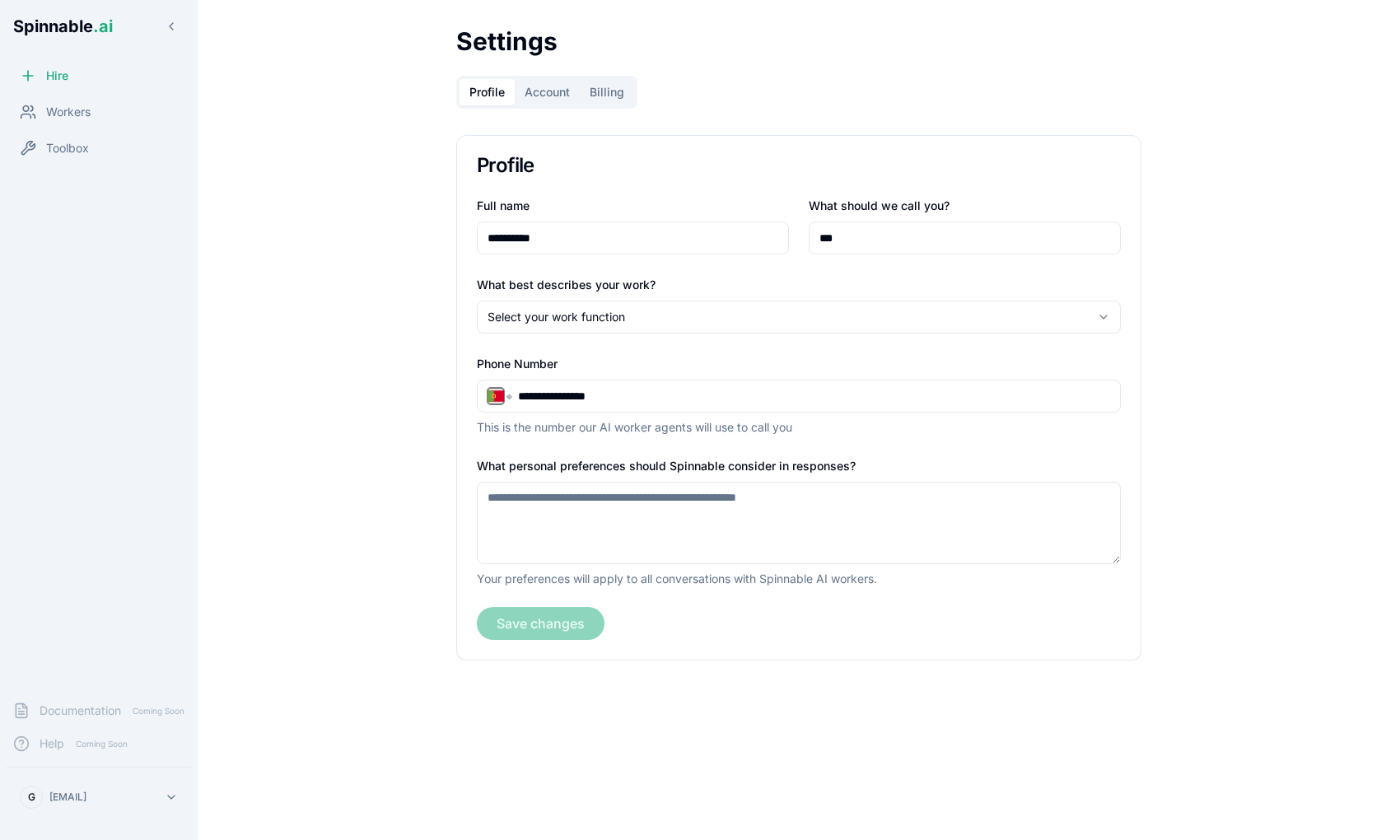 type on "***" 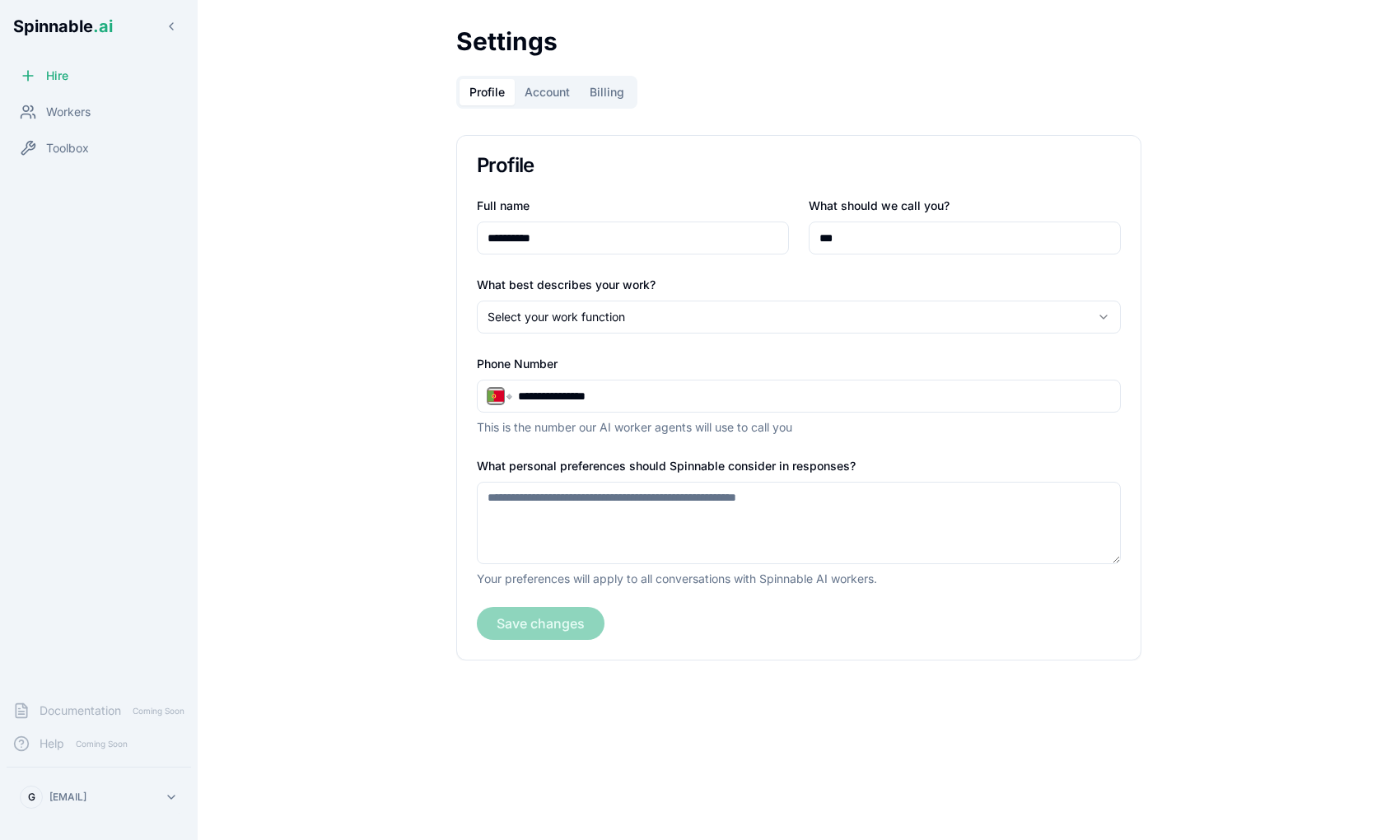 click on "**********" at bounding box center (700, 482) 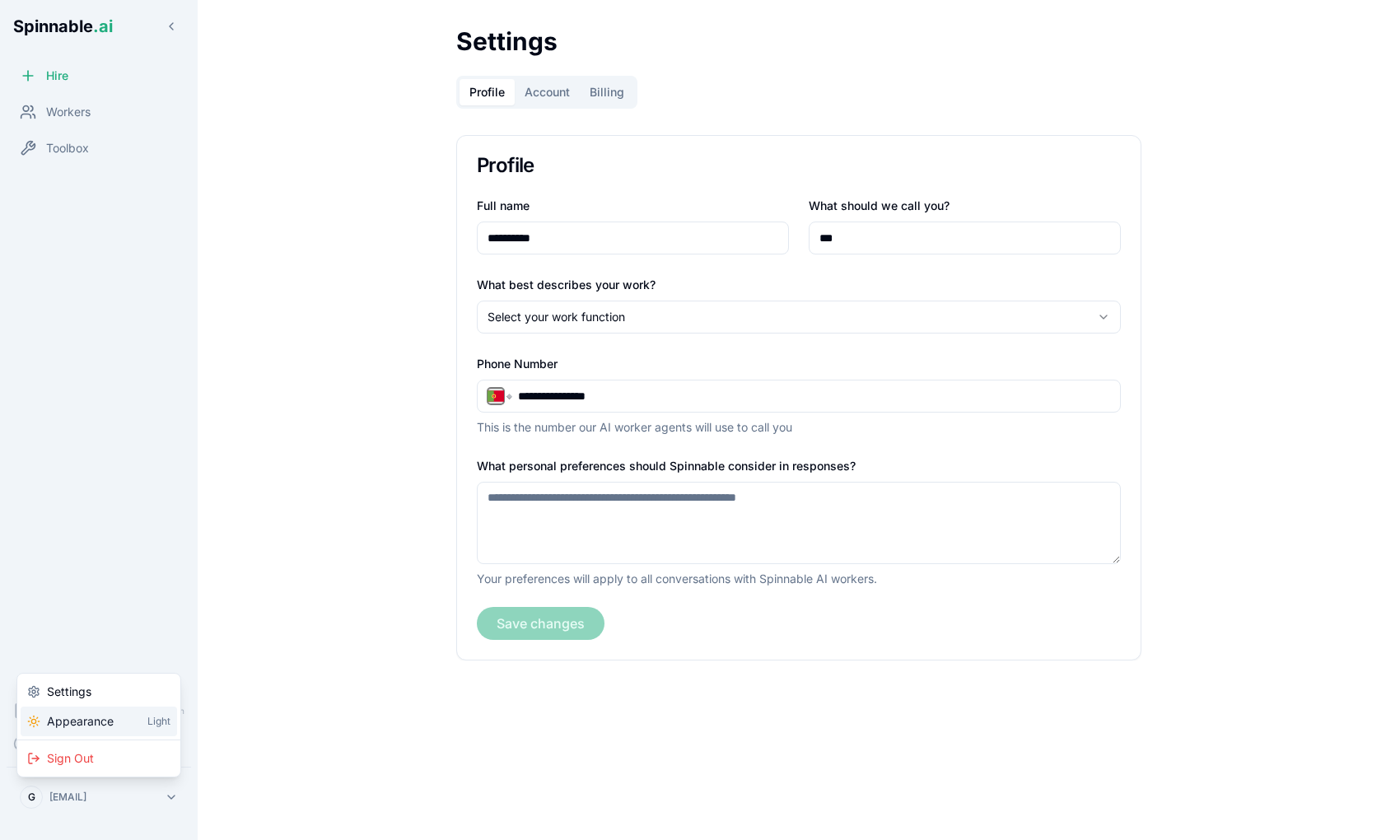 click on "Appearance Light" at bounding box center [99, 721] 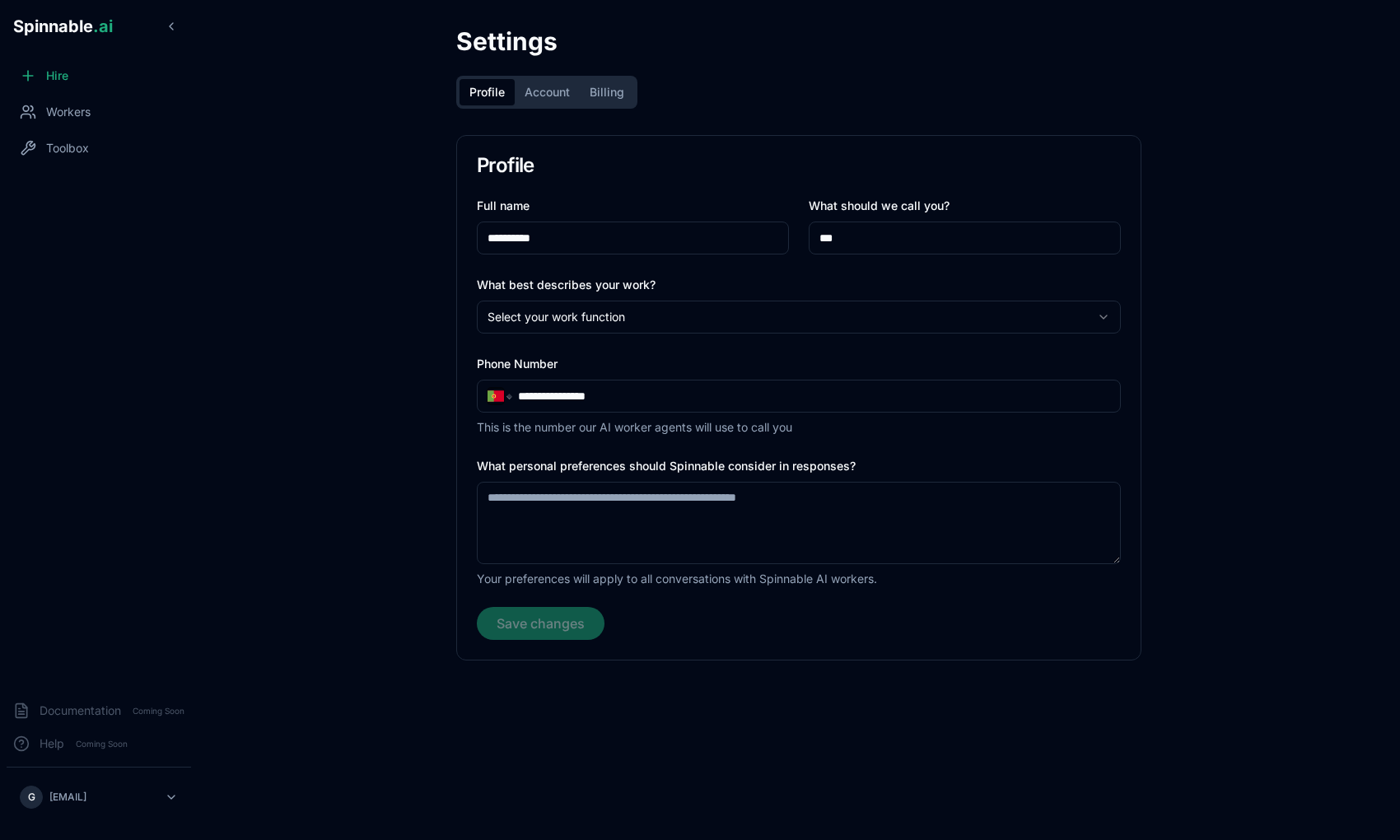 click on "**********" at bounding box center [799, 396] 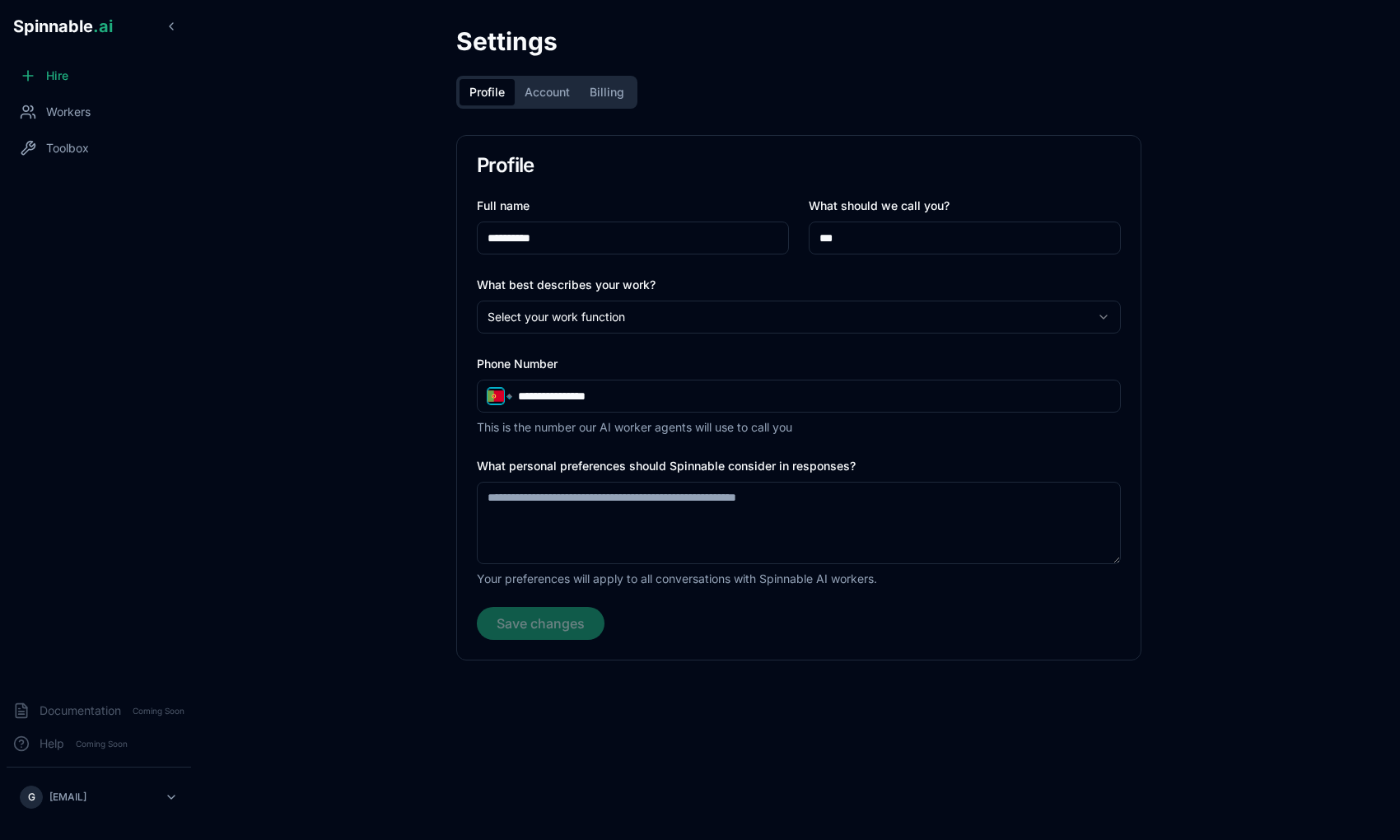 click on "**********" at bounding box center [499, 396] 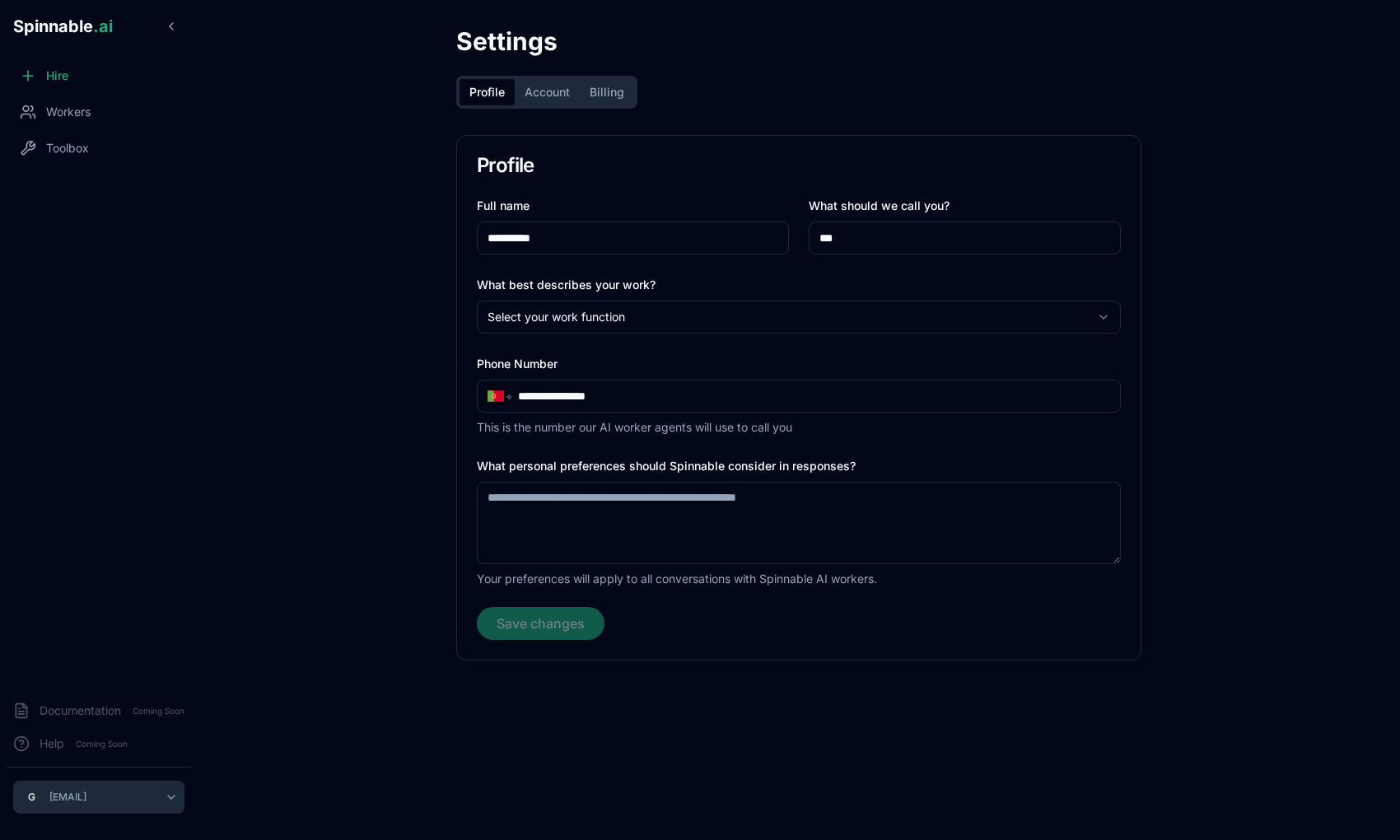 click on "**********" at bounding box center (700, 482) 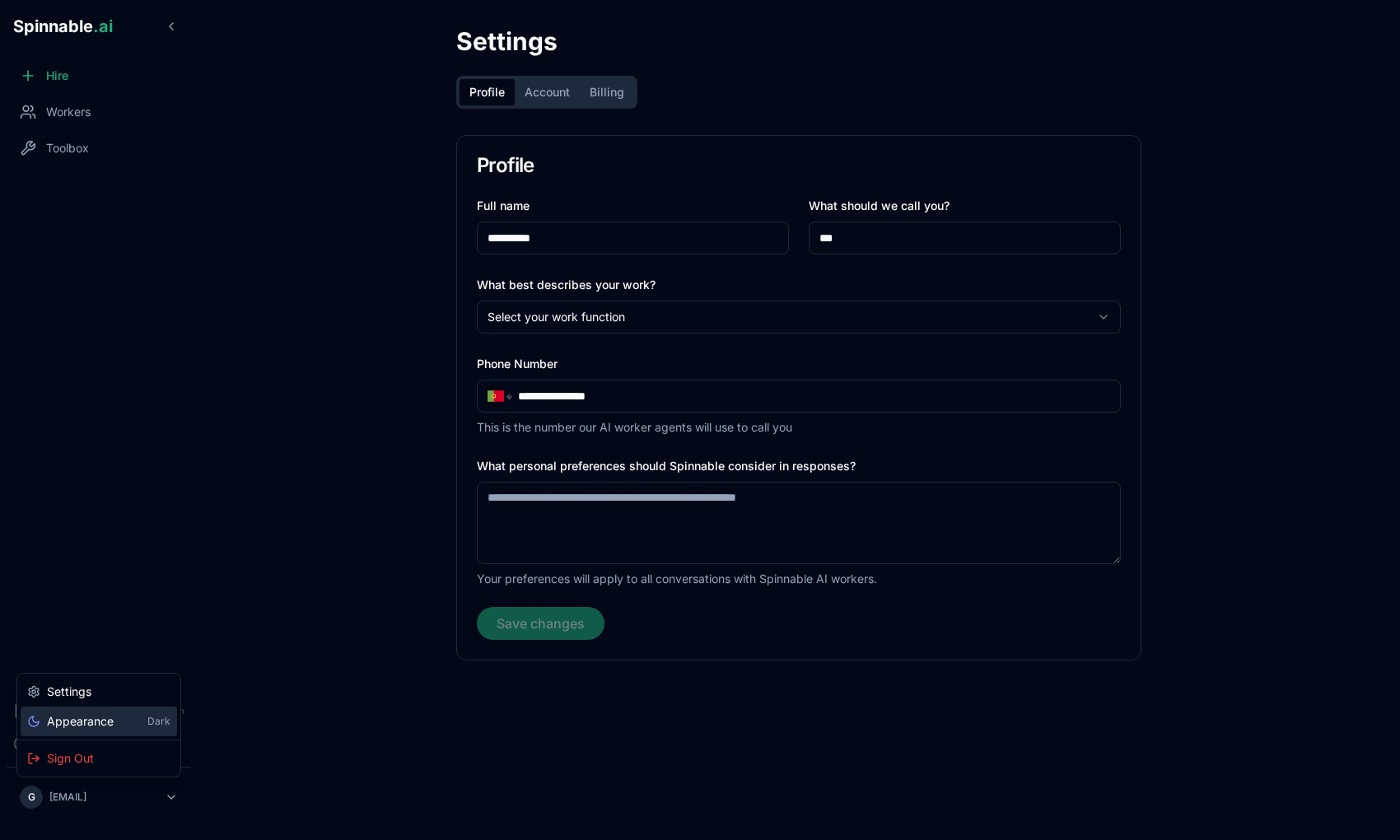 click on "Appearance Dark" at bounding box center (99, 721) 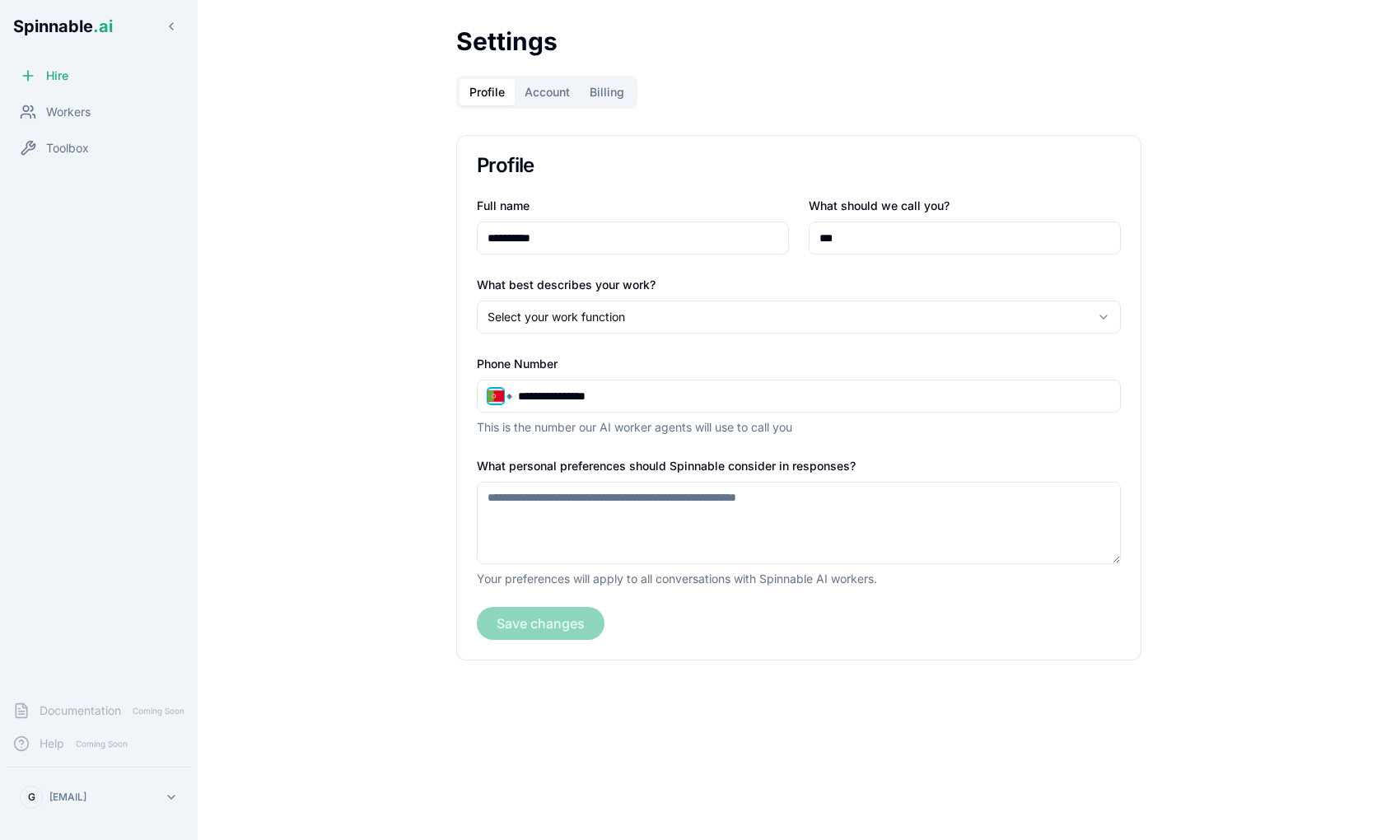 click on "**********" at bounding box center (499, 396) 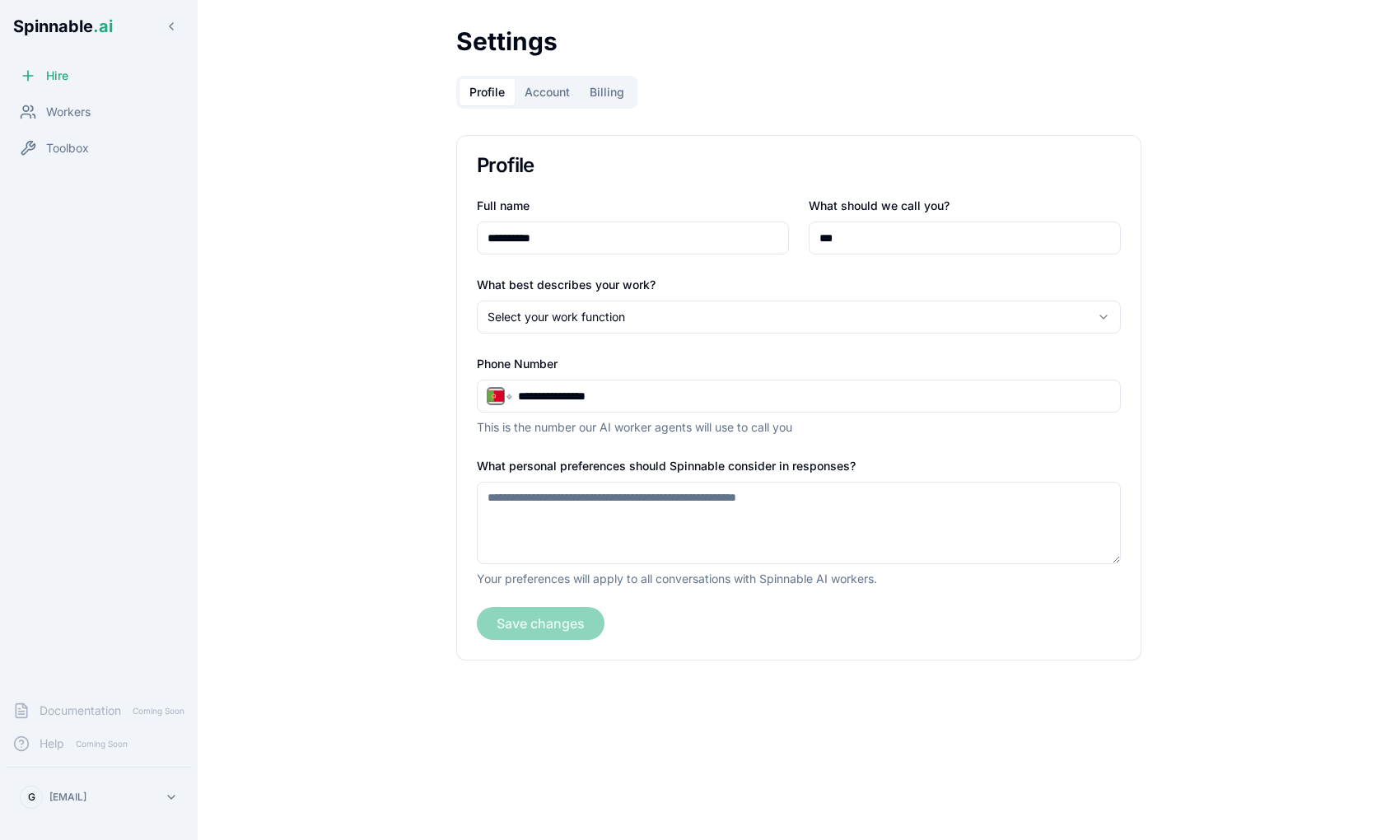 click on "**********" at bounding box center (700, 482) 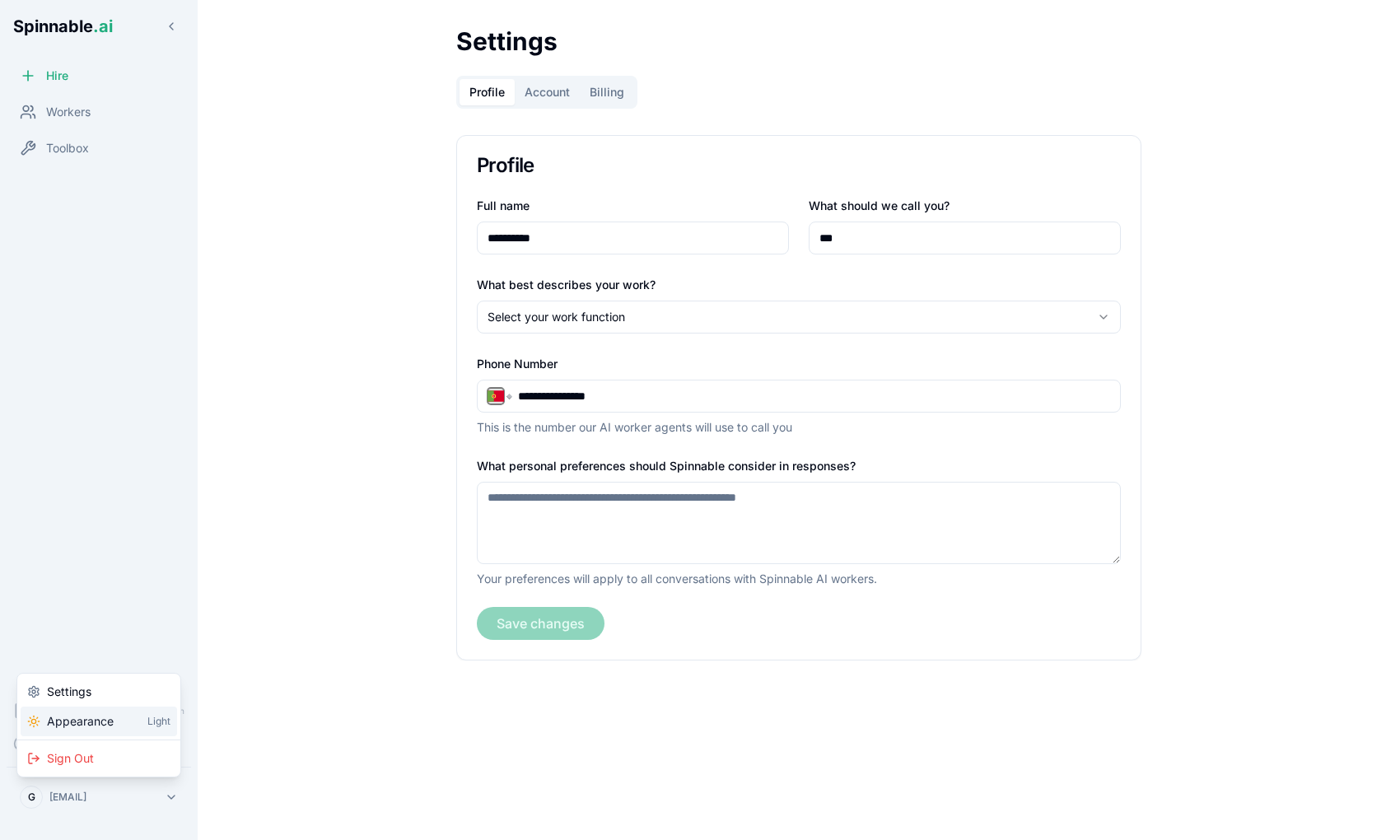 click on "Appearance" at bounding box center (80, 721) 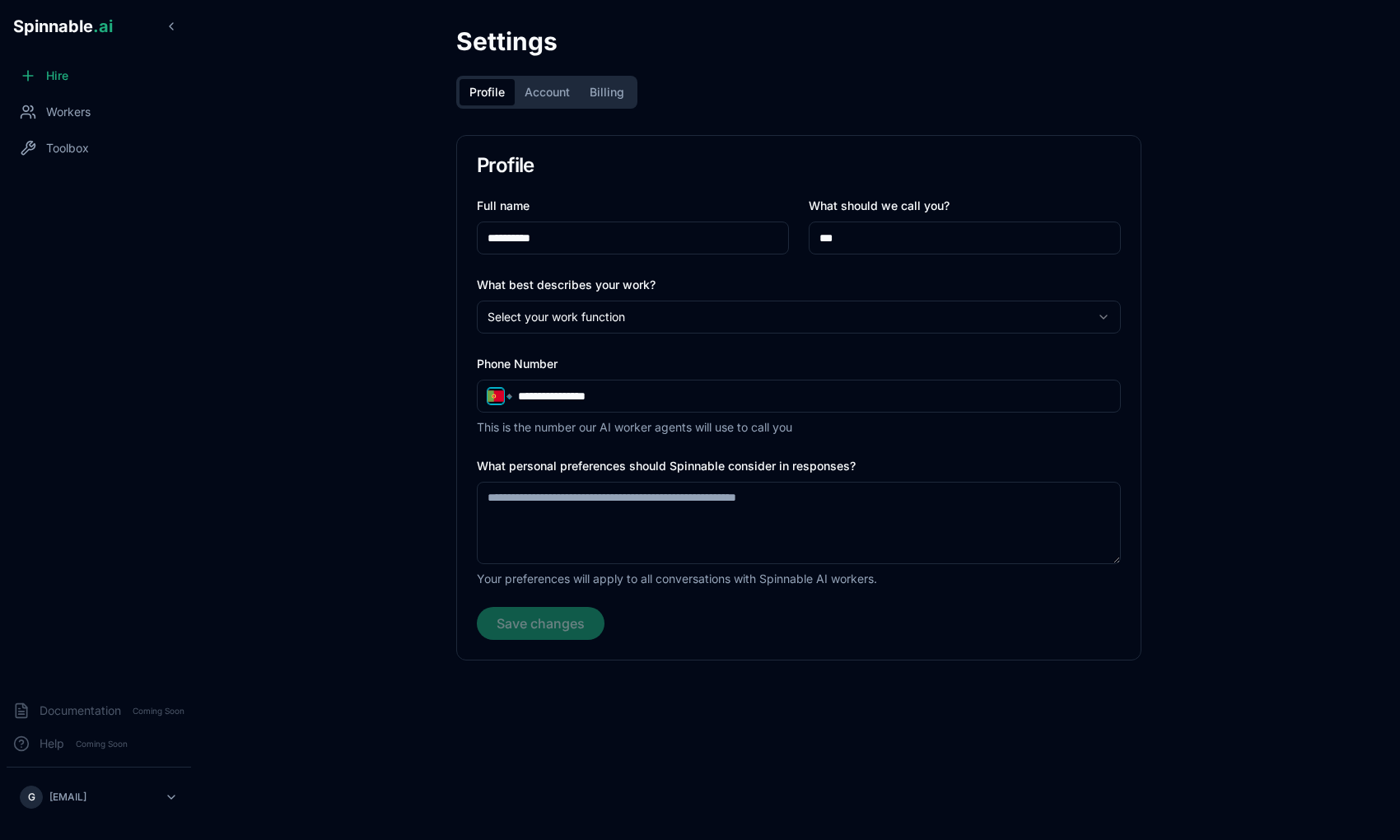 click on "**********" at bounding box center (499, 396) 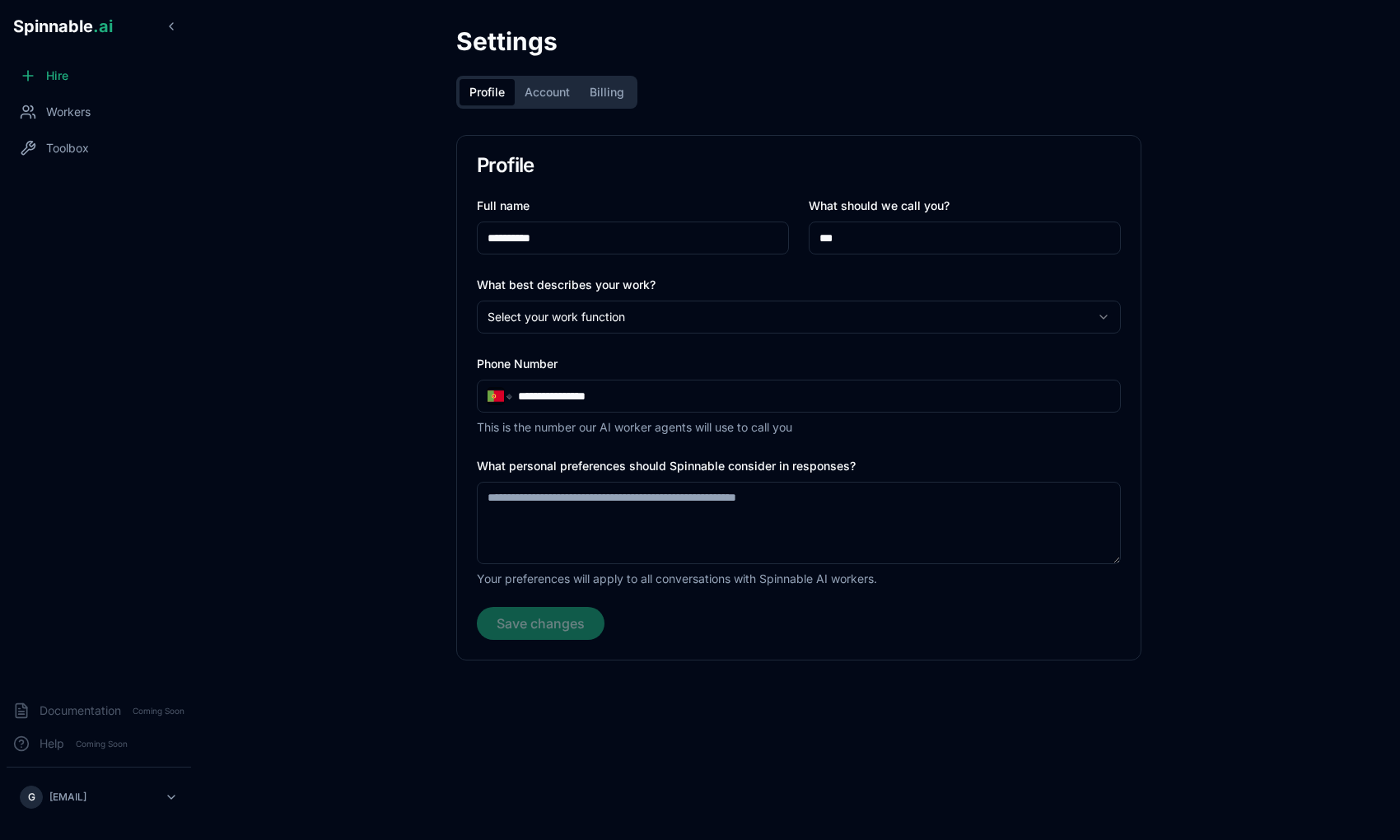 click at bounding box center [496, 396] 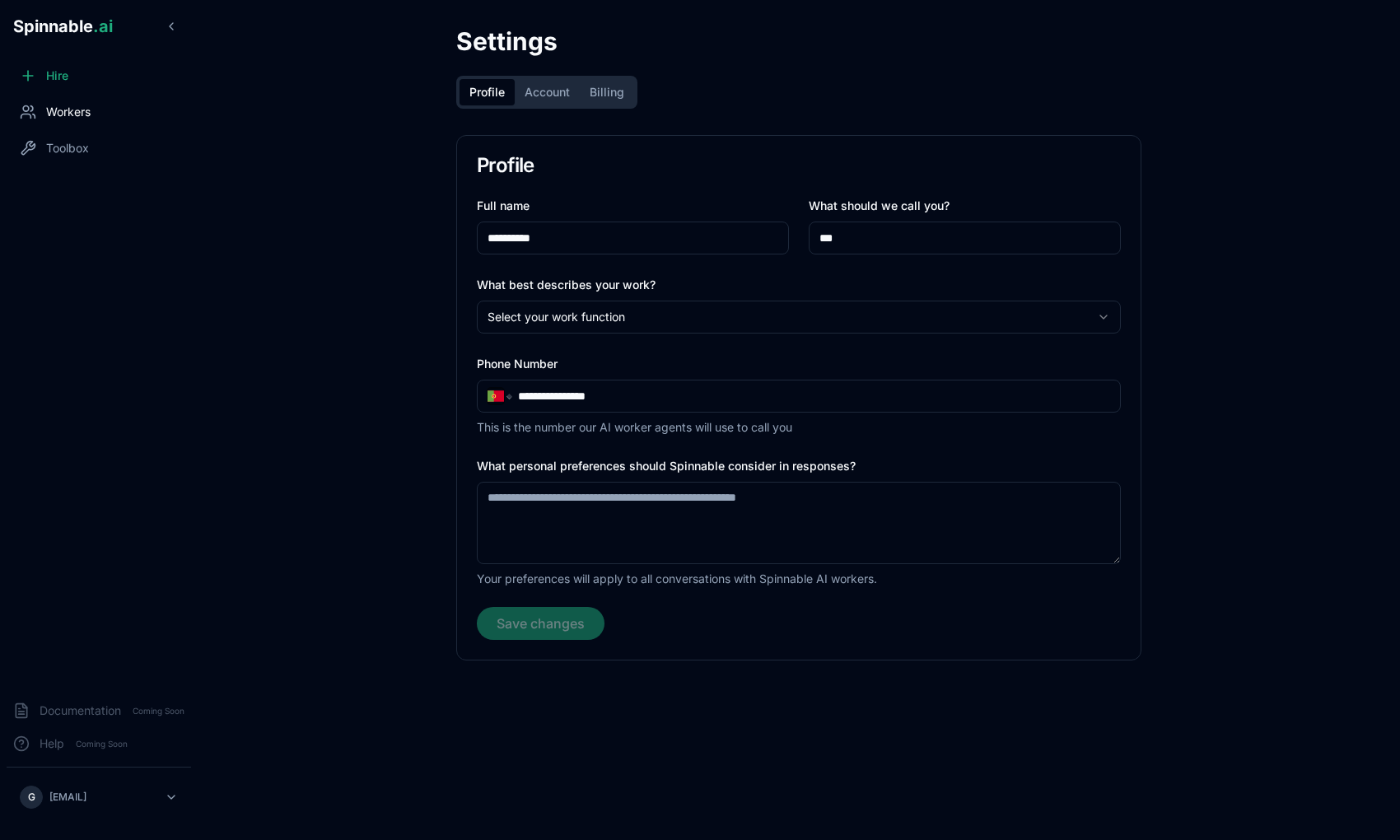 click on "Workers" at bounding box center (99, 112) 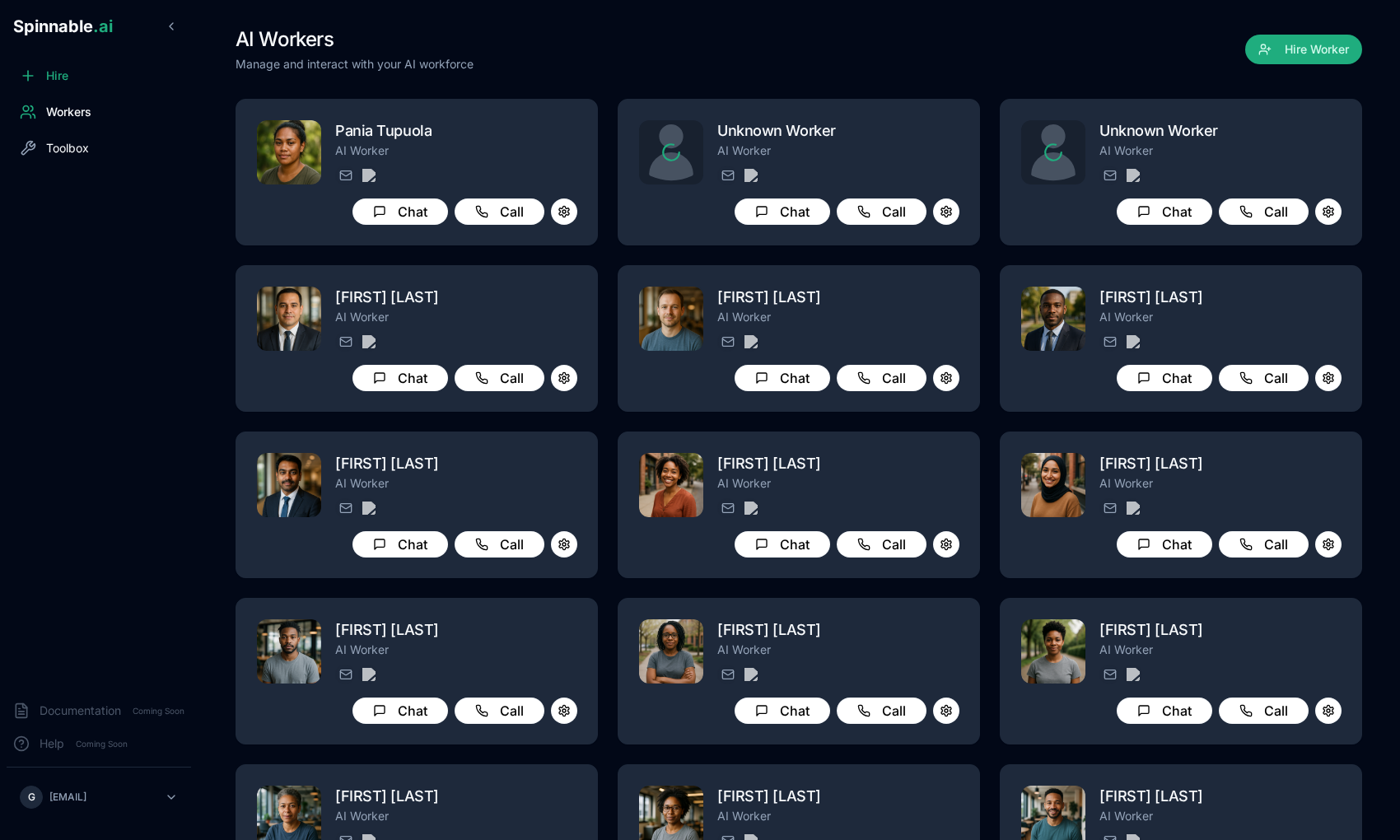 click on "Toolbox" at bounding box center [68, 148] 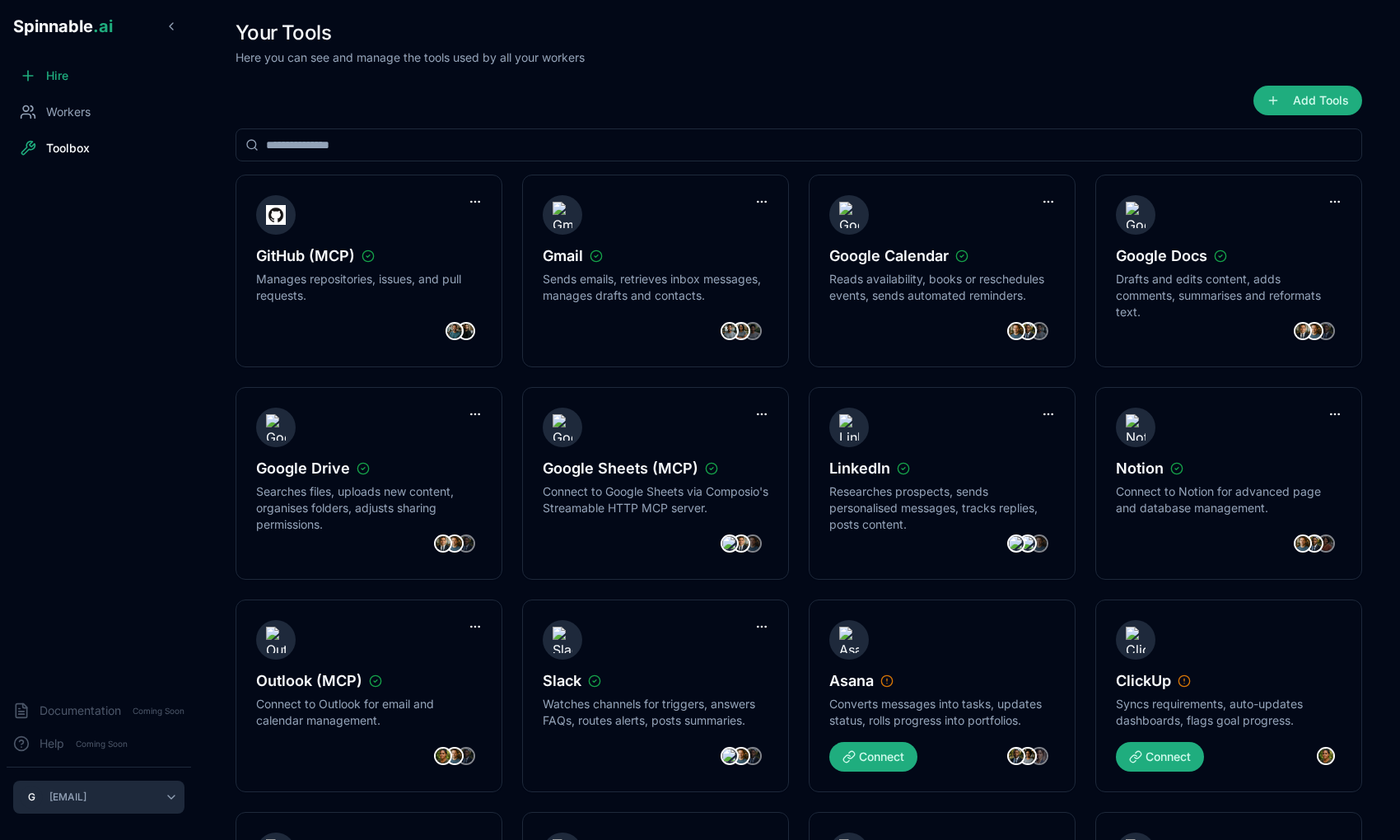 click on "Spinnable .ai Hire Workers Toolbox Documentation Coming Soon Help Coming Soon G gil@spinnable.ai Your Tools Here you can see and manage the tools used by all your workers Add Tools     GitHub (MCP) Manages repositories, issues, and pull requests.     Gmail Sends emails, retrieves inbox messages, manages drafts and contacts.     Google Calendar Reads availability, books or reschedules events, sends automated reminders.     Google Docs Drafts and edits content, adds comments, summarises and reformats text.     Google Drive Searches files, uploads new content, organises folders, adjusts sharing permissions.     Google Sheets (MCP) Connect to Google Sheets via Composio's Streamable HTTP MCP server.     LinkedIn Researches prospects, sends personalised messages, tracks replies, posts content.     Notion Connect to Notion for advanced page and database management.     Outlook (MCP) Connect to Outlook for email and calendar management.     Slack     Asana Connect     ClickUp Connect     Freshdesk Connect" at bounding box center (700, 482) 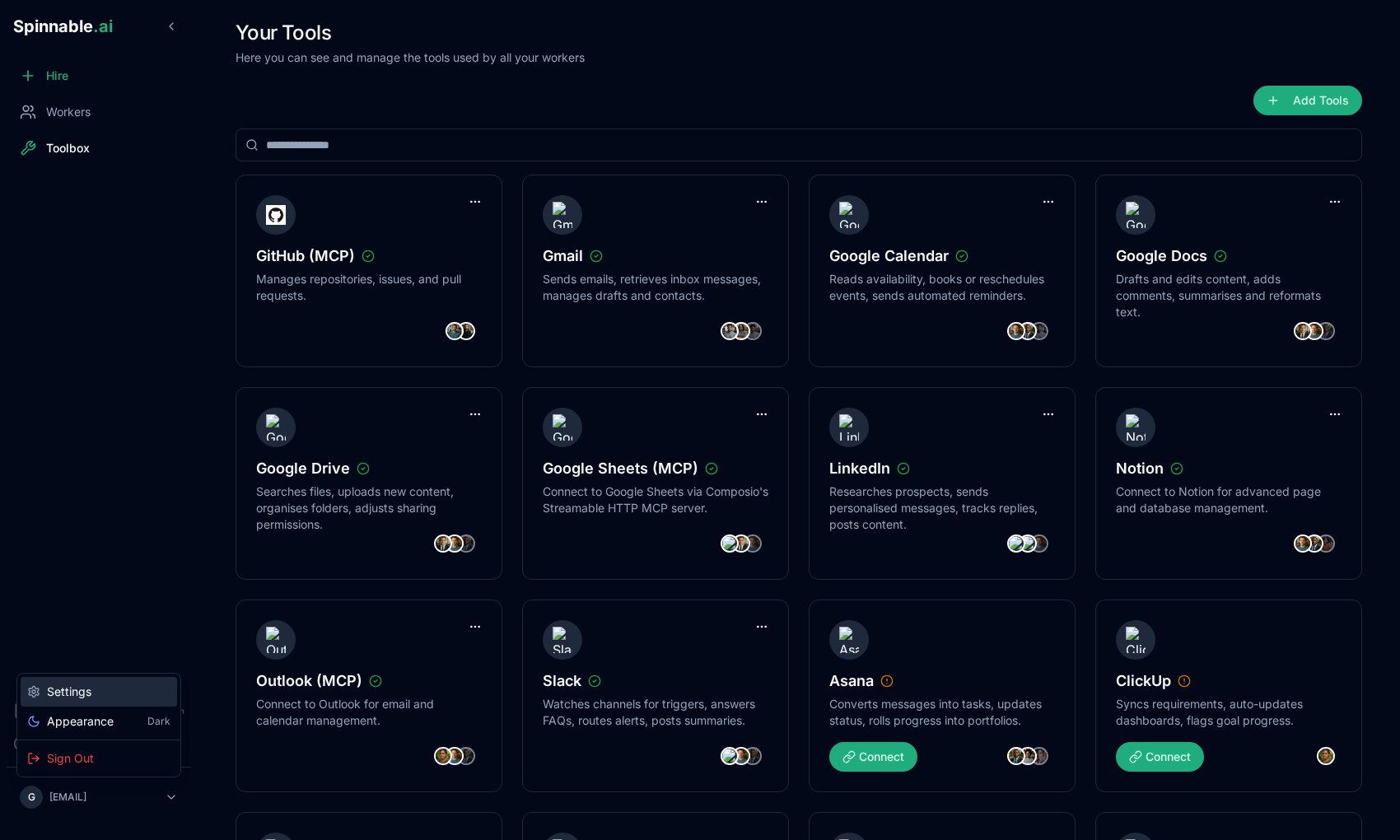 click on "Settings" at bounding box center (99, 692) 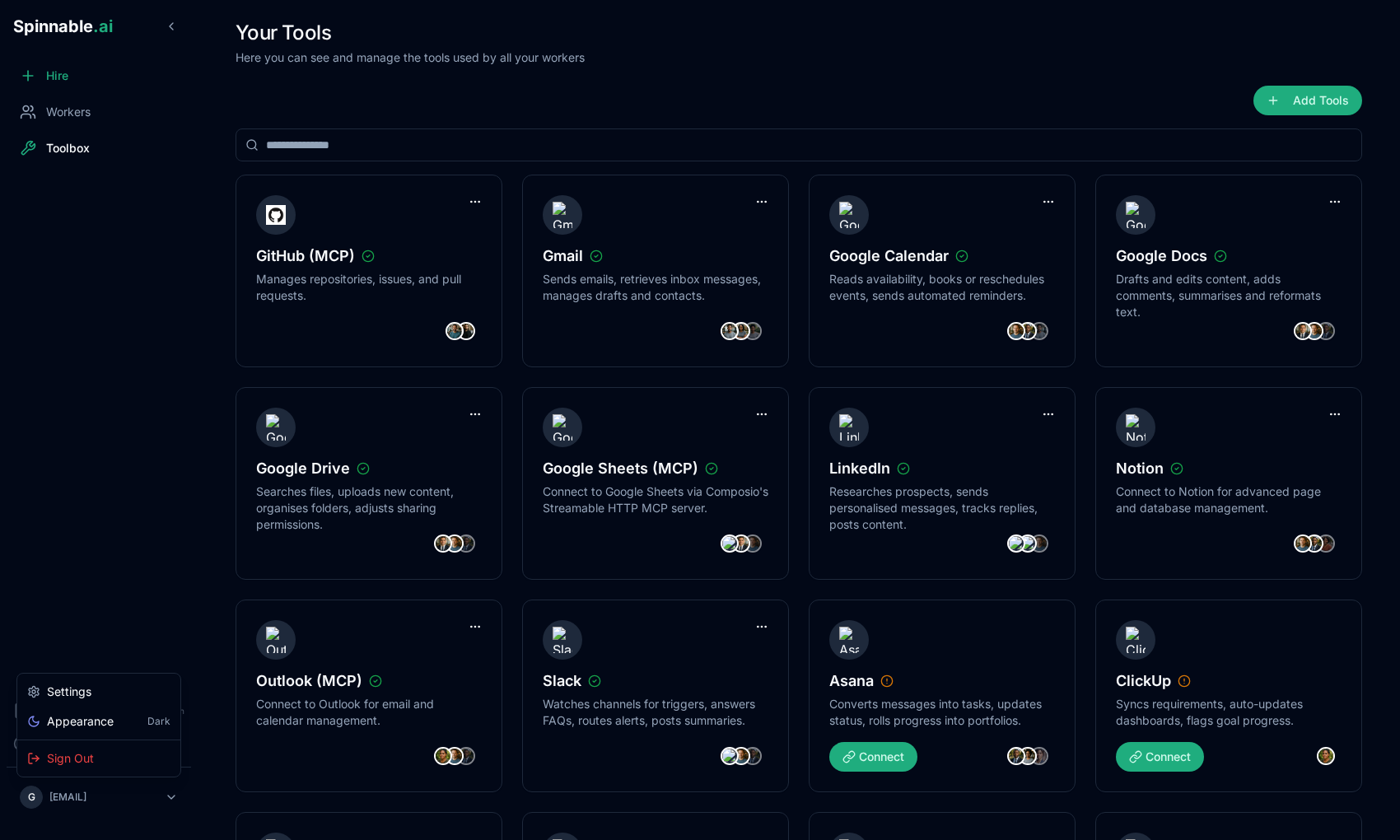 select on "**" 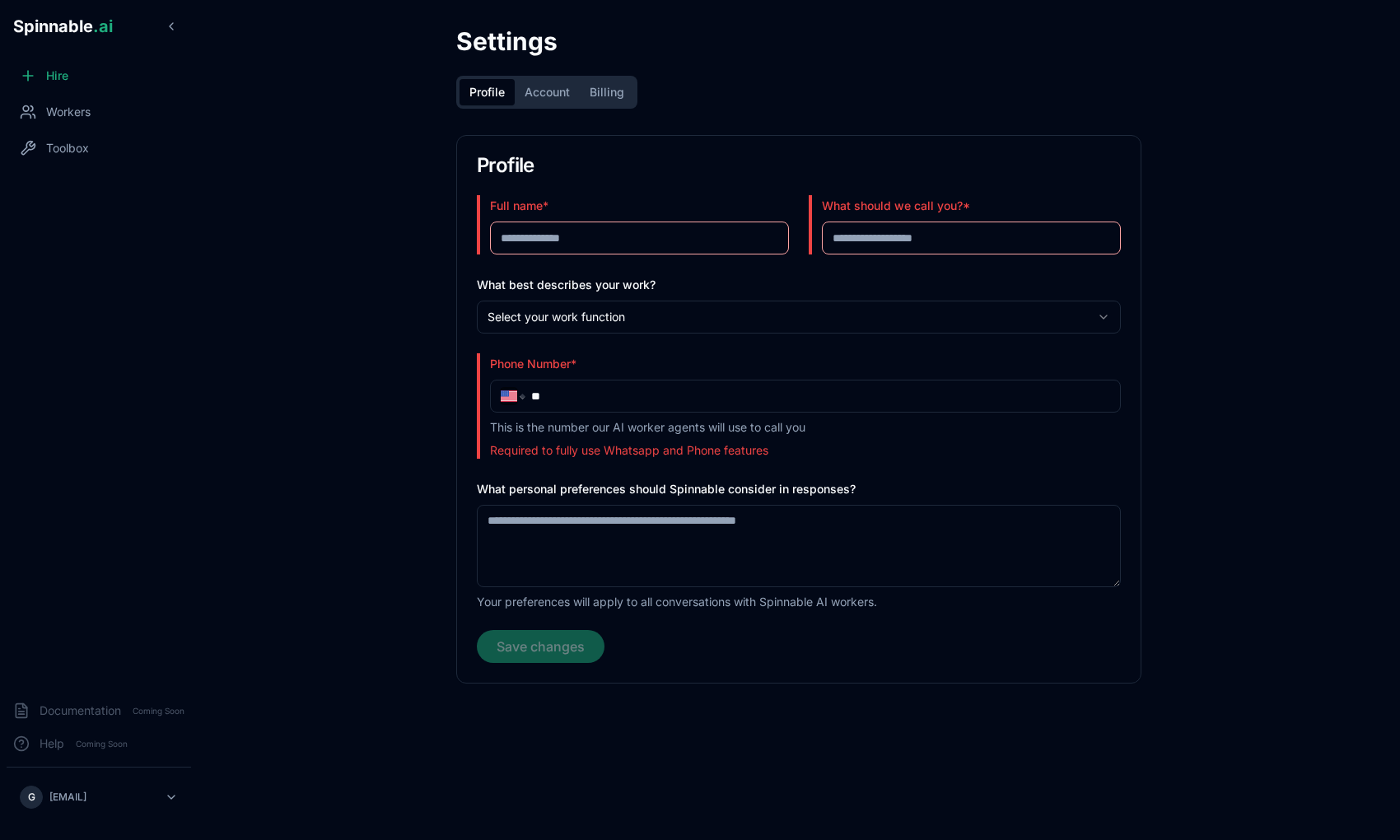type on "**********" 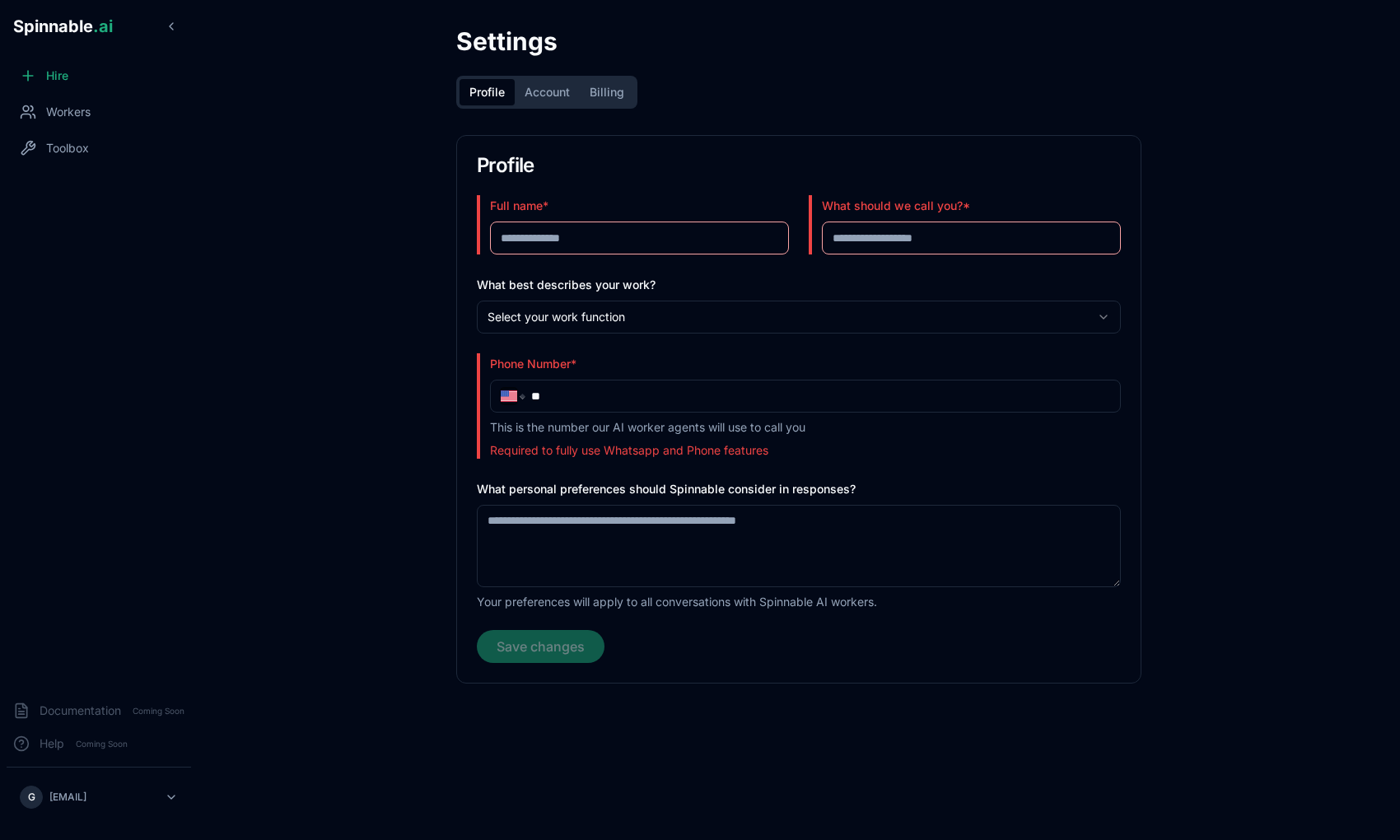 type on "***" 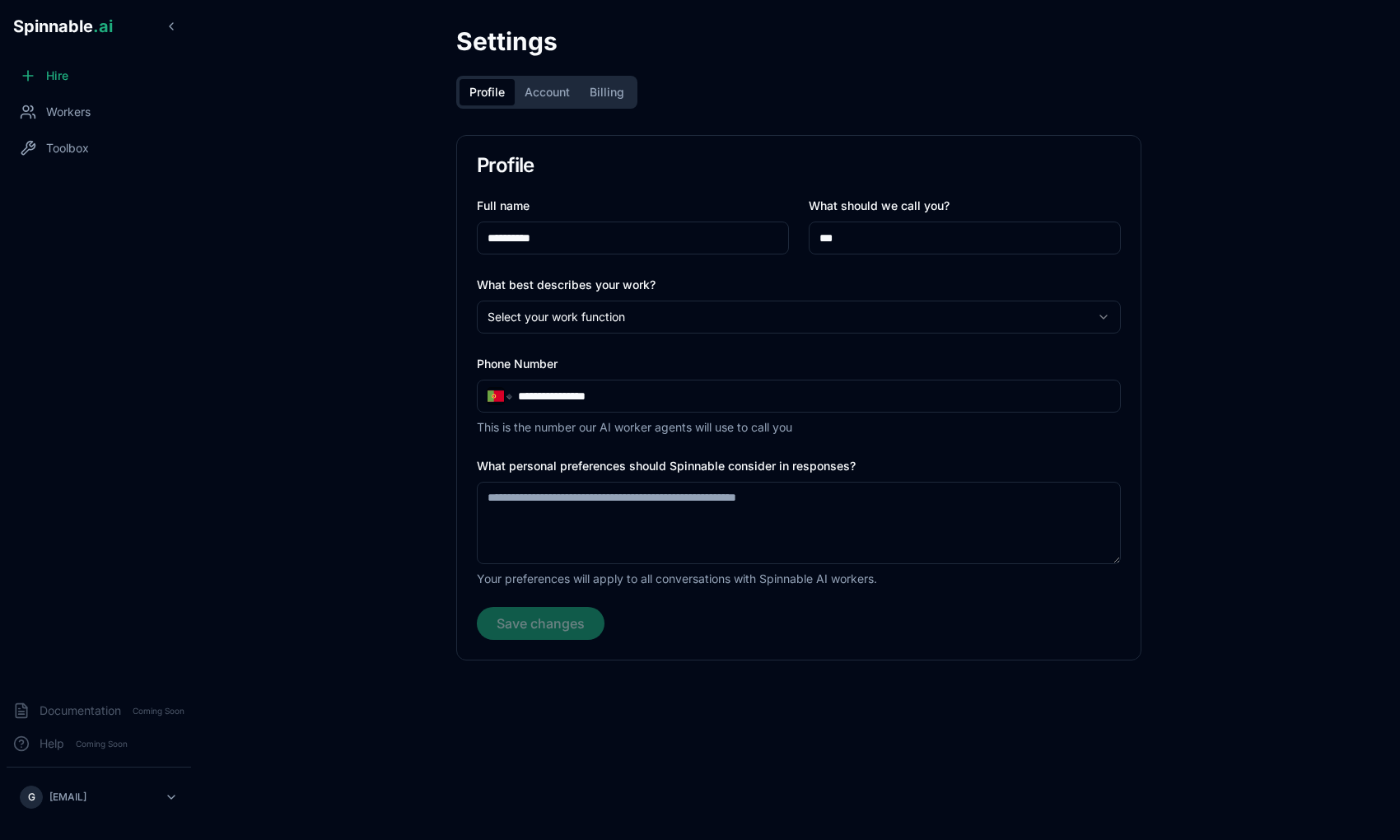 click at bounding box center (496, 396) 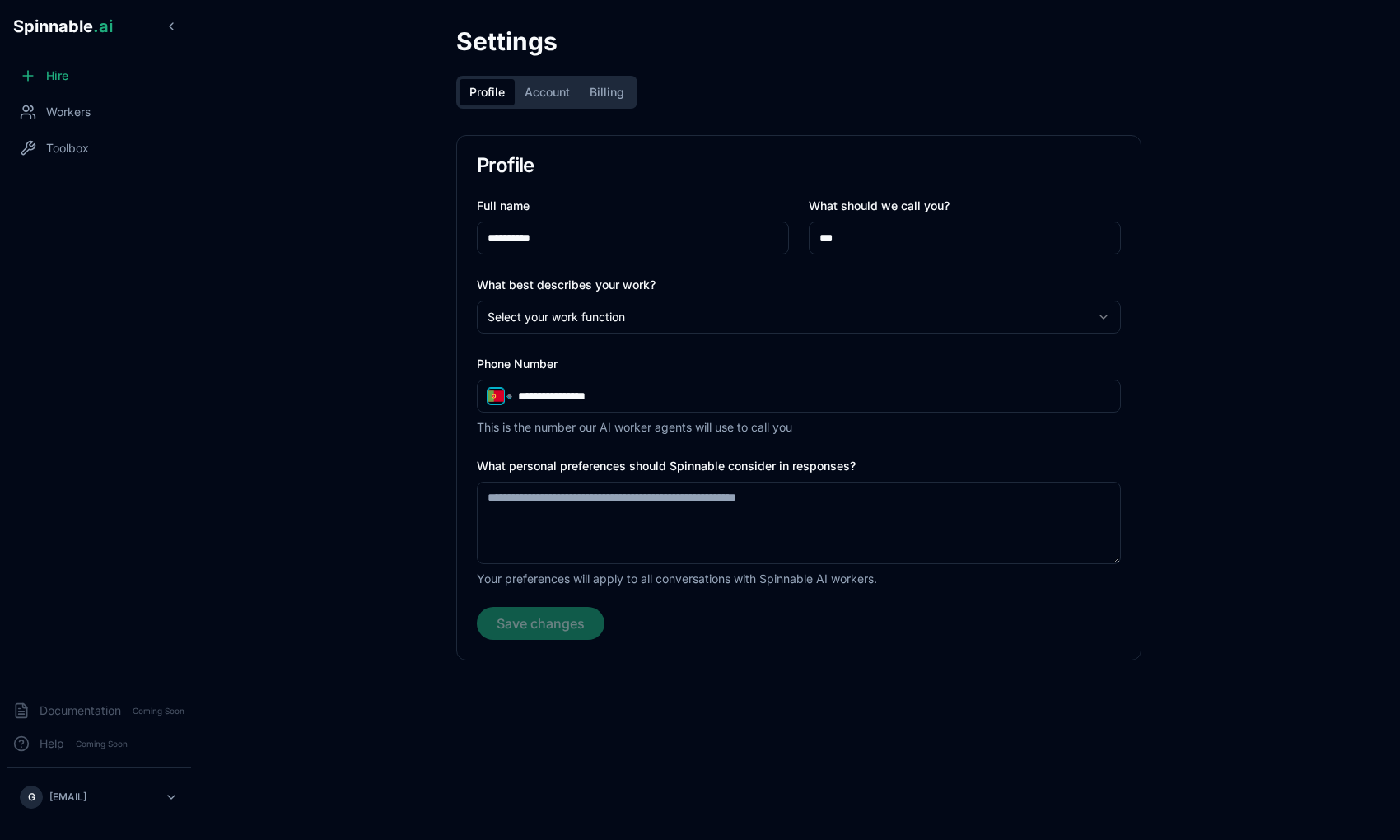 click on "**********" at bounding box center (579, 396) 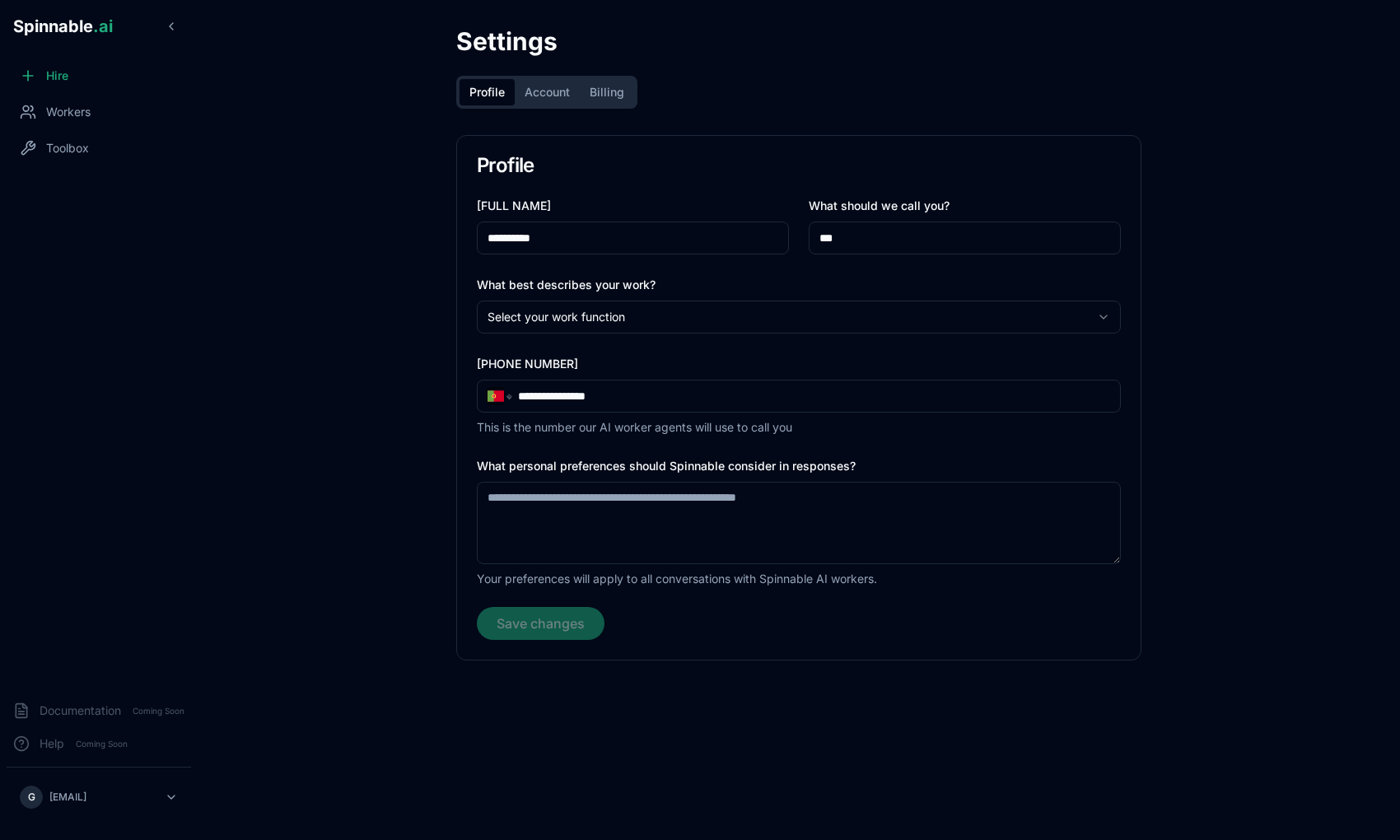 select on "**" 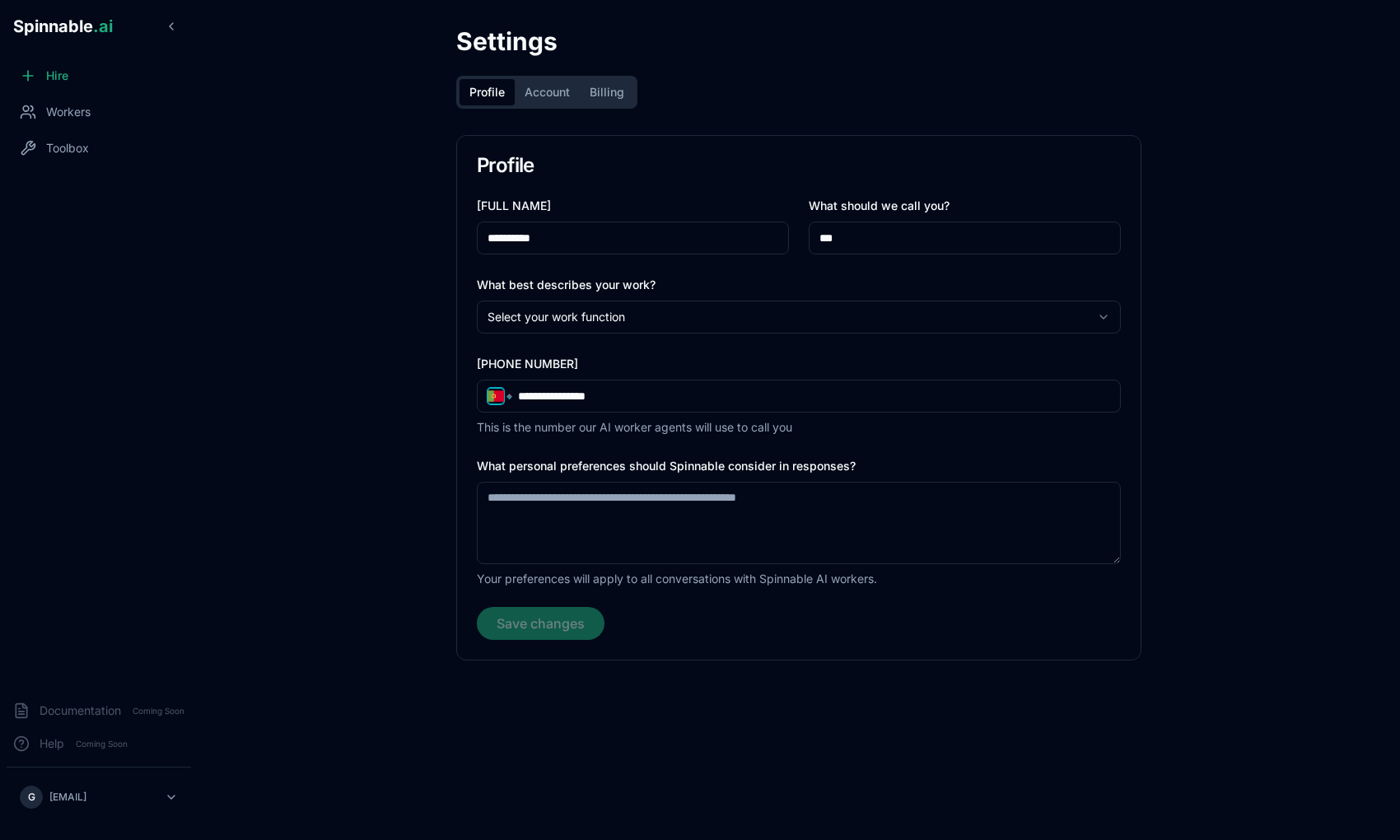 click on "[REDACTED]" at bounding box center [579, 396] 